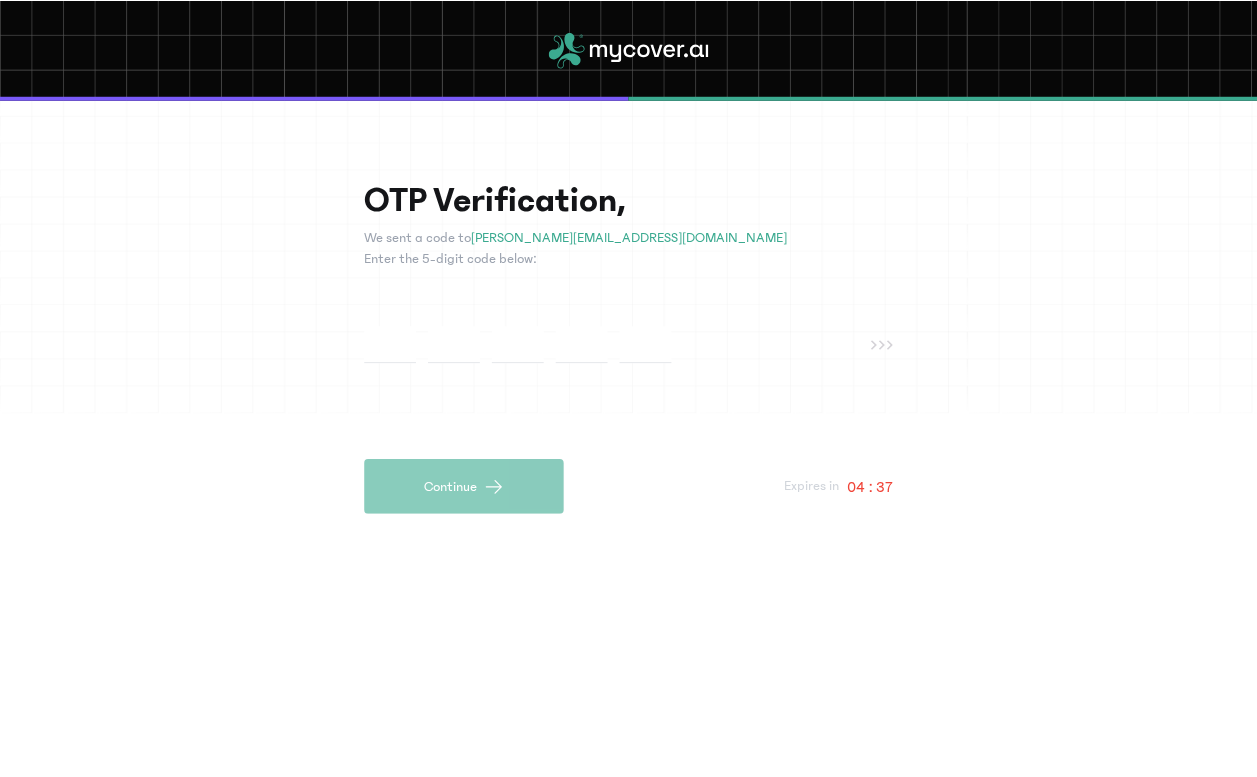 scroll, scrollTop: 0, scrollLeft: 0, axis: both 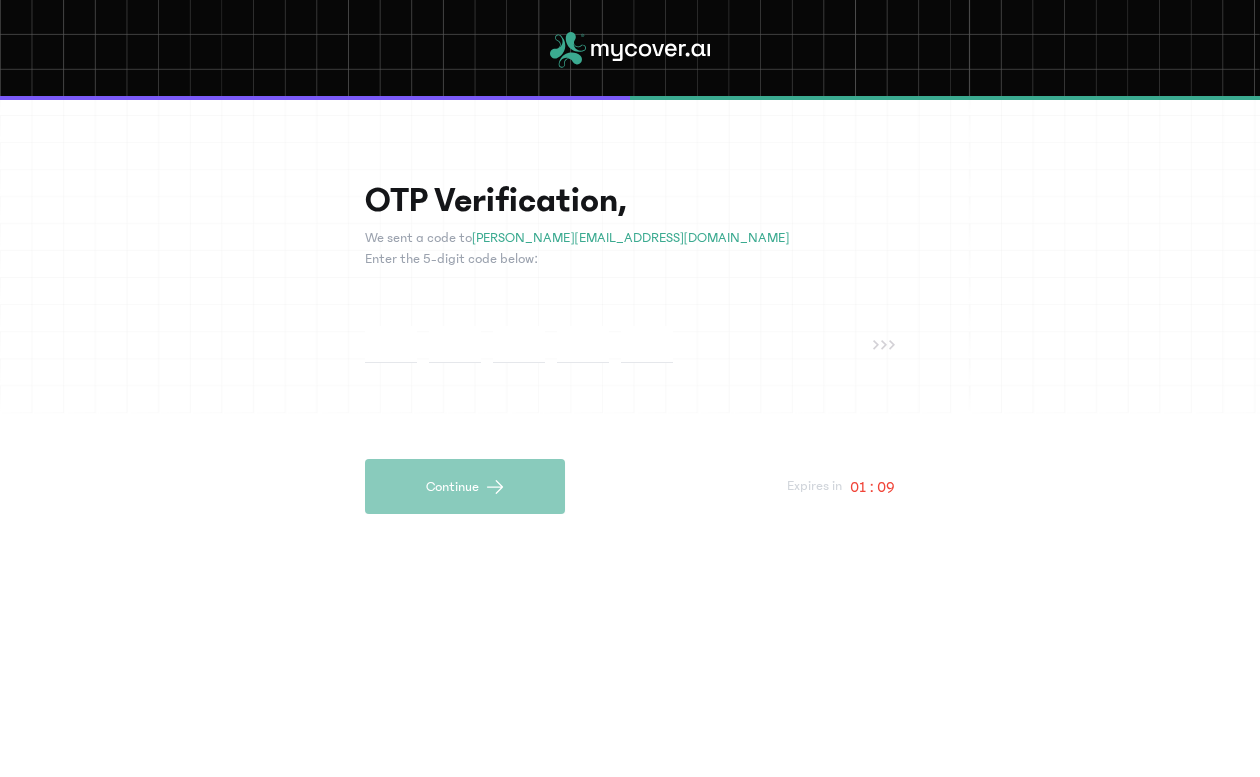 type on "*" 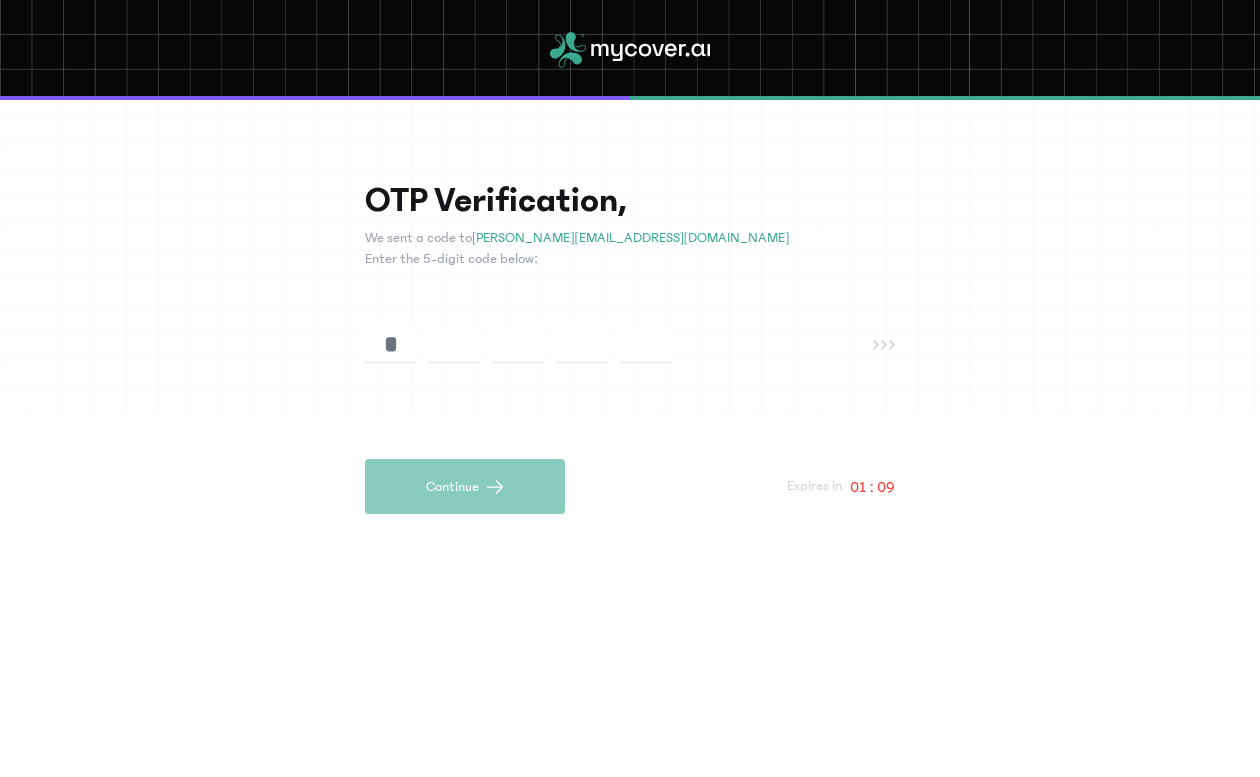 type on "*" 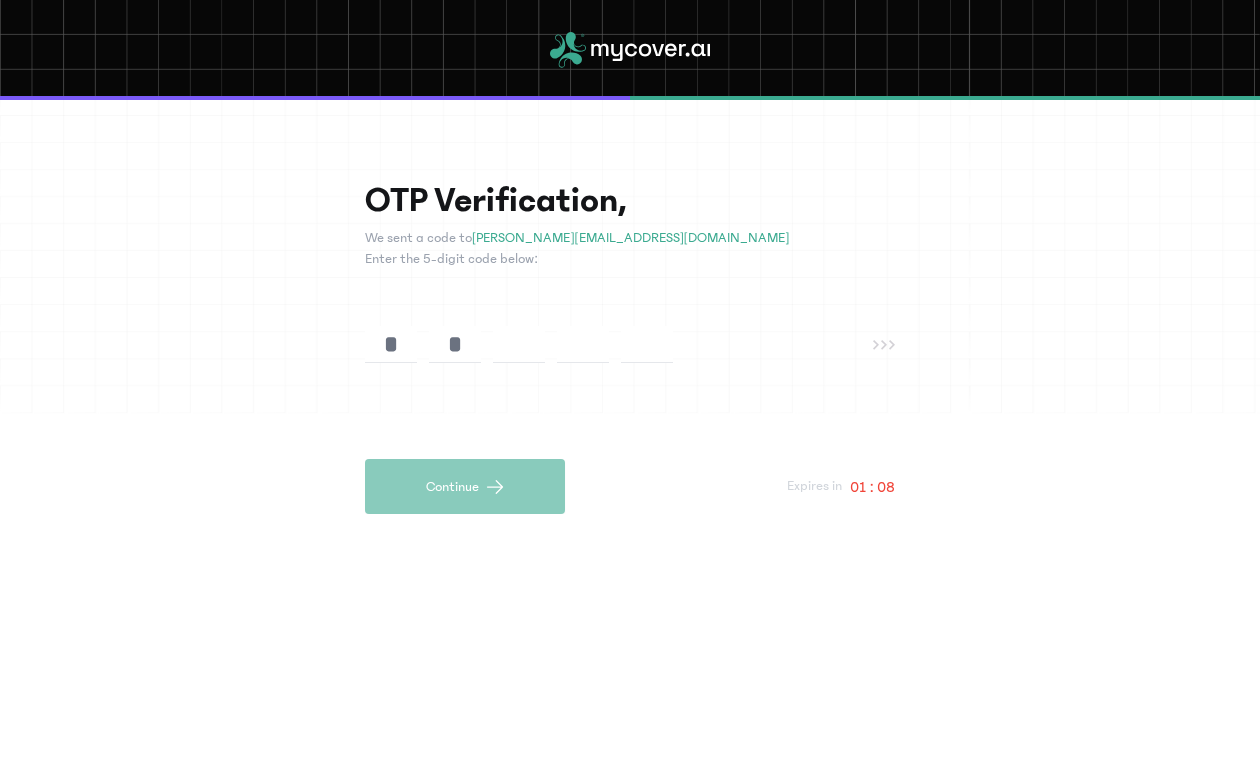 type on "*" 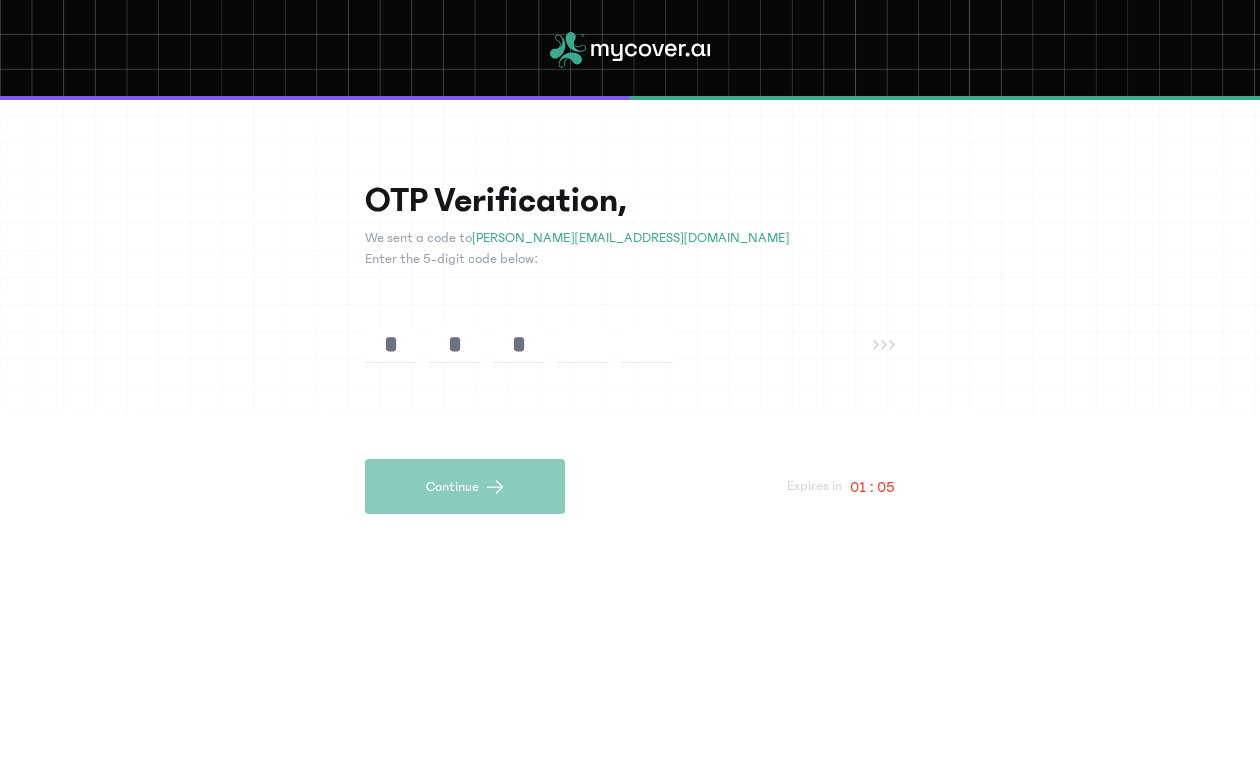 type on "*" 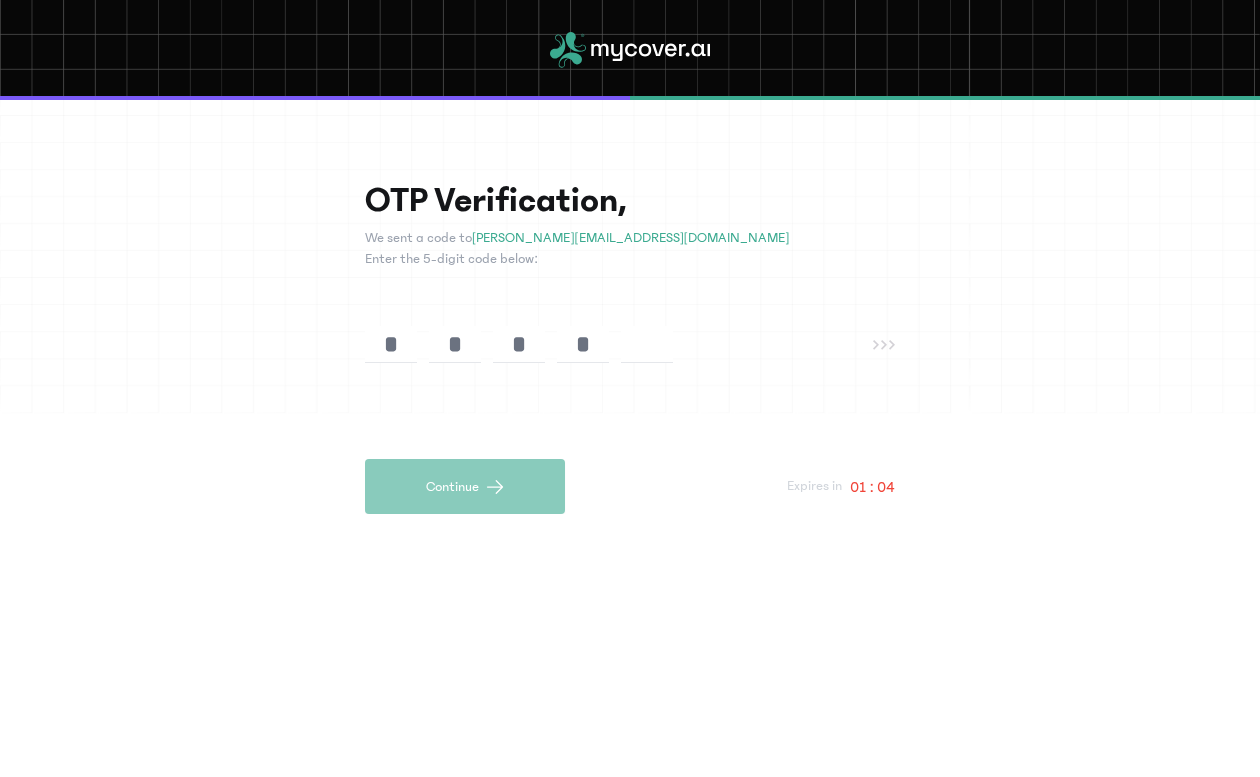 type on "*" 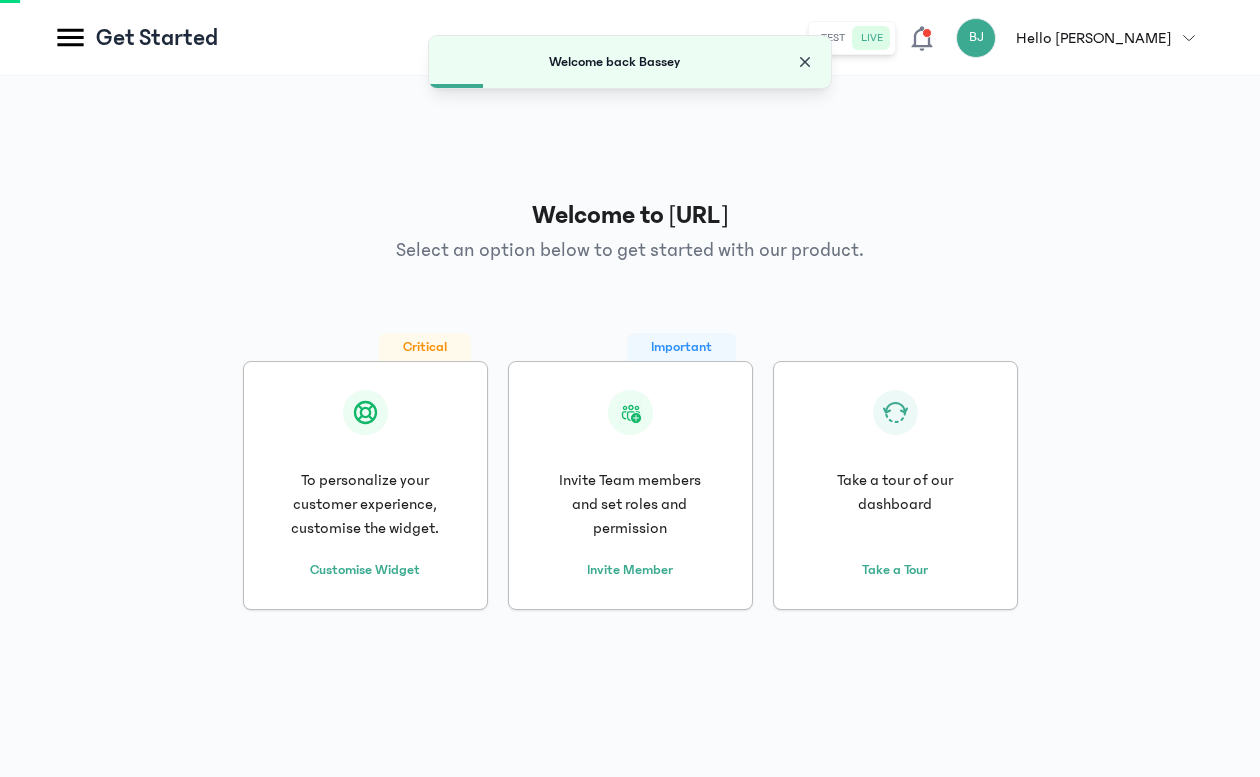 click 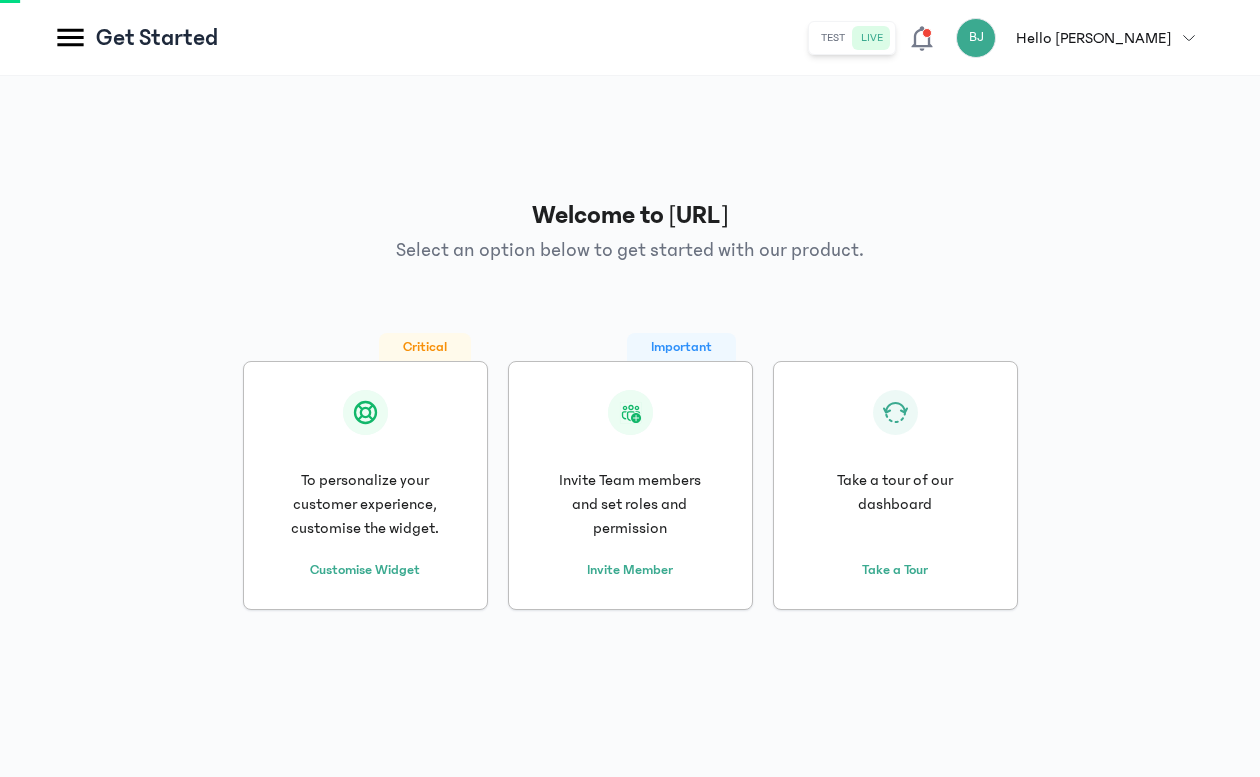 click 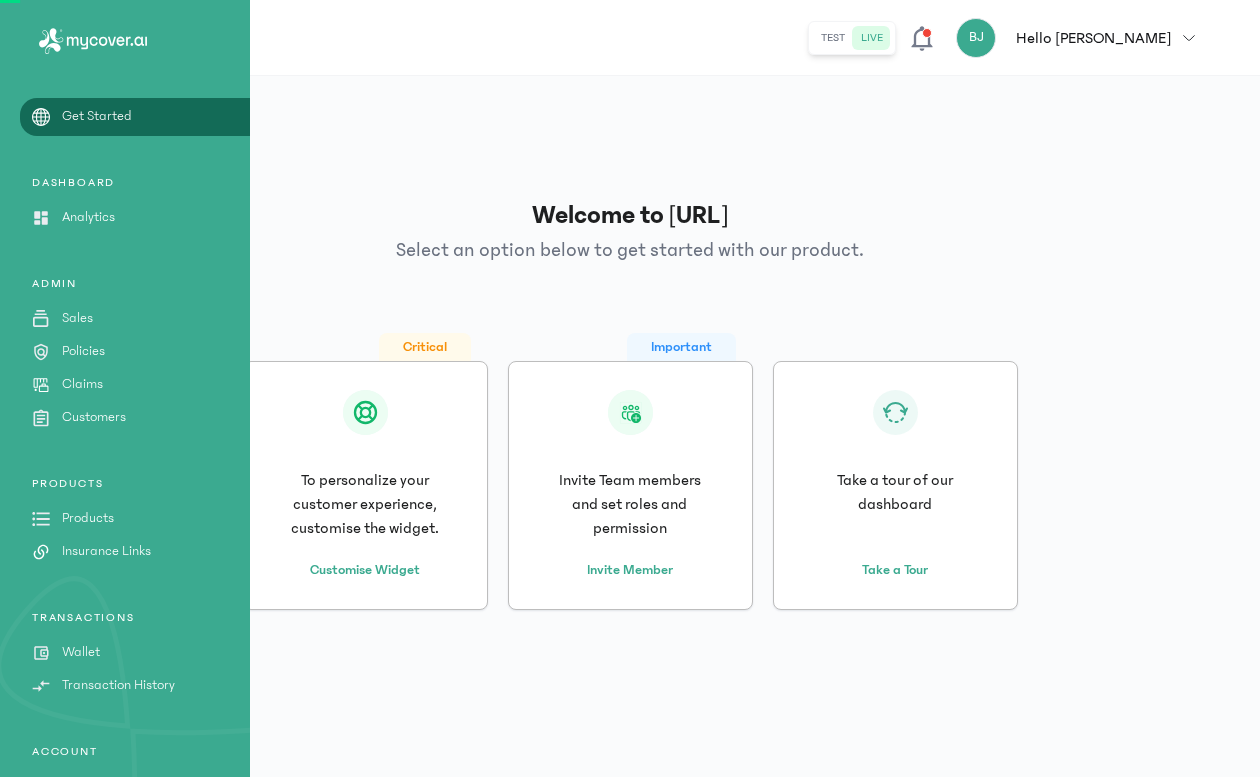 click on "Analytics" at bounding box center (88, 217) 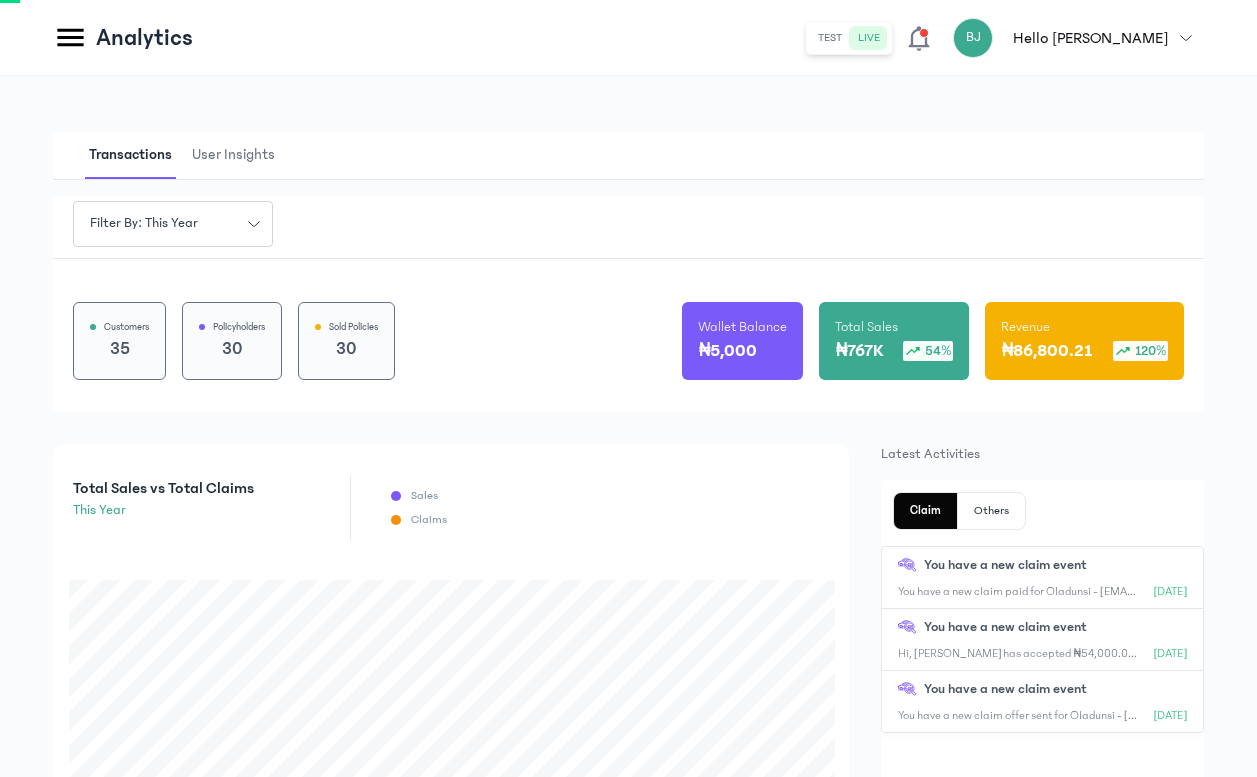 click 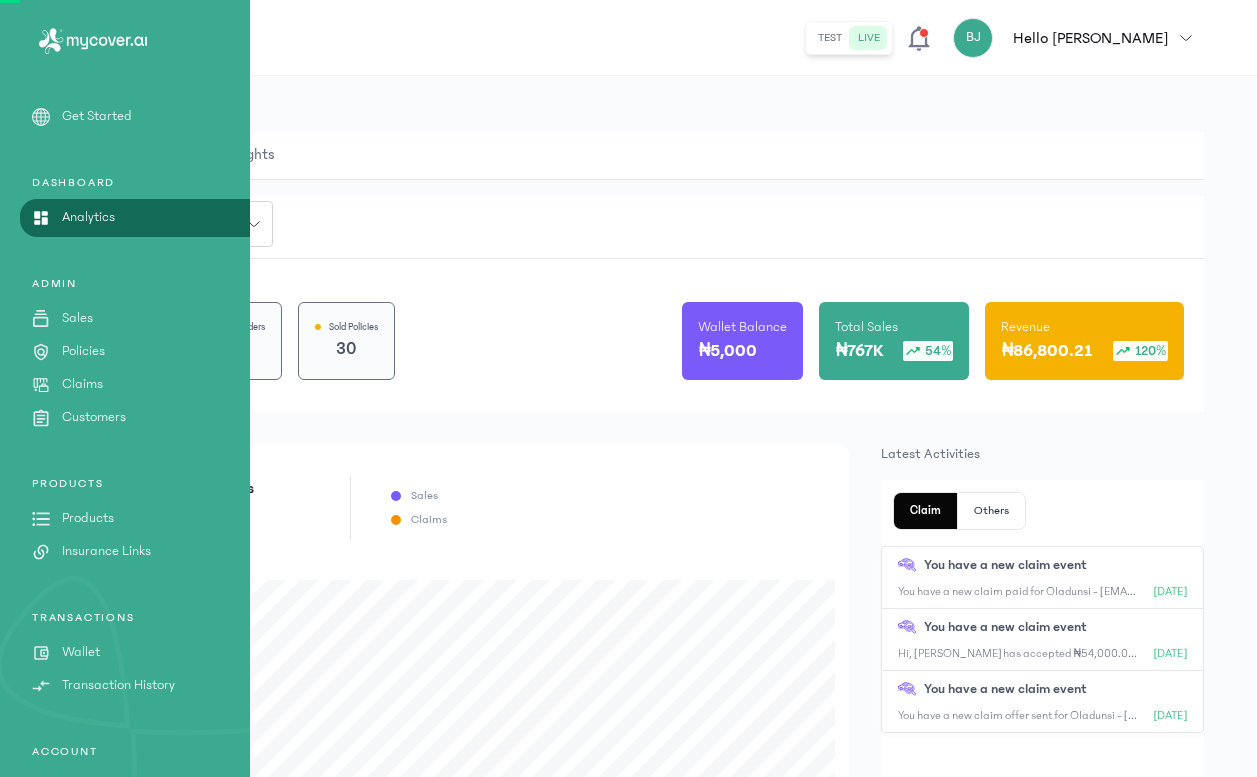 click on "Sales" at bounding box center (77, 318) 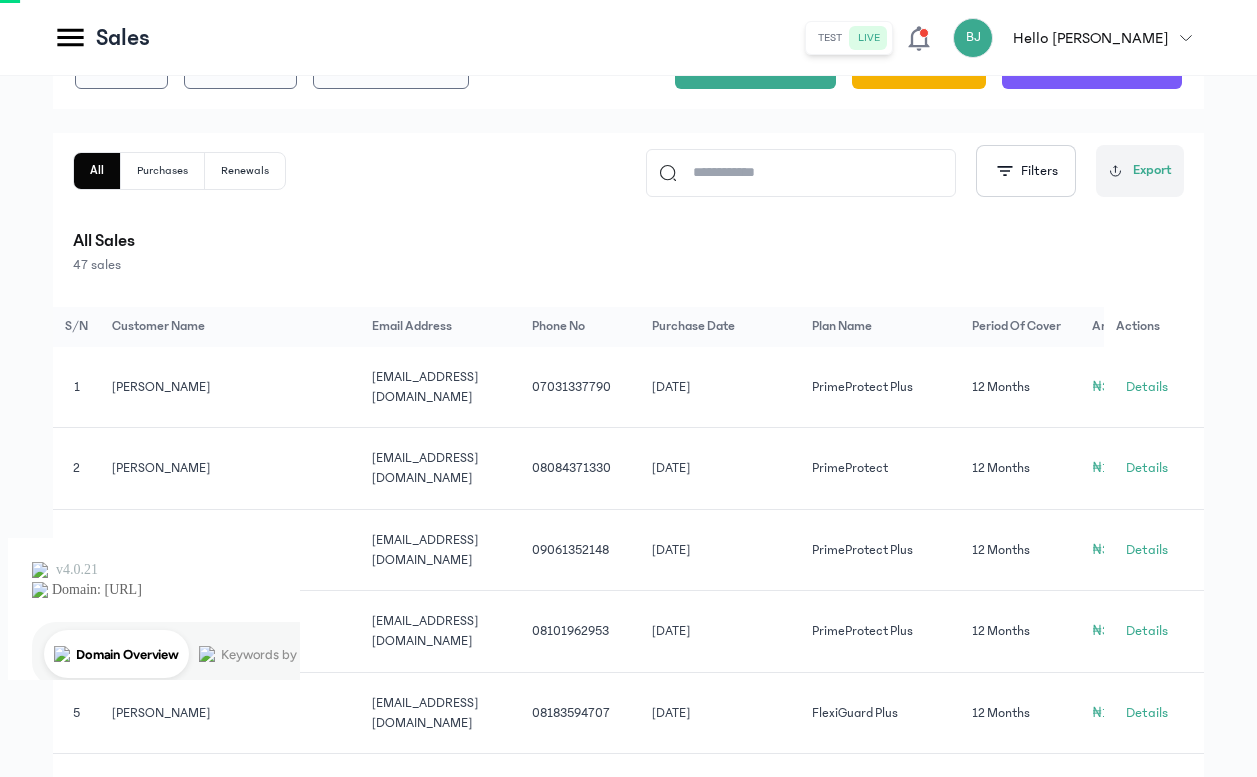 scroll, scrollTop: 144, scrollLeft: 0, axis: vertical 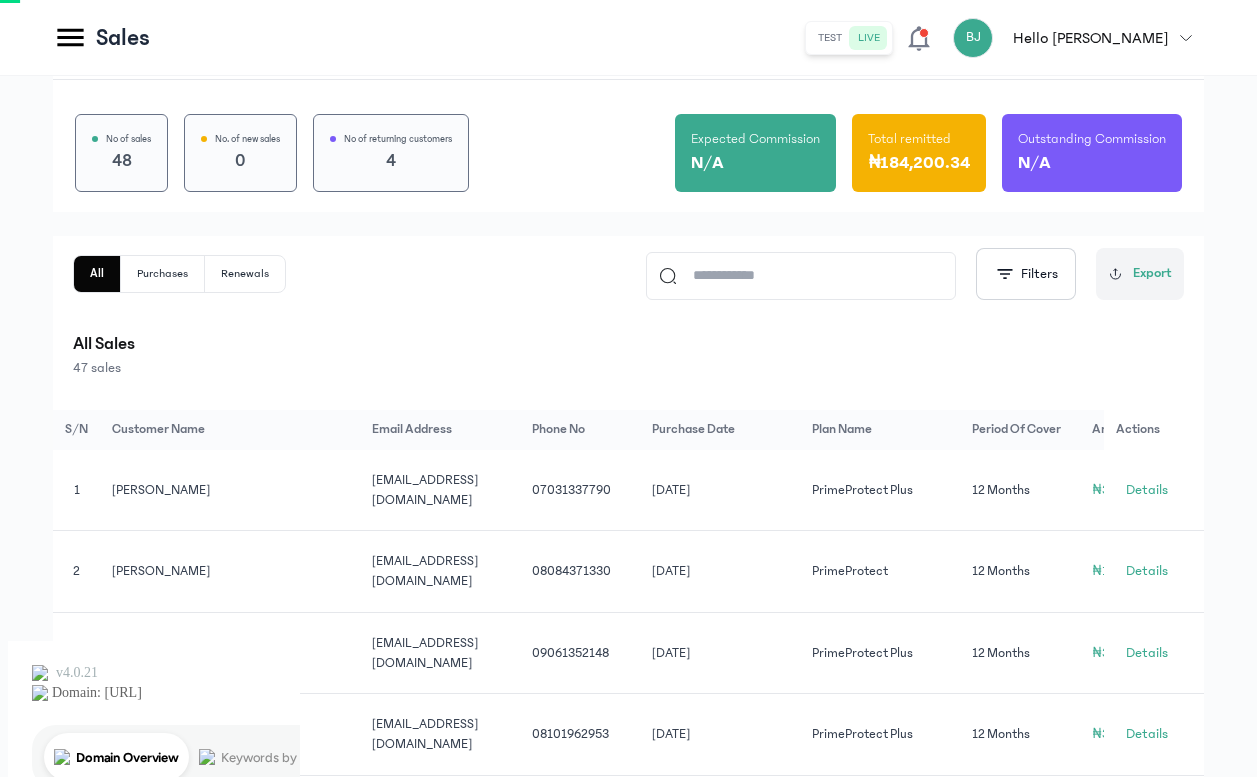 click 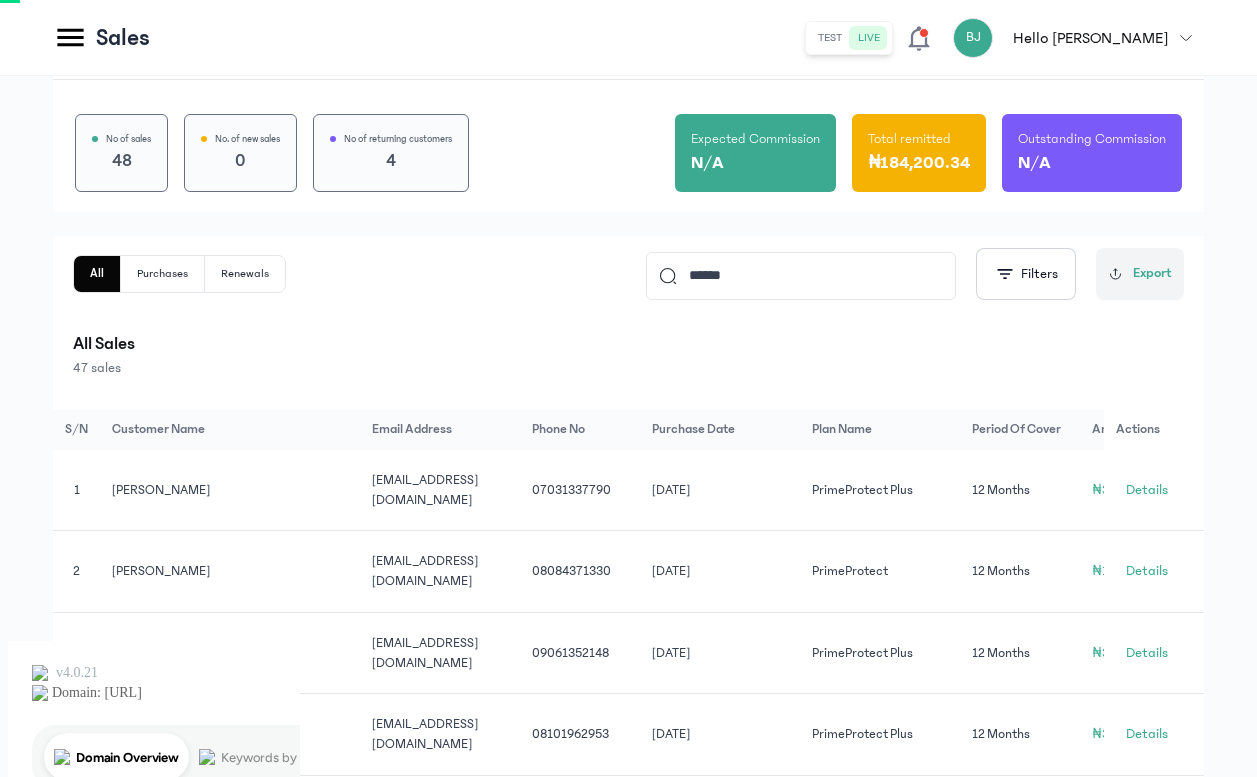 type on "******" 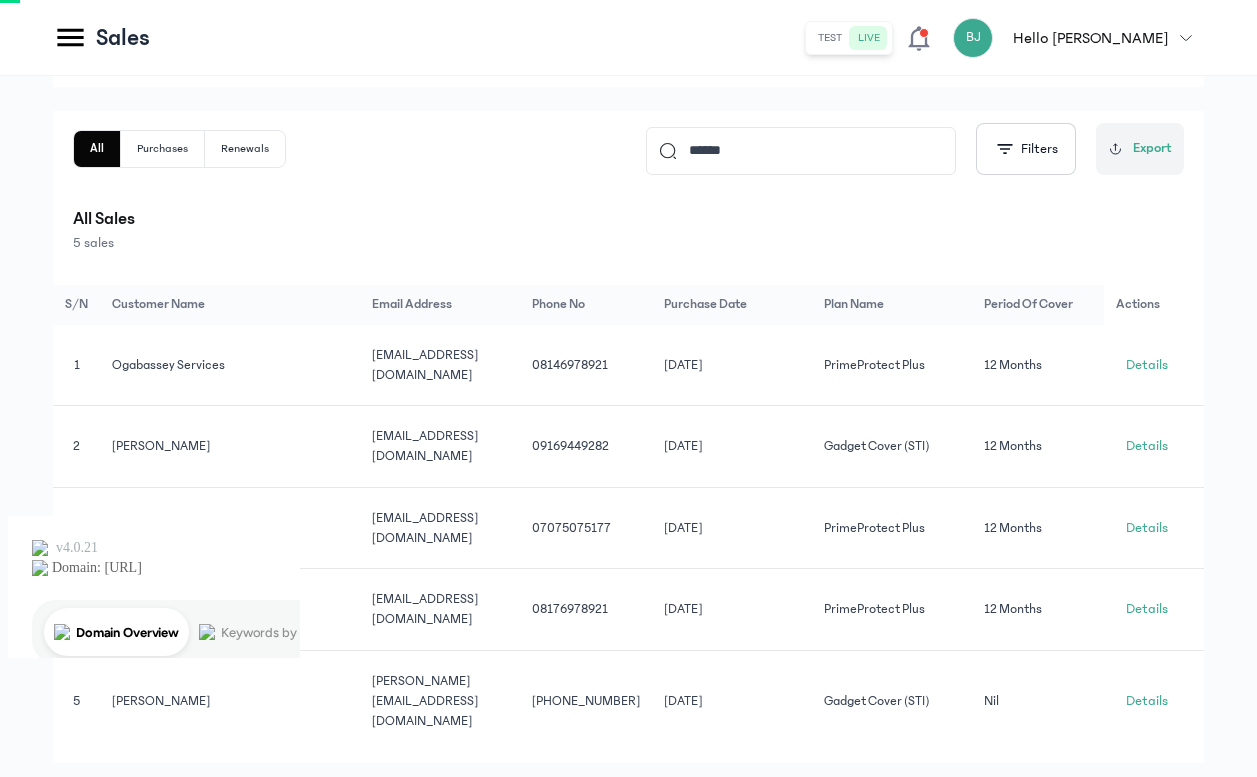 scroll, scrollTop: 293, scrollLeft: 0, axis: vertical 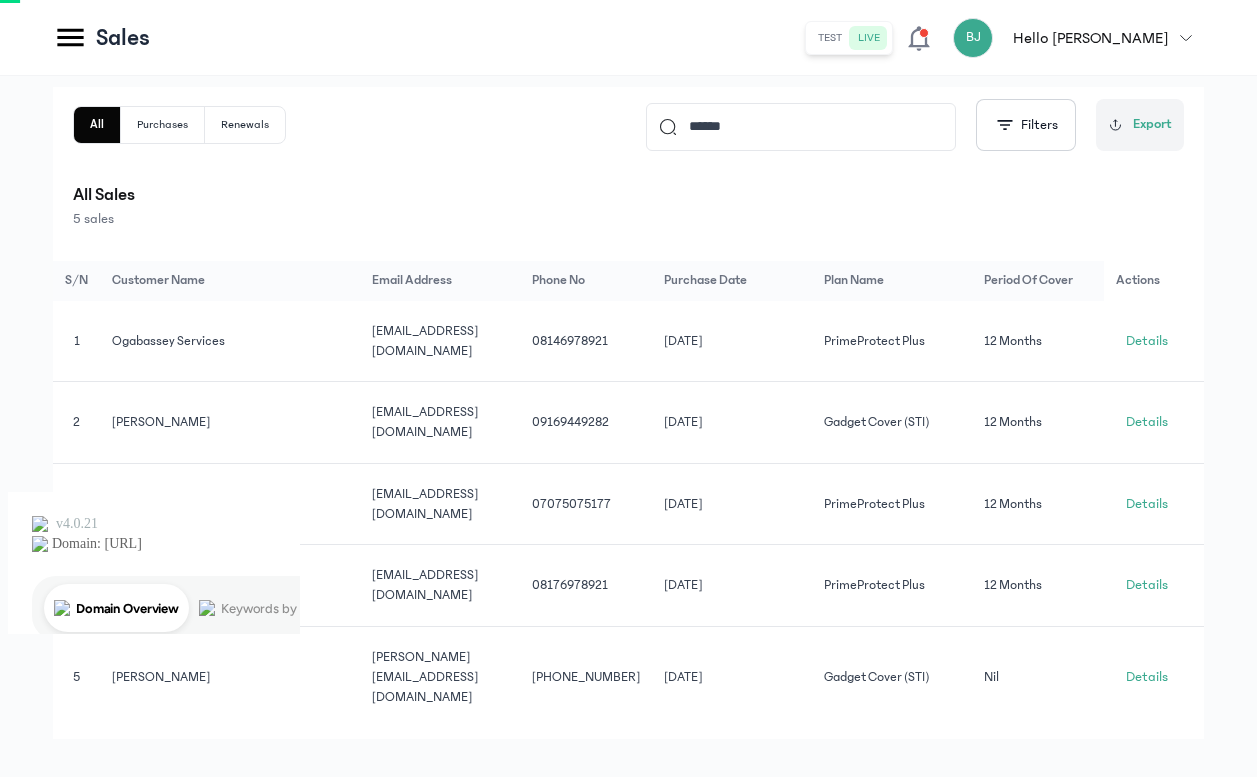 click on "[PERSON_NAME]" 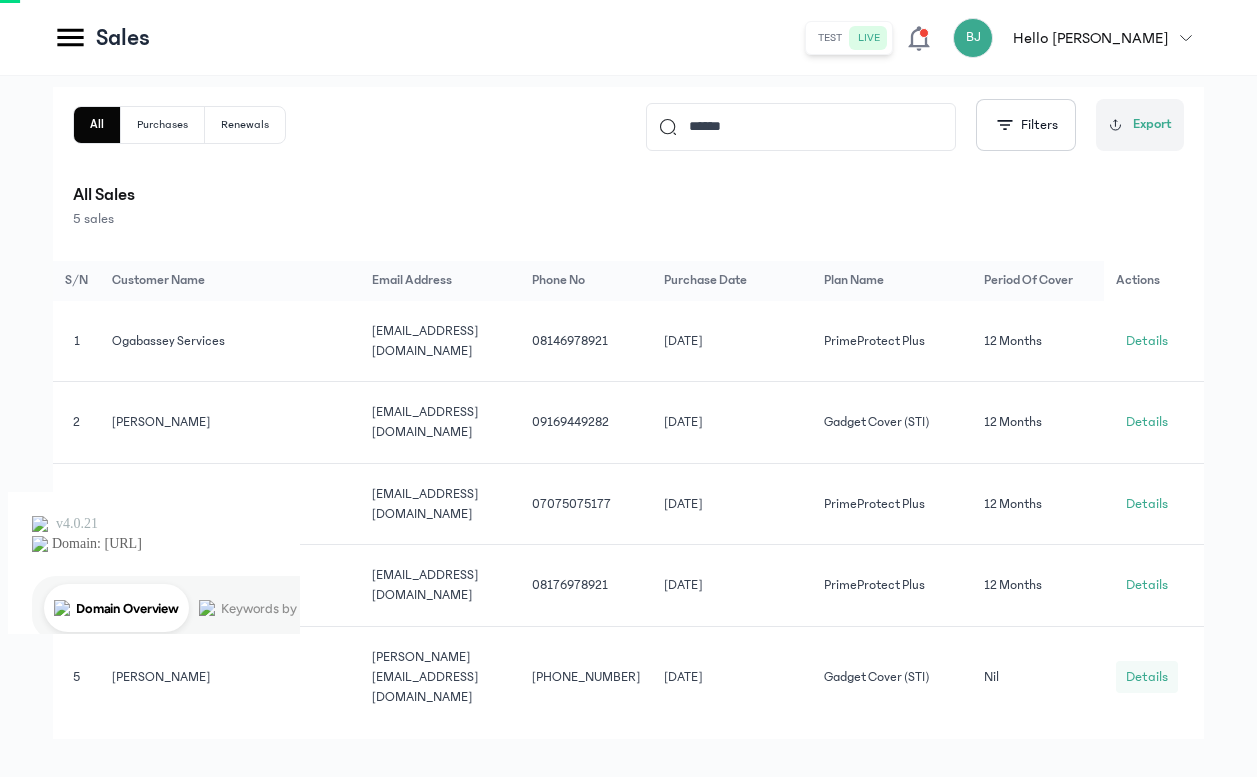 click on "Details" 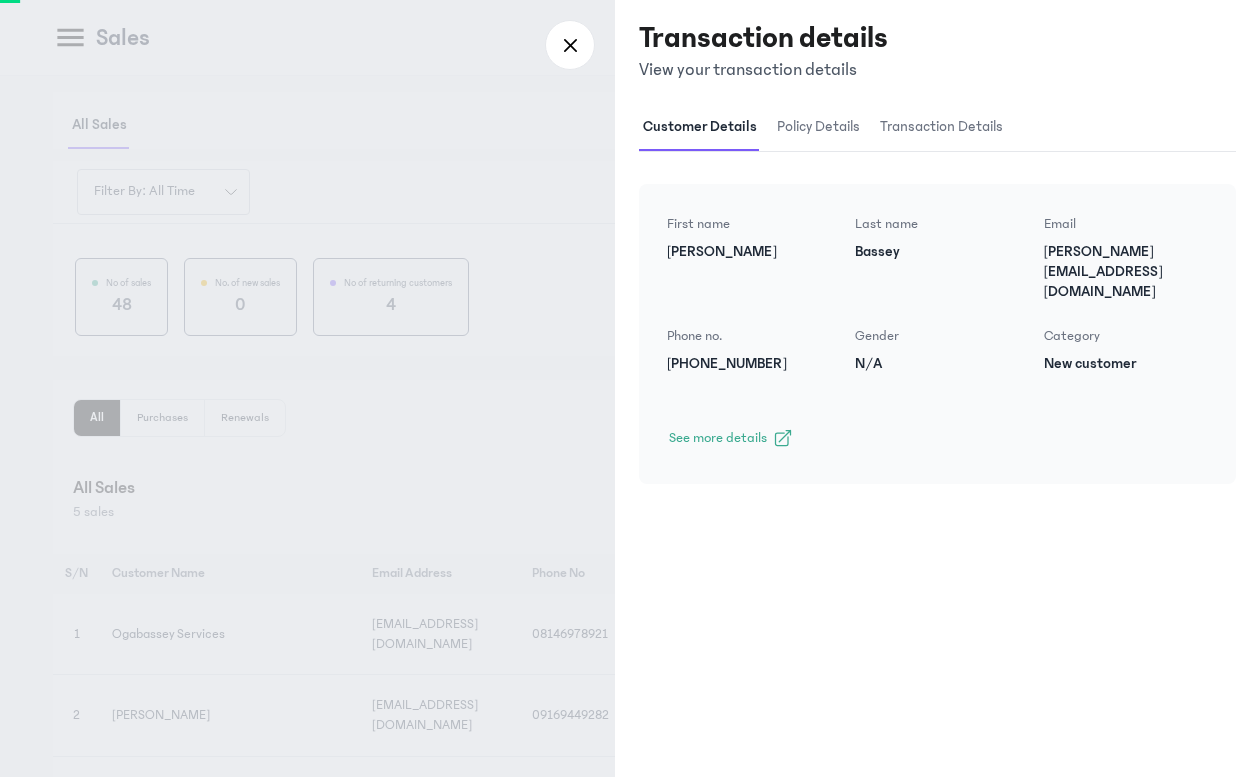 click on "policy details" at bounding box center [818, 127] 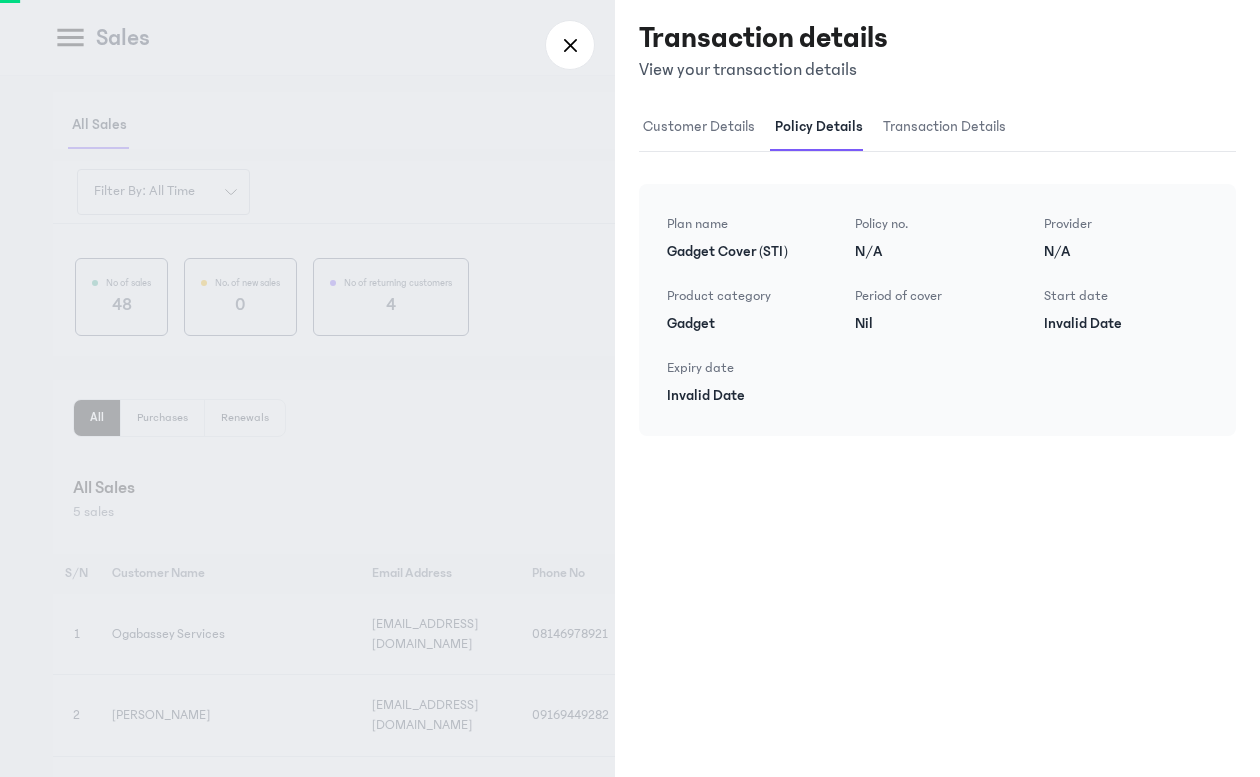 click on "transaction details" at bounding box center [944, 127] 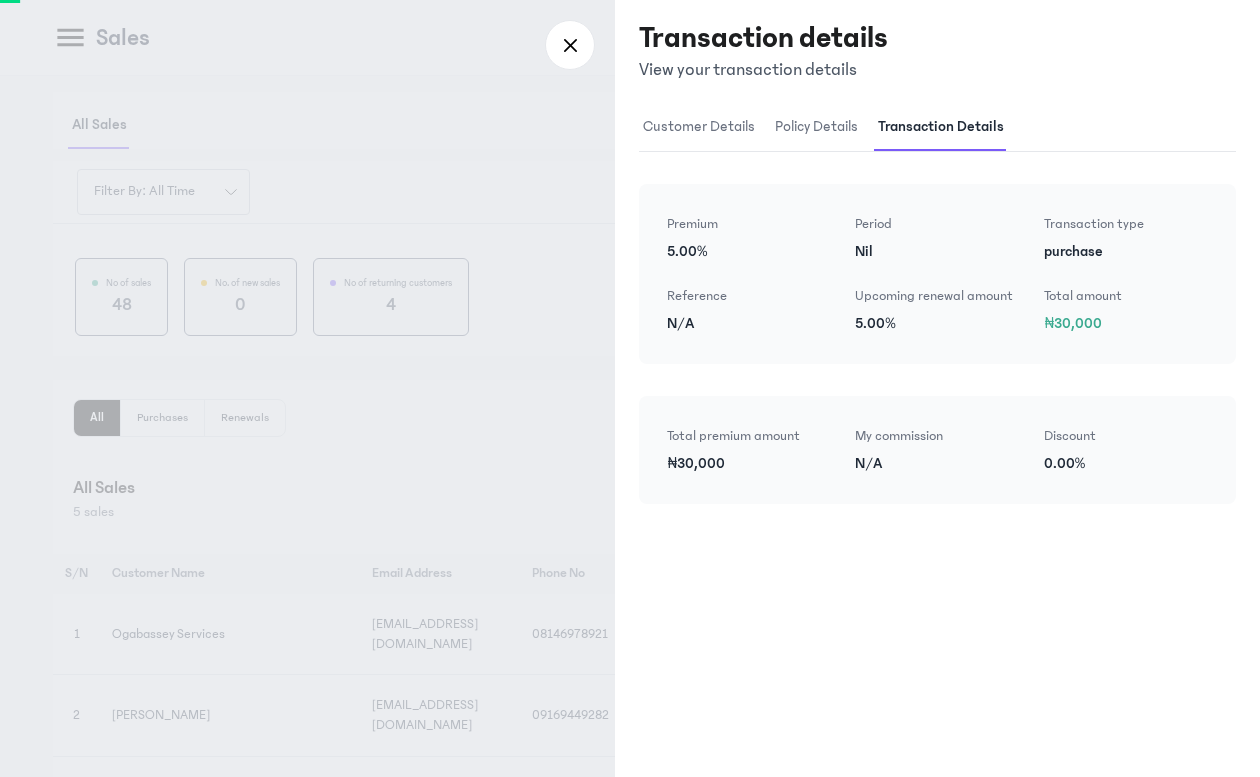 click on "policy details" at bounding box center [816, 127] 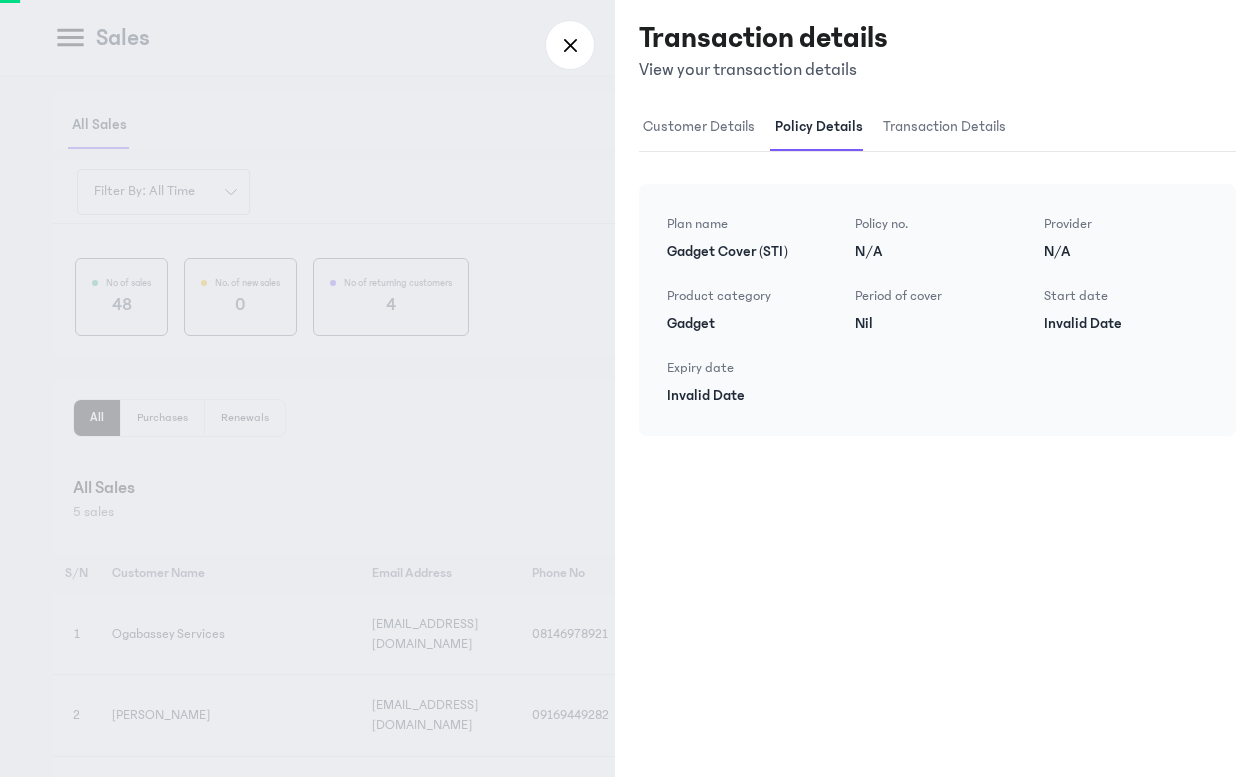 click on "customer details" at bounding box center [699, 127] 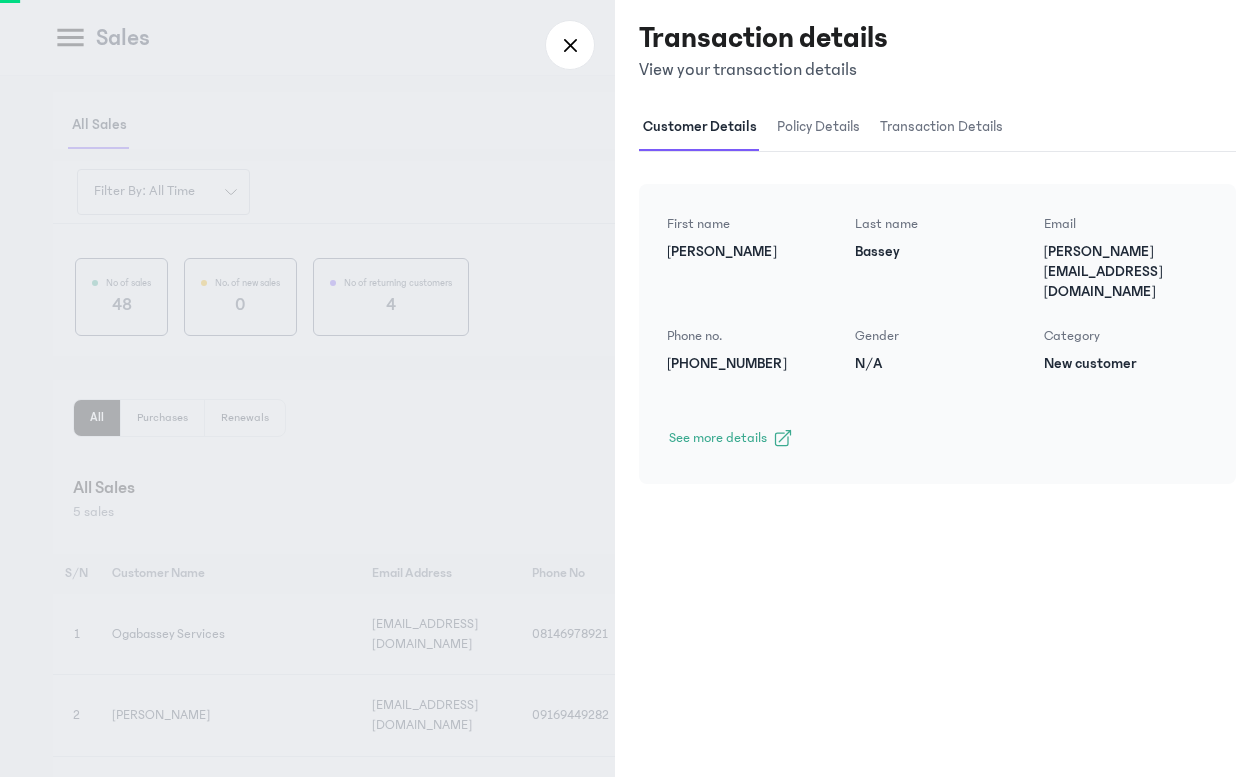 click at bounding box center (630, 388) 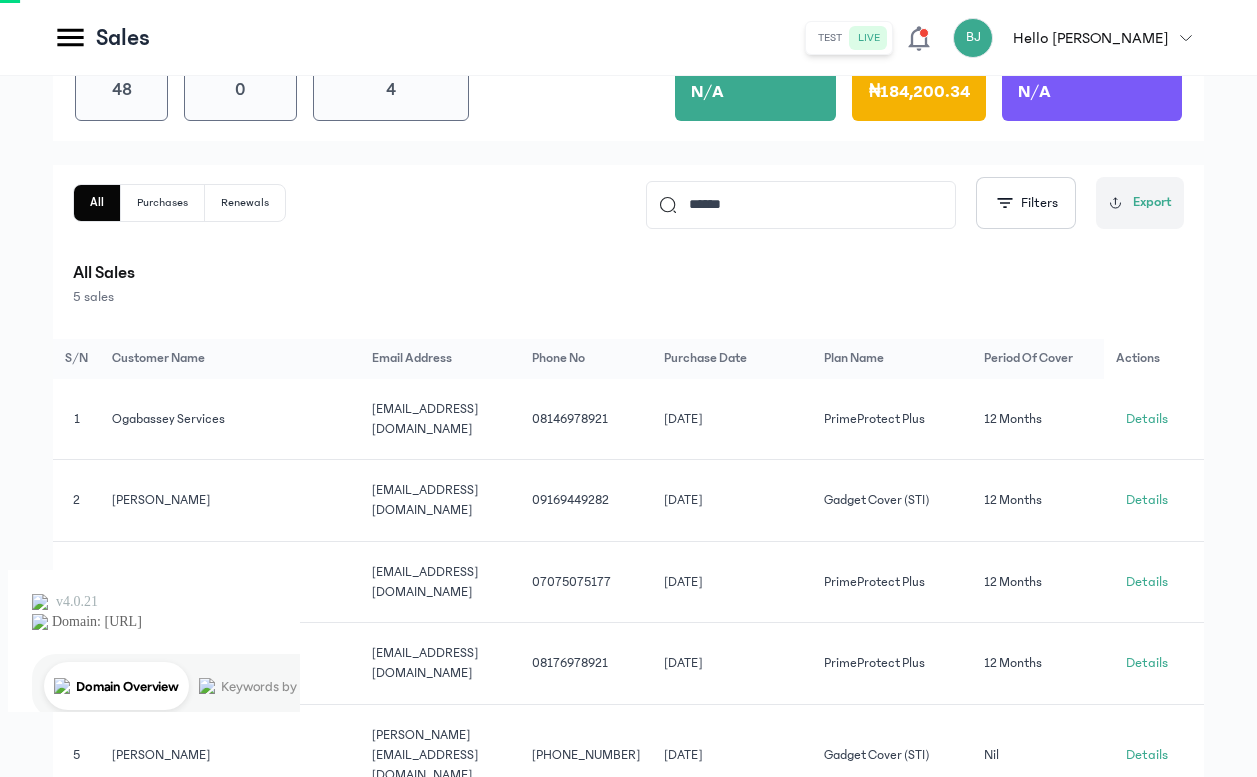 scroll, scrollTop: 280, scrollLeft: 0, axis: vertical 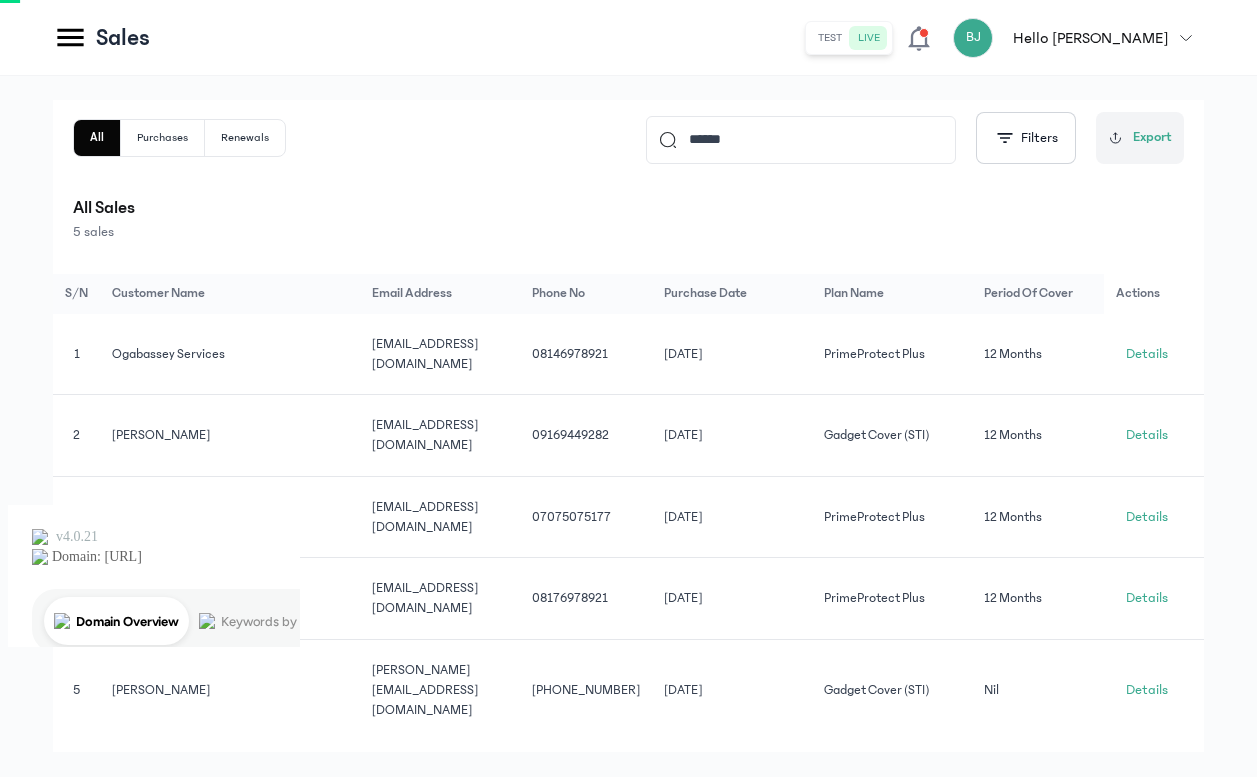click on "[PERSON_NAME]" 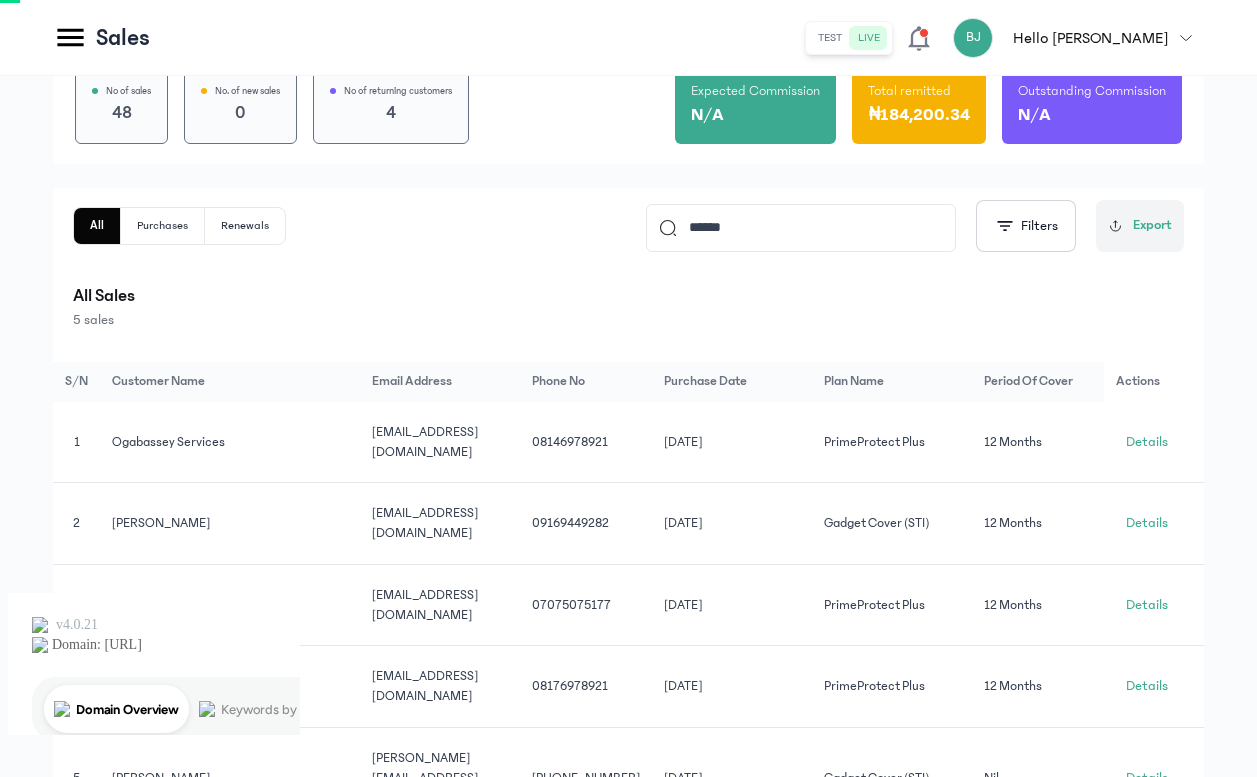 scroll, scrollTop: 0, scrollLeft: 0, axis: both 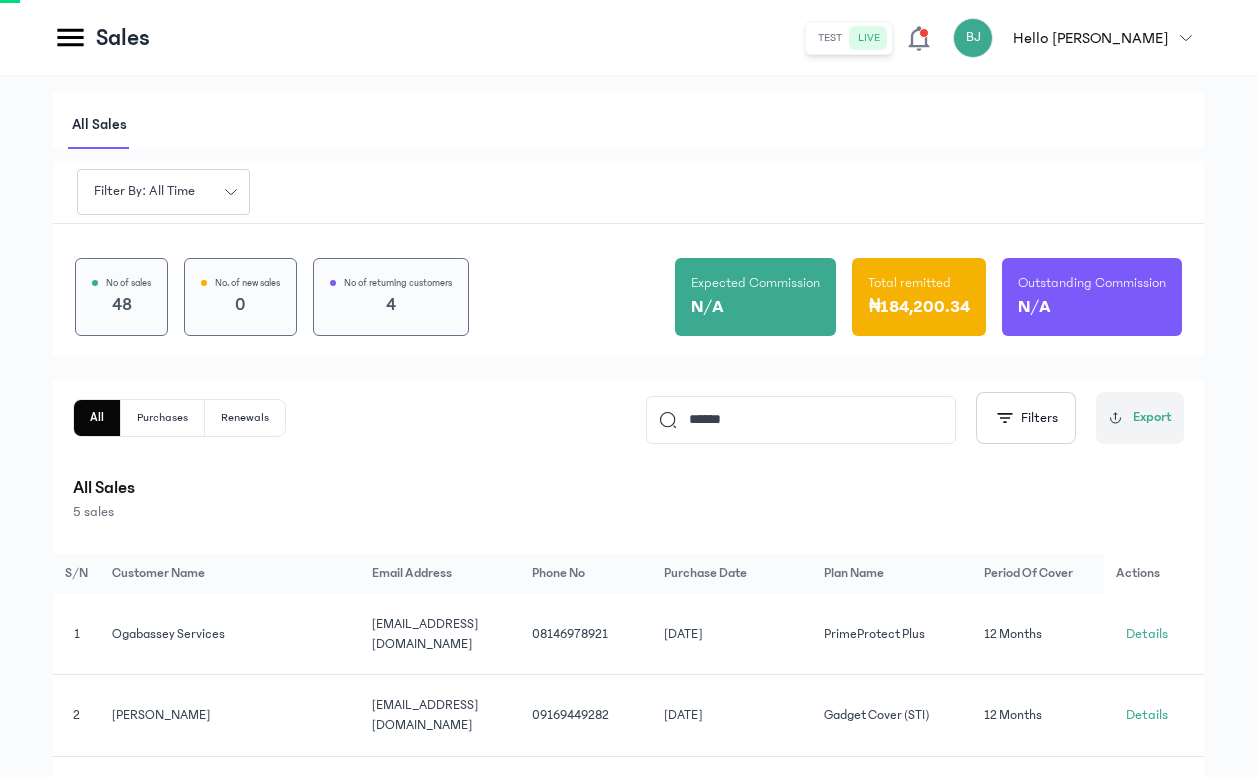 click on "Purchases" 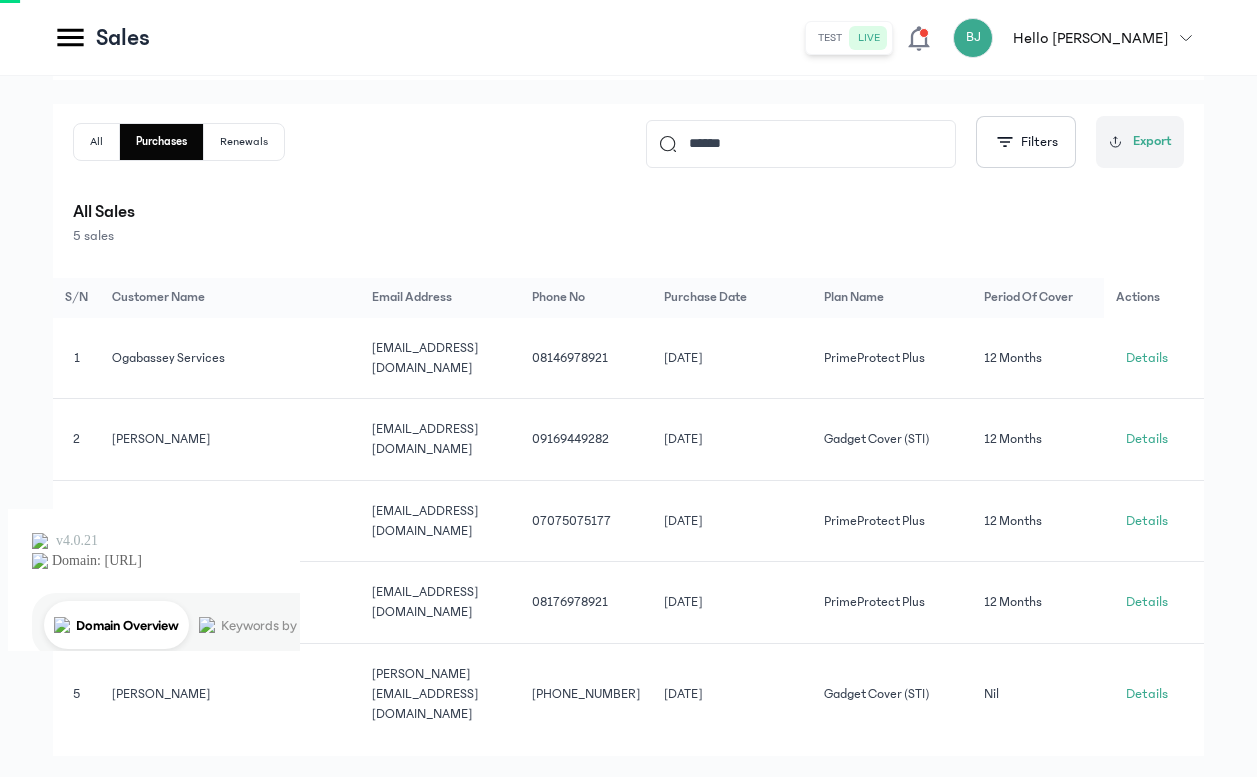 scroll, scrollTop: 293, scrollLeft: 0, axis: vertical 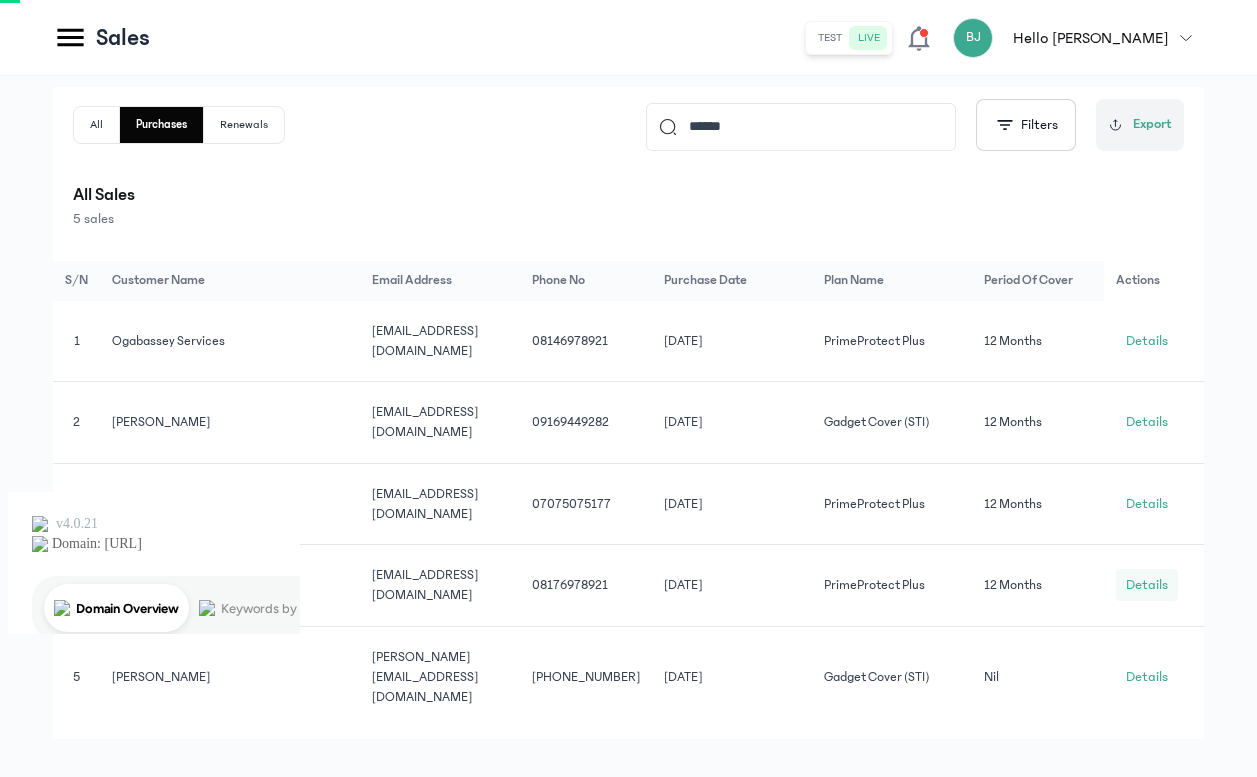 click on "Details" 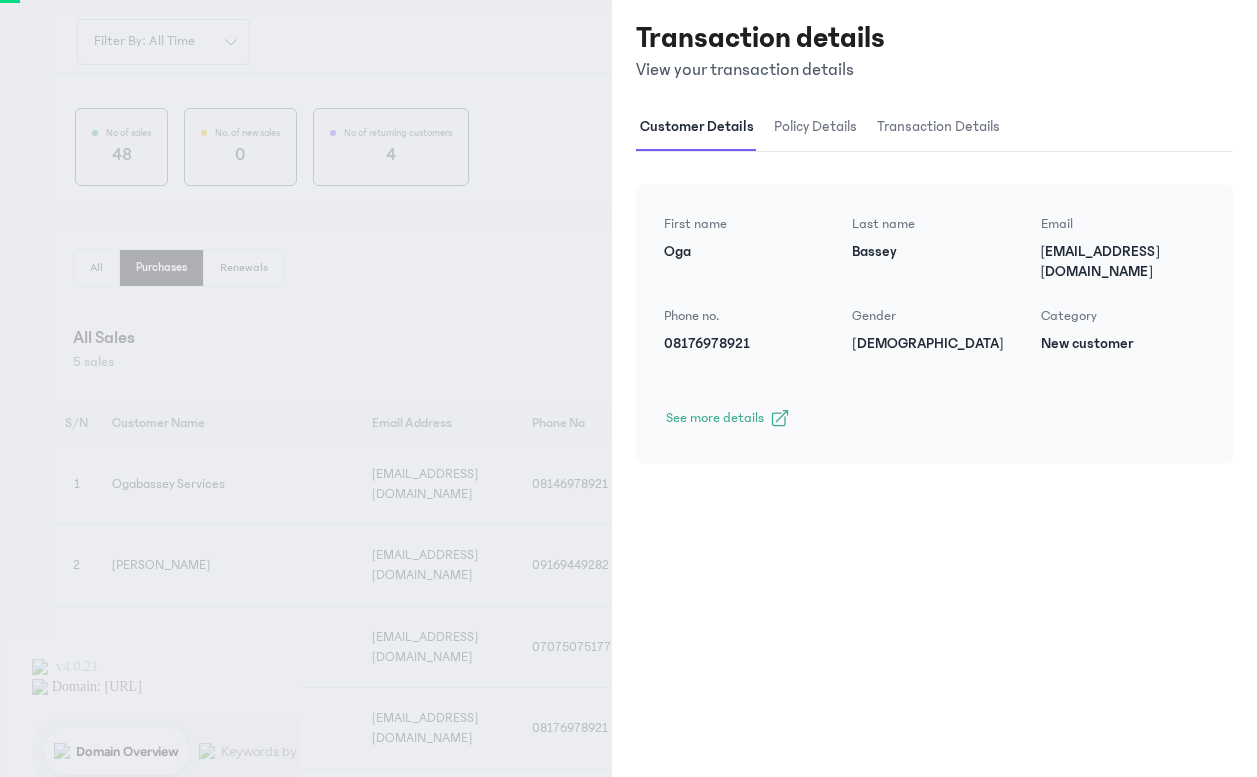 scroll, scrollTop: 0, scrollLeft: 0, axis: both 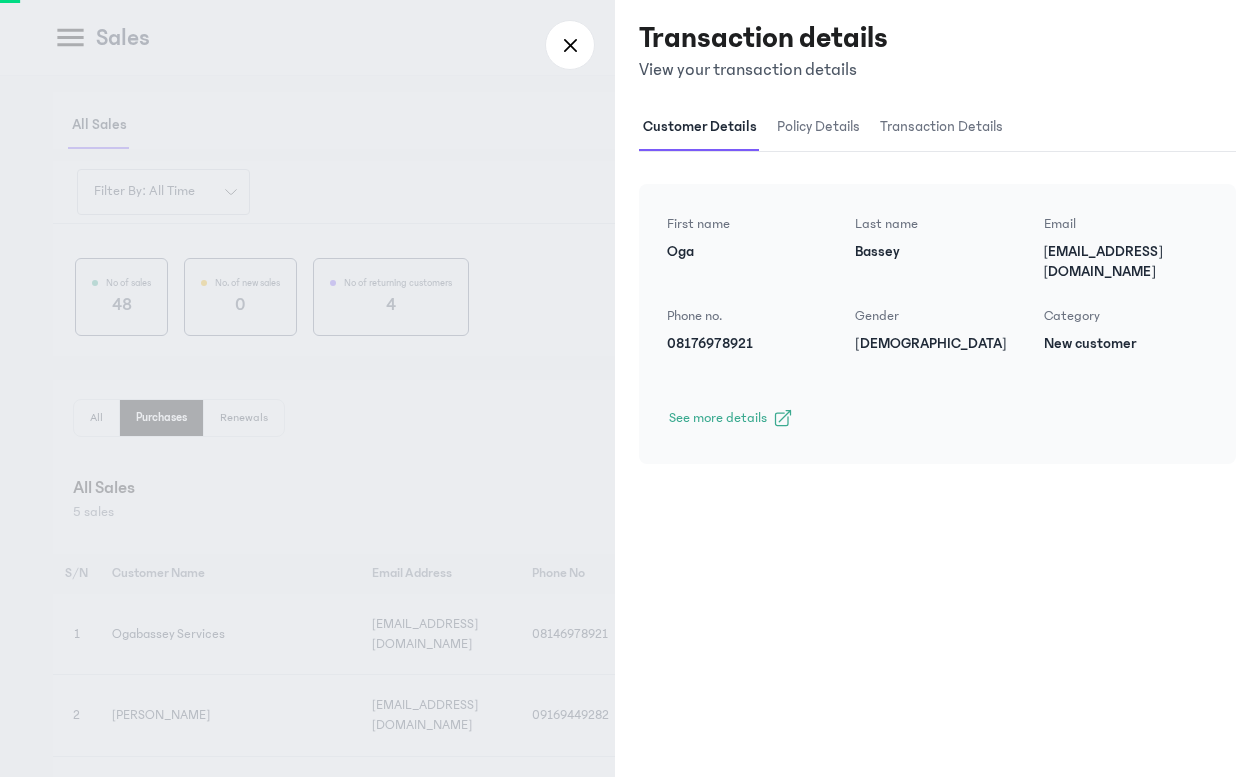 click on "policy details" at bounding box center [818, 127] 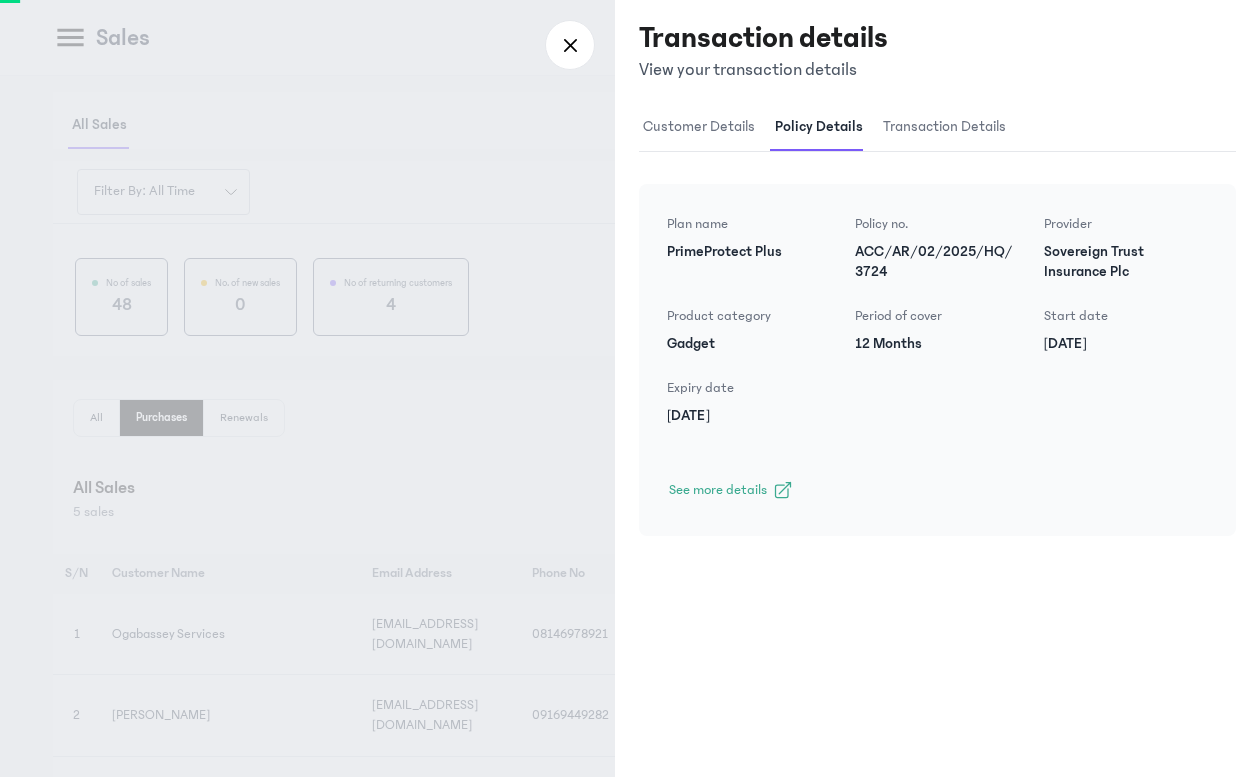 click on "transaction details" at bounding box center (944, 127) 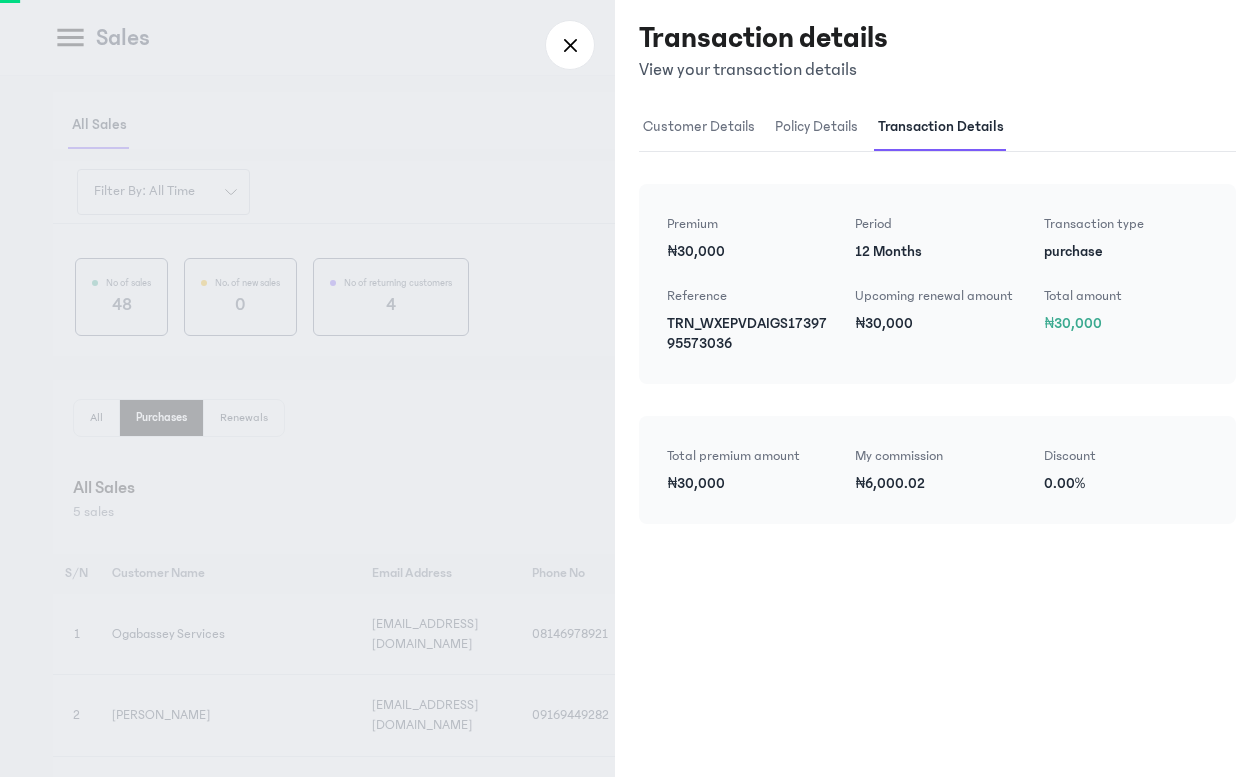 click at bounding box center [630, 388] 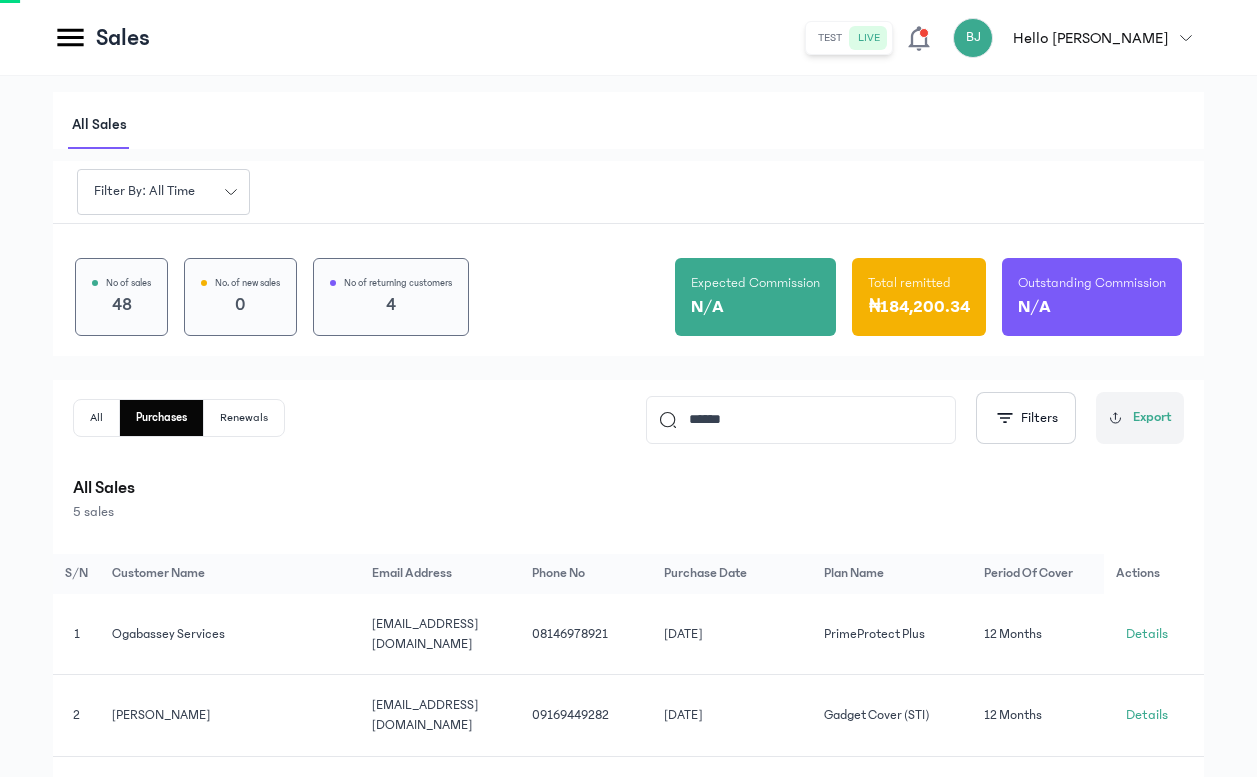 click 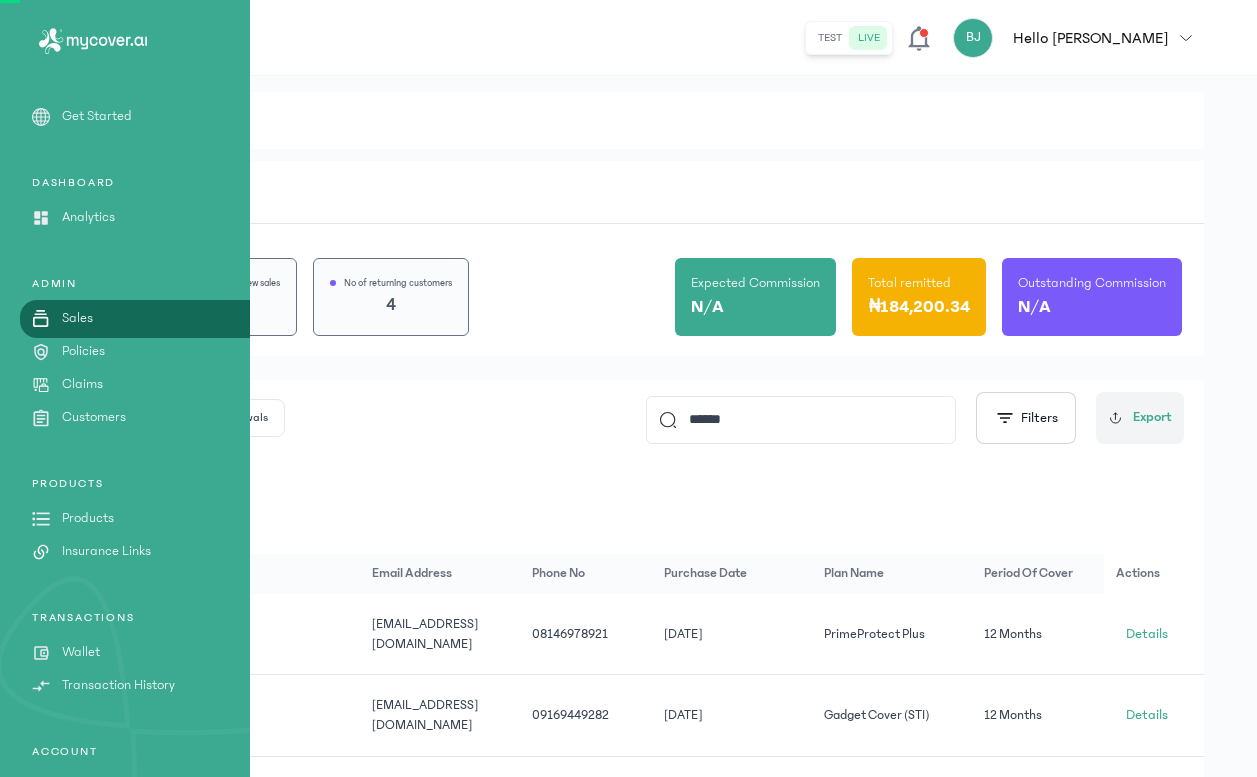 click on "Policies" at bounding box center [83, 351] 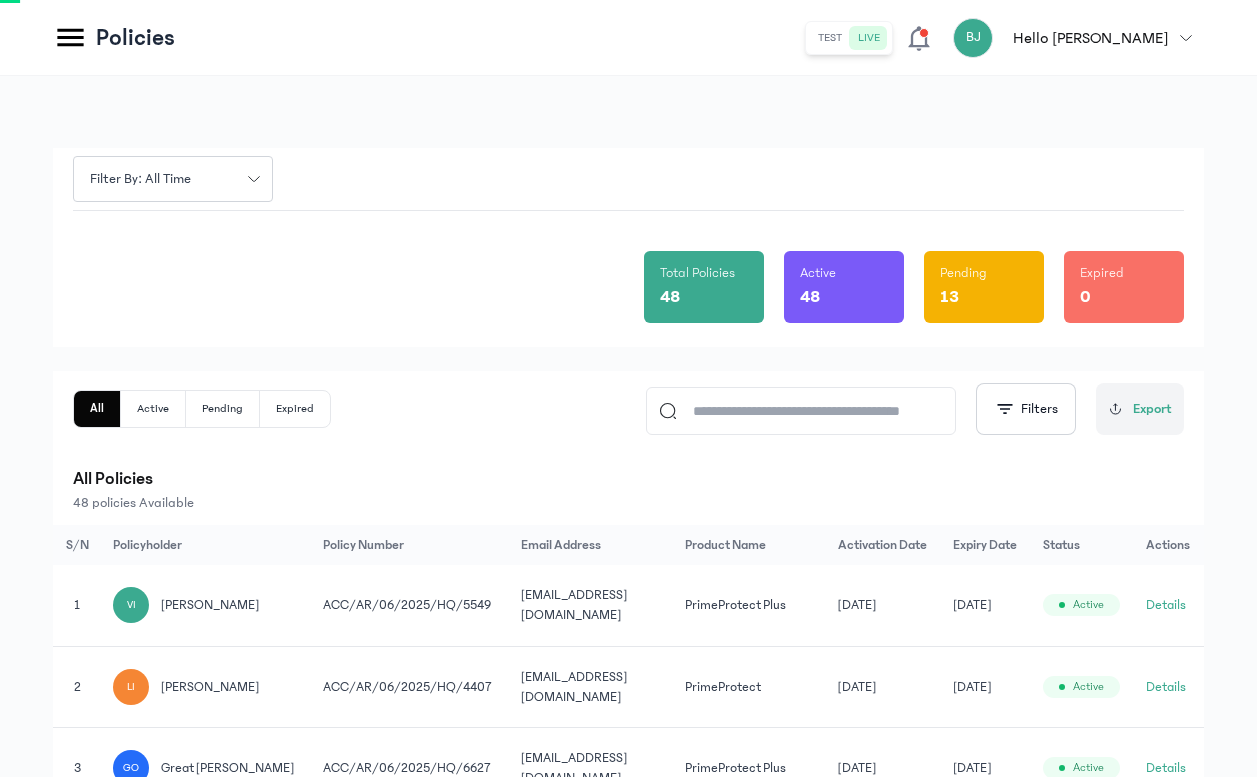 click 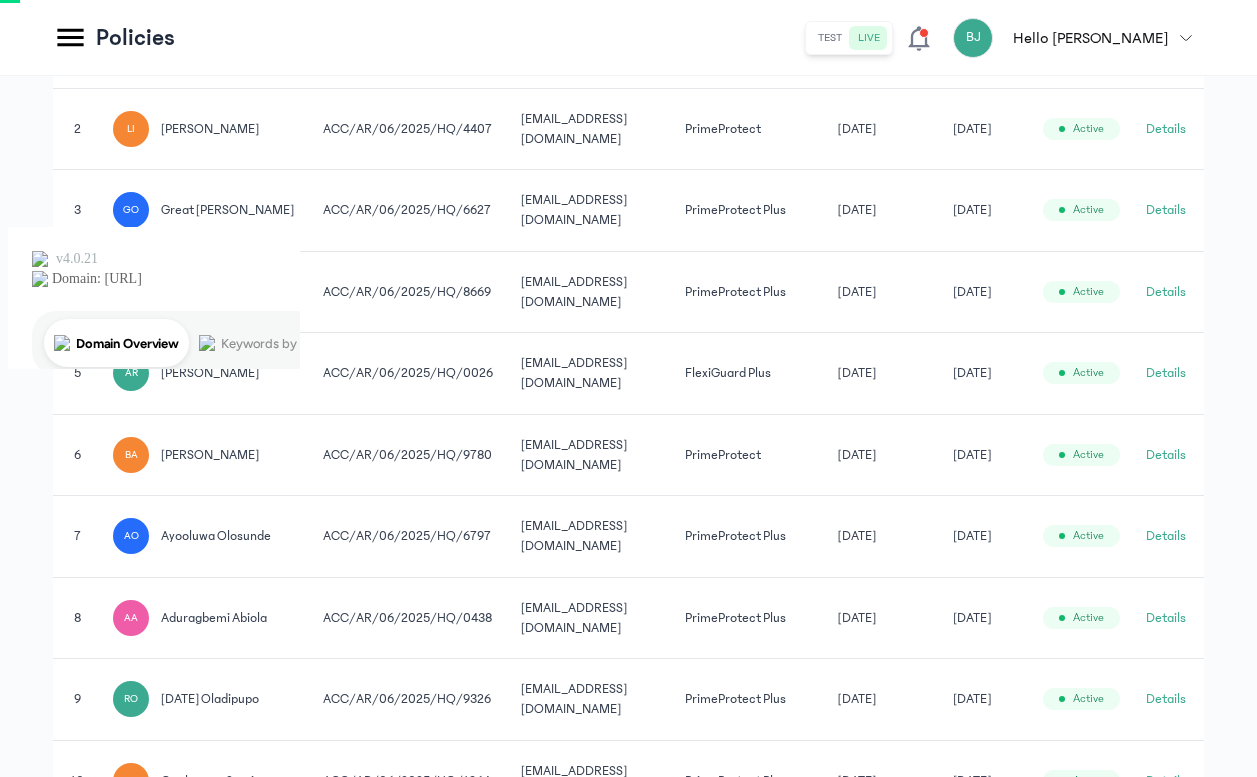 scroll, scrollTop: 0, scrollLeft: 0, axis: both 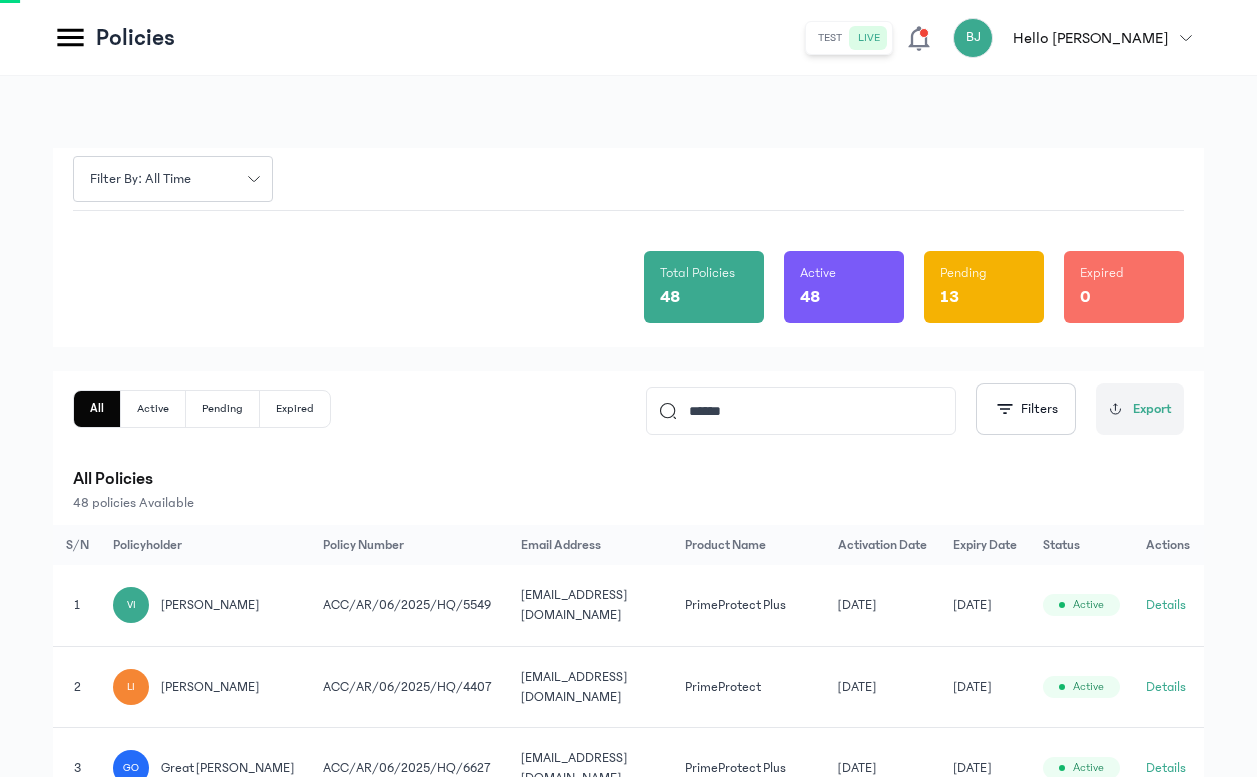 click on "******" 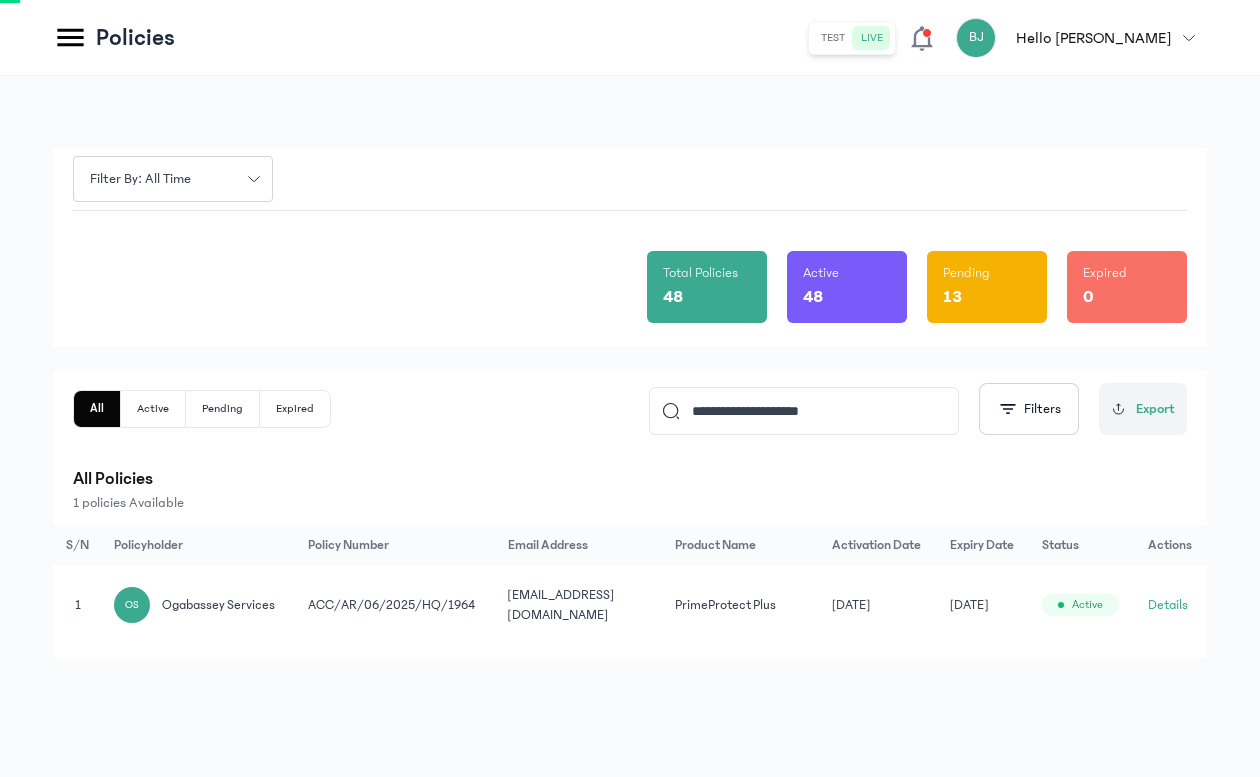 click on "ACC/AR/06/2025/HQ/1964" 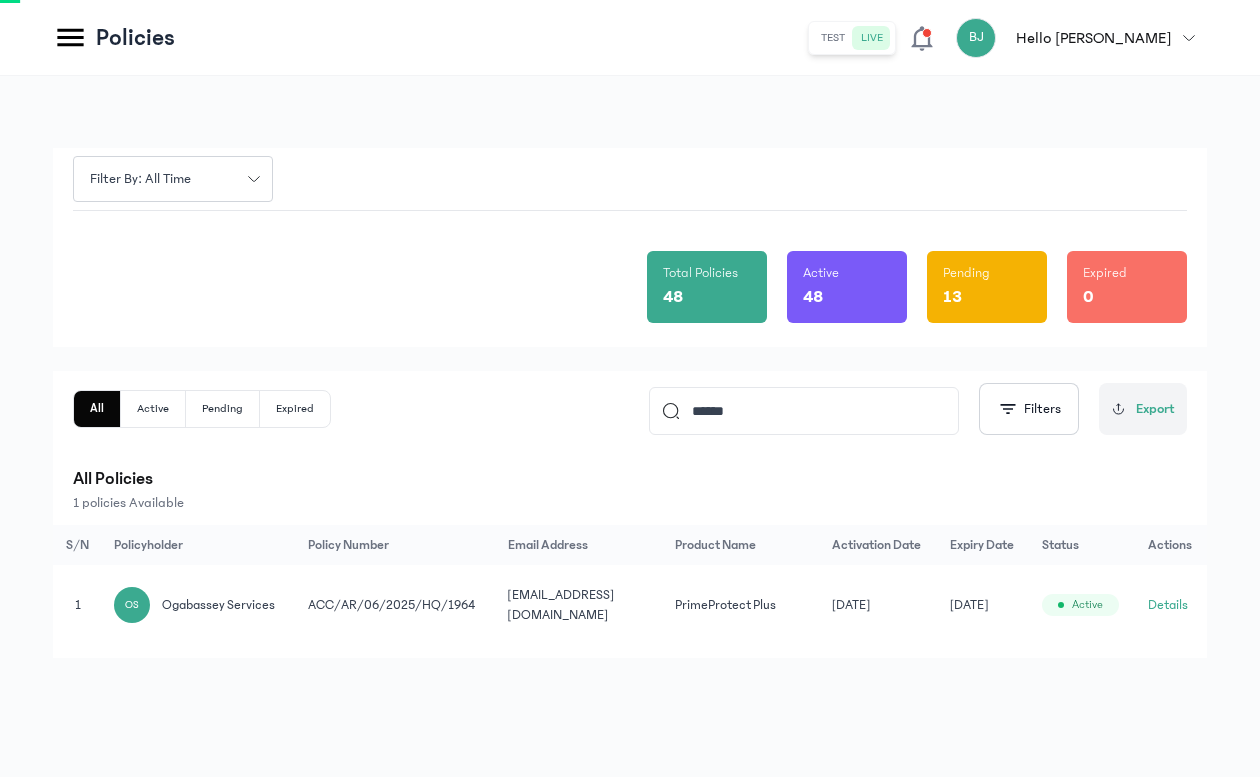 type on "******" 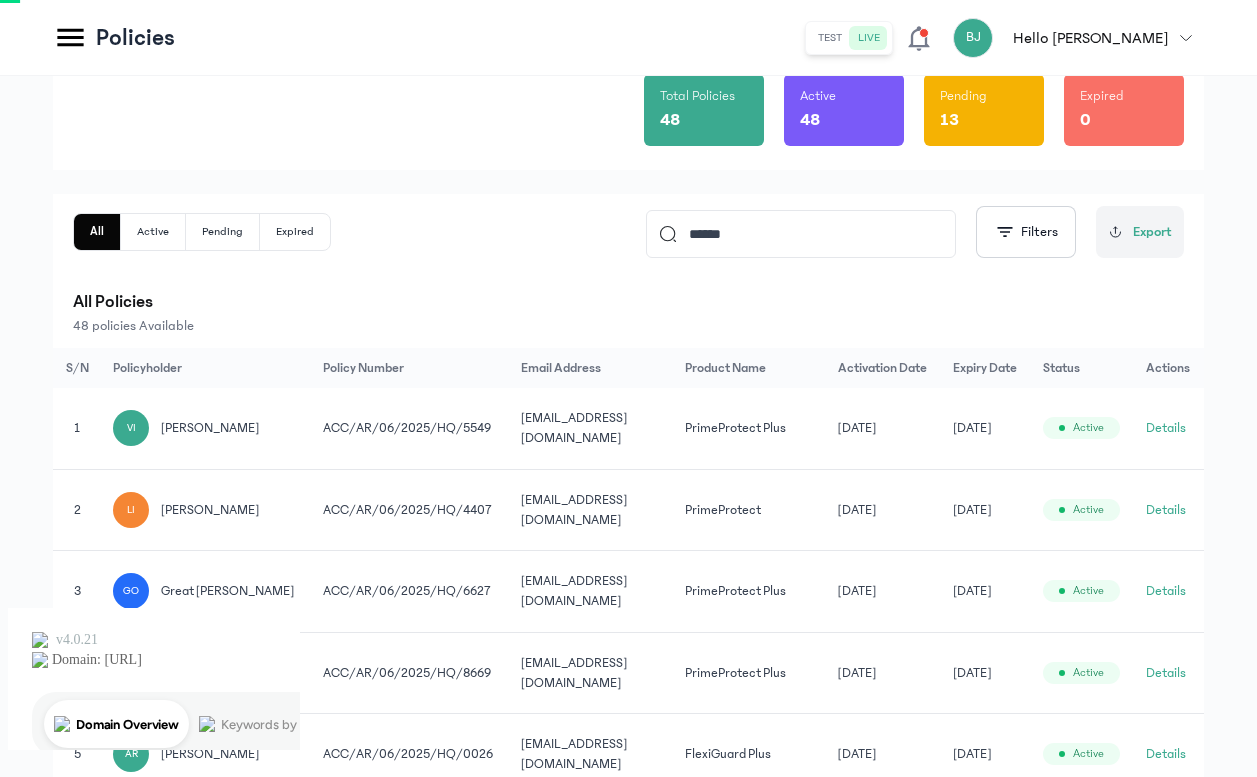 scroll, scrollTop: 0, scrollLeft: 0, axis: both 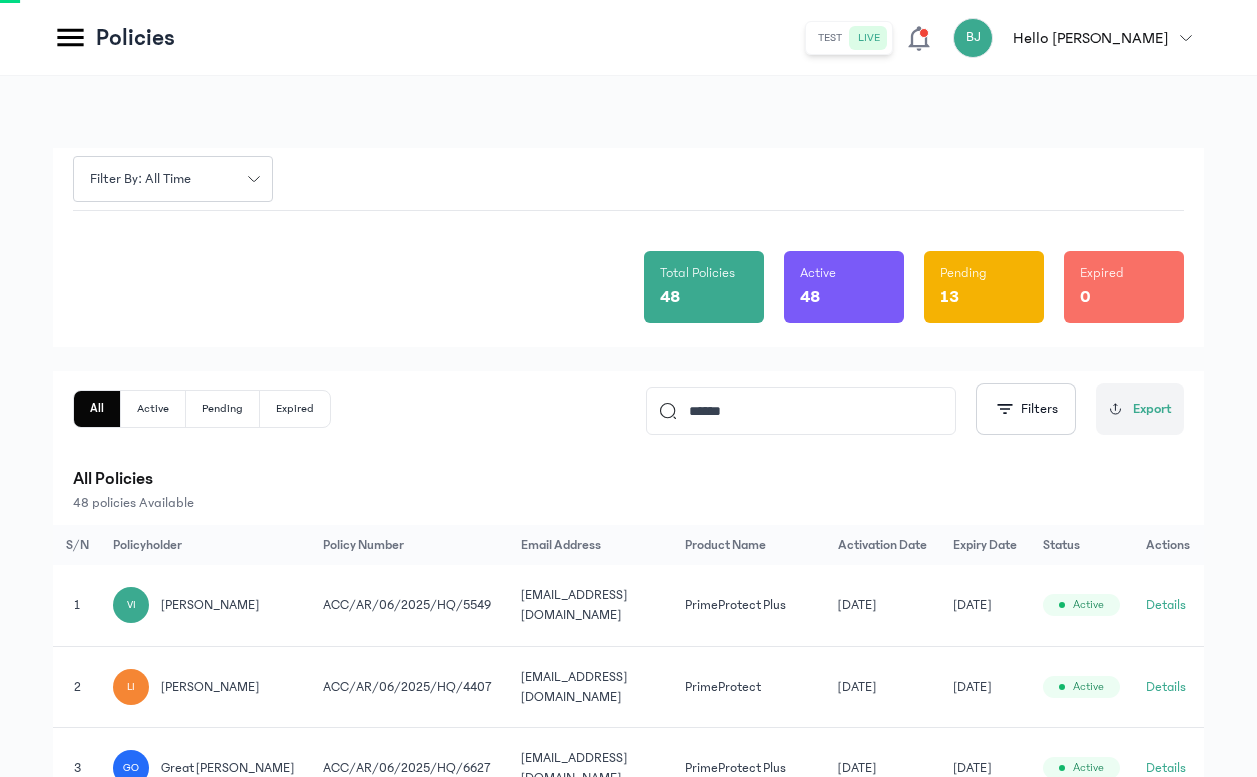 click on "Active" 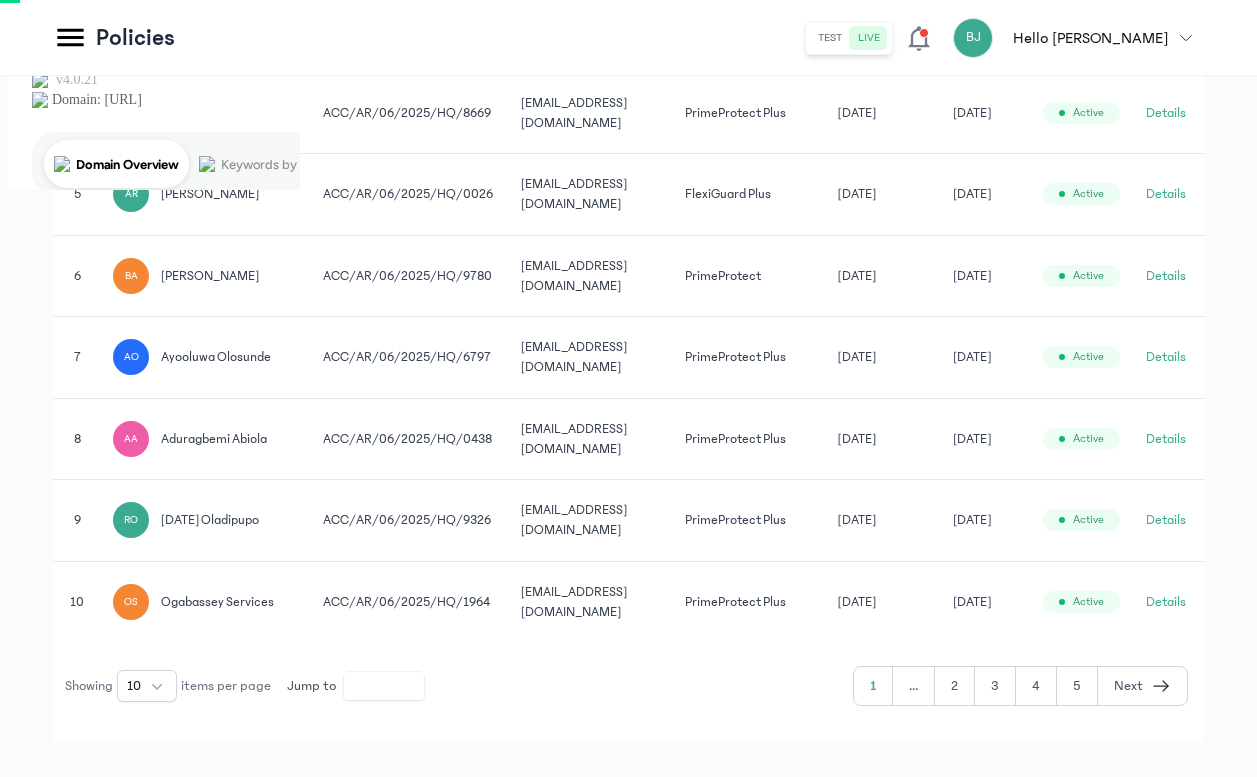 scroll, scrollTop: 748, scrollLeft: 0, axis: vertical 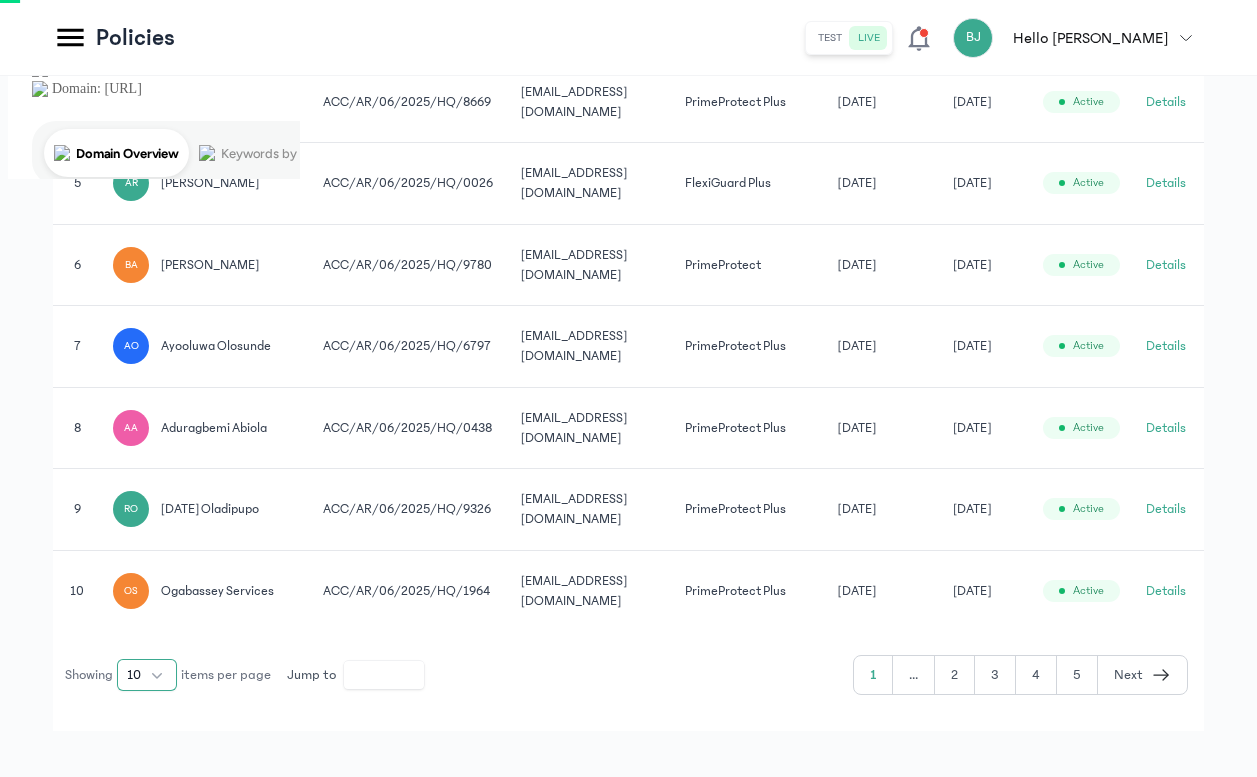 click on "10" 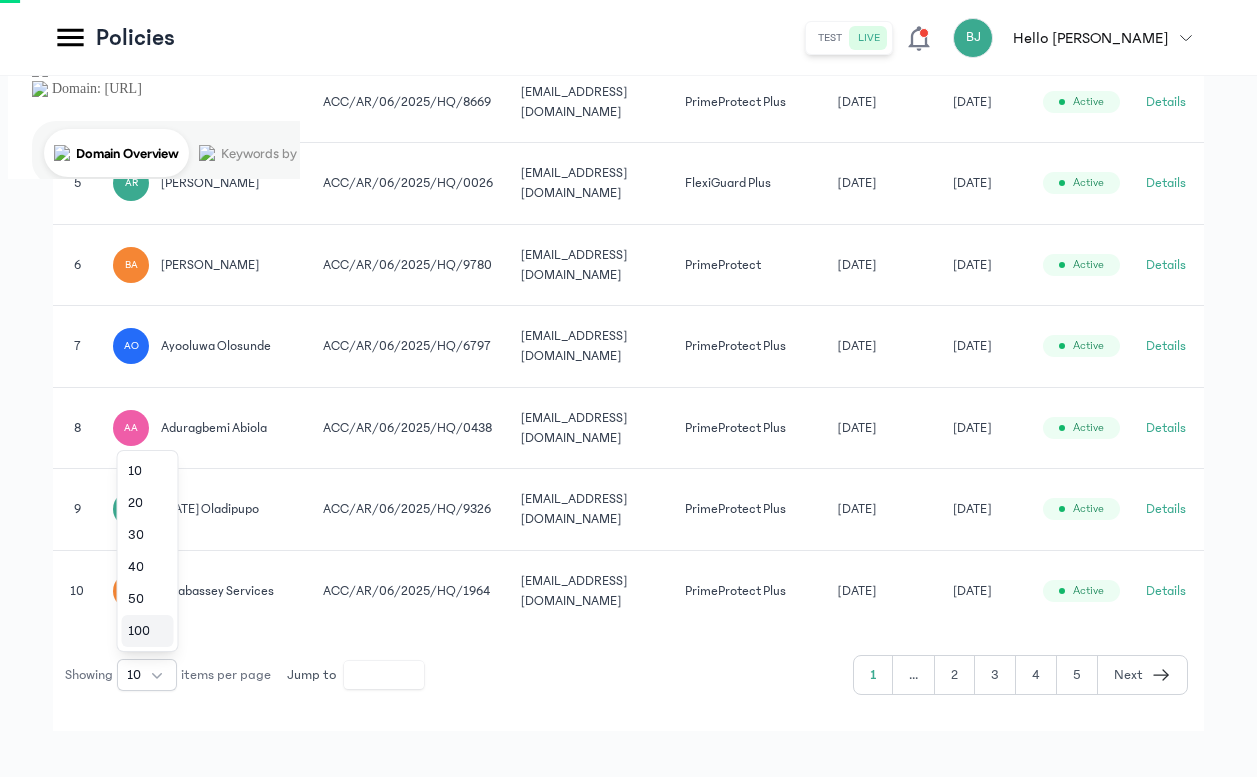 click on "100" 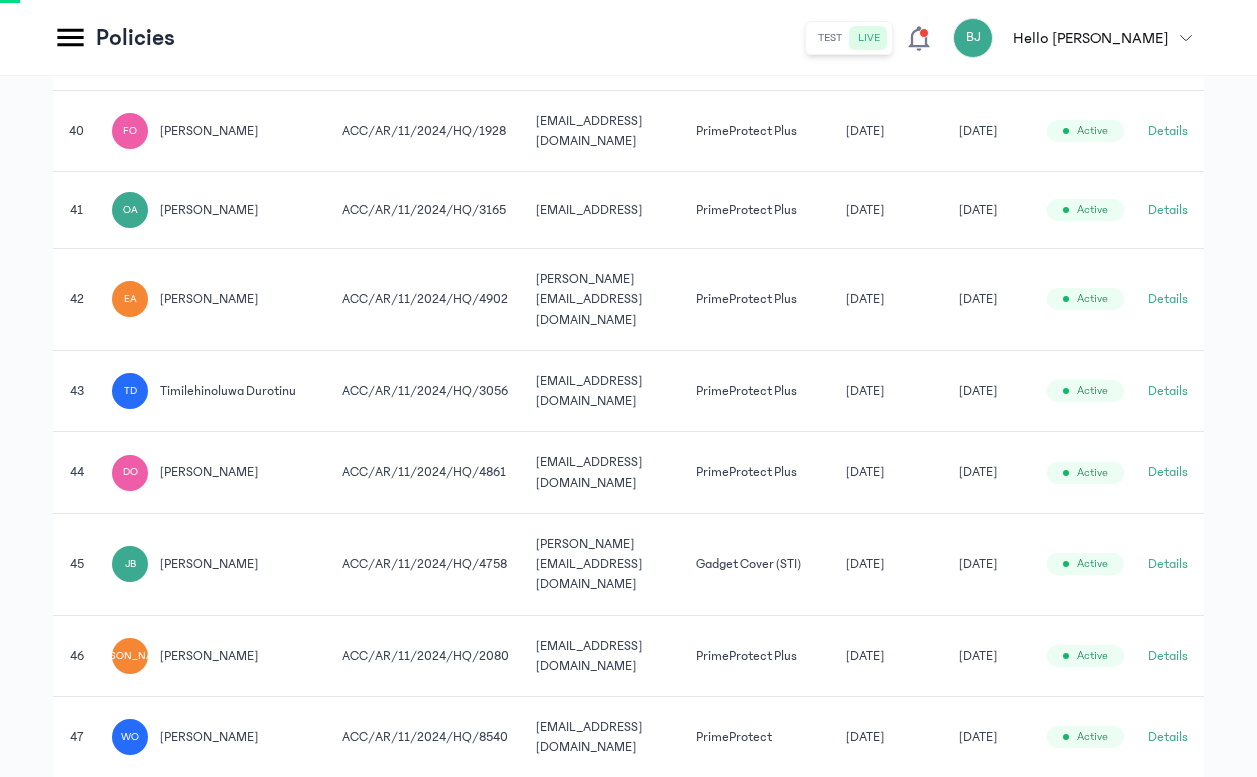 scroll, scrollTop: 3783, scrollLeft: 0, axis: vertical 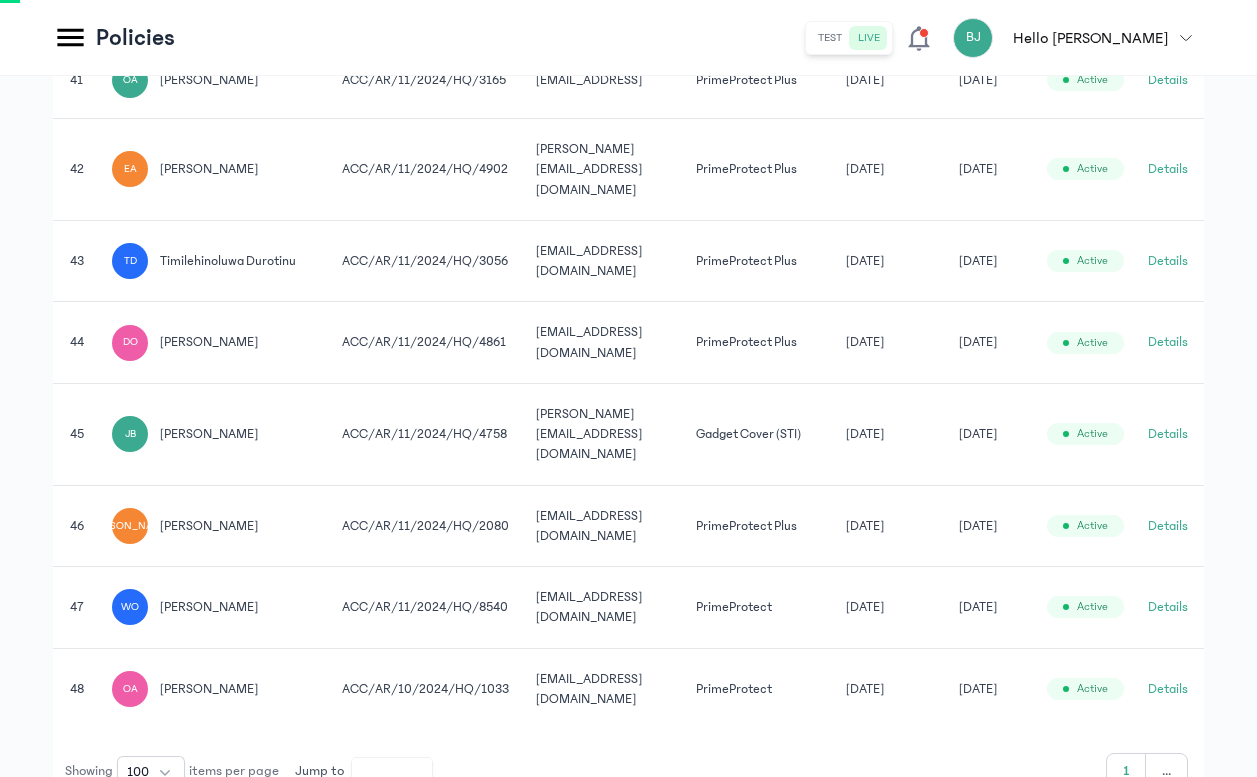 click on "[PERSON_NAME]" at bounding box center [209, 434] 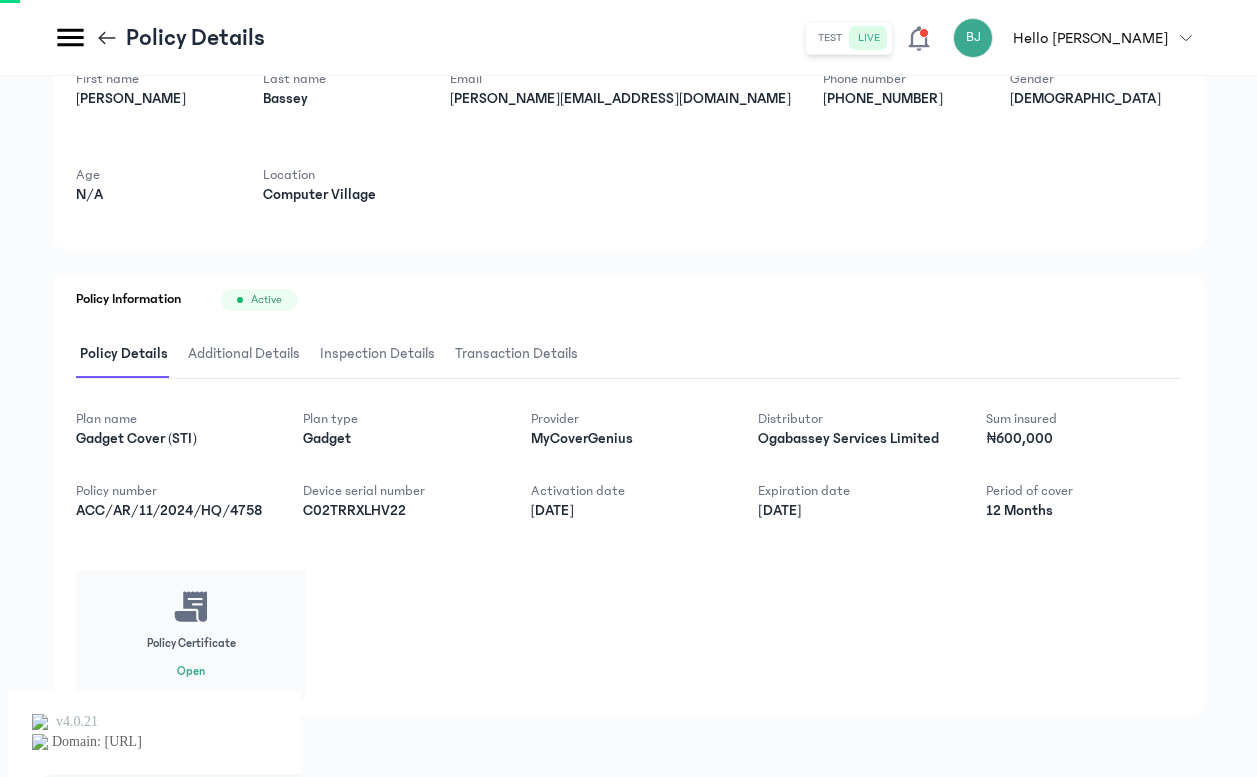scroll, scrollTop: 97, scrollLeft: 0, axis: vertical 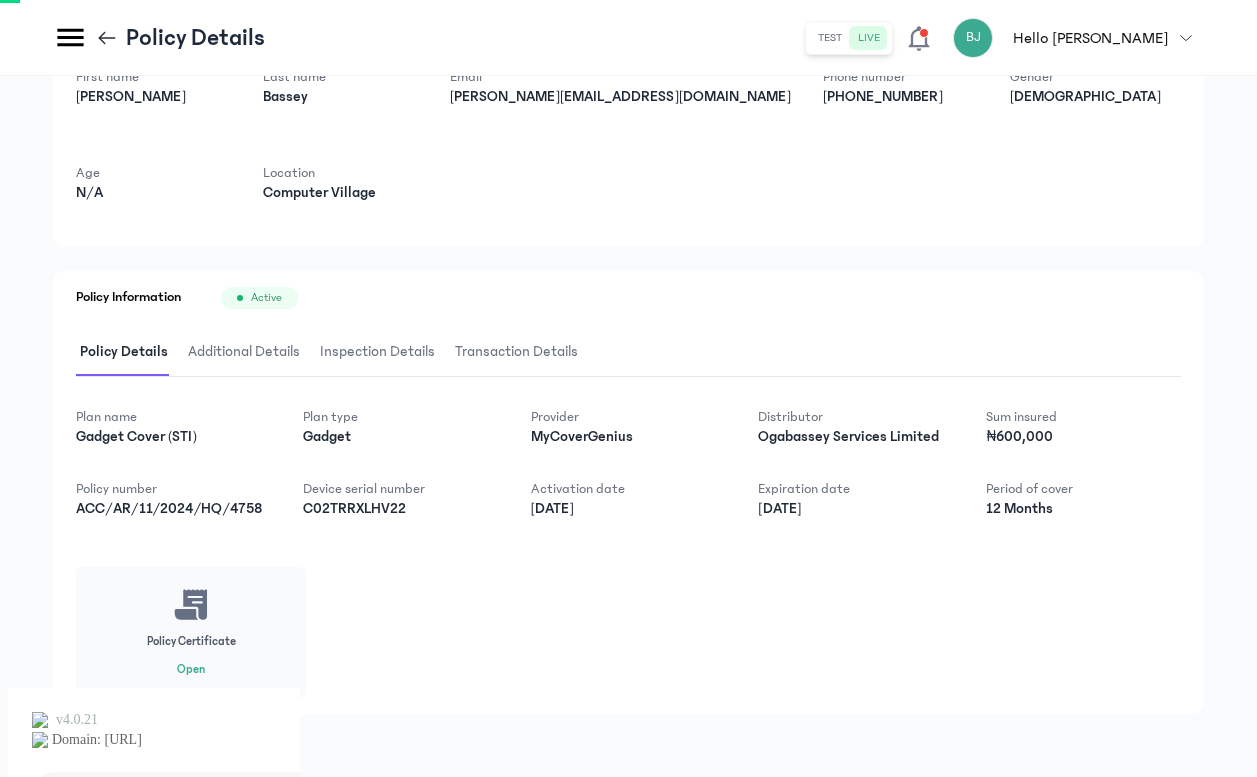 click 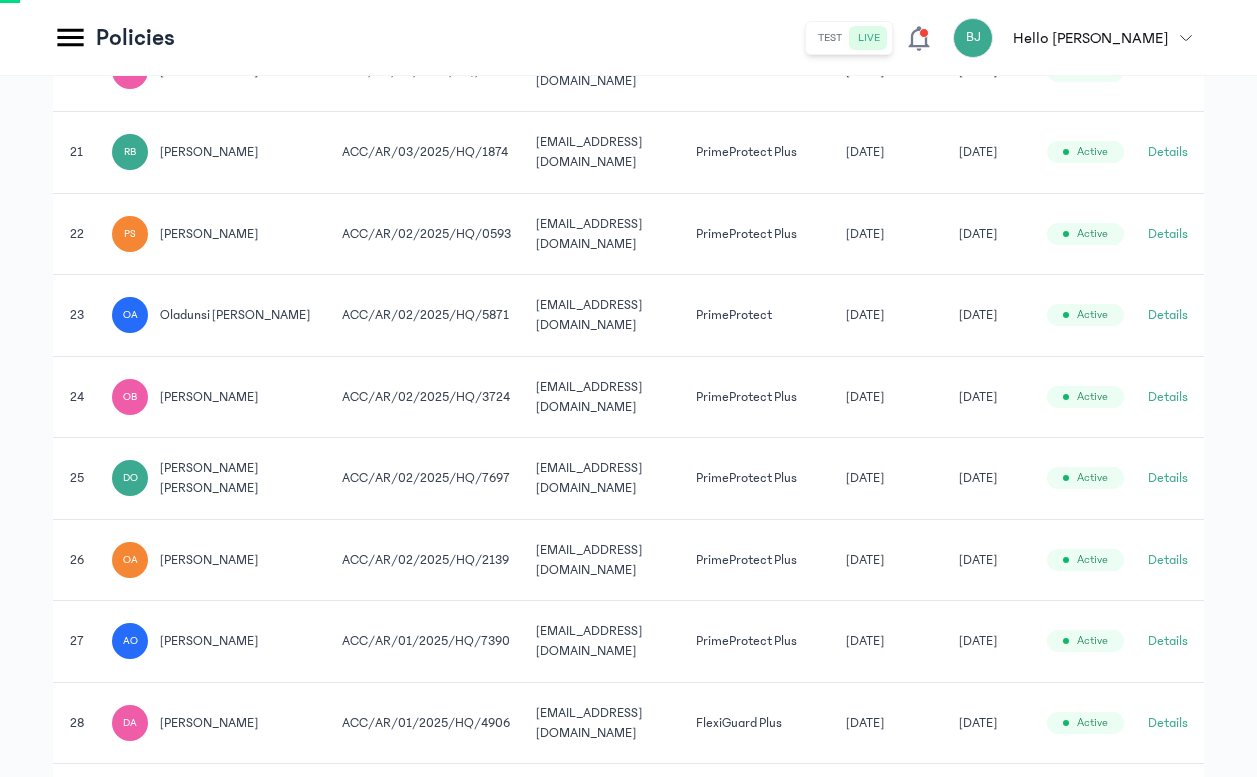 scroll, scrollTop: 2064, scrollLeft: 0, axis: vertical 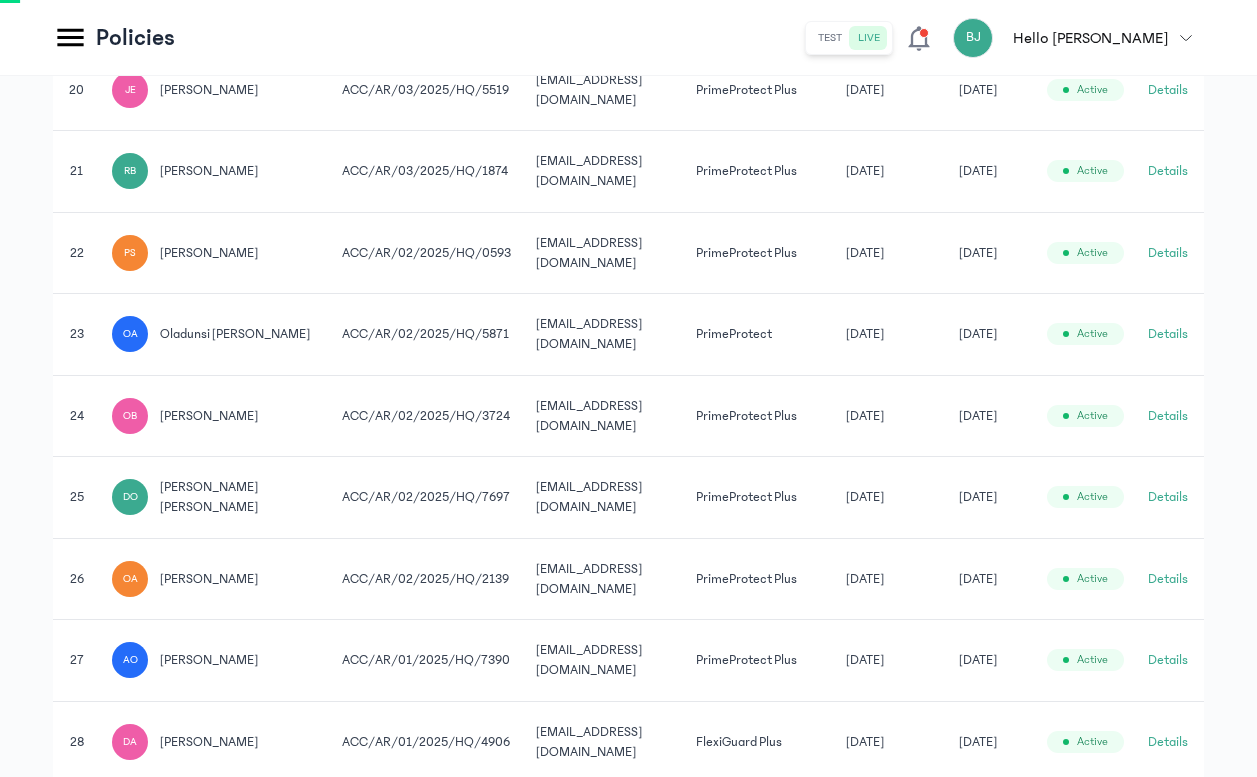 click on "Details" 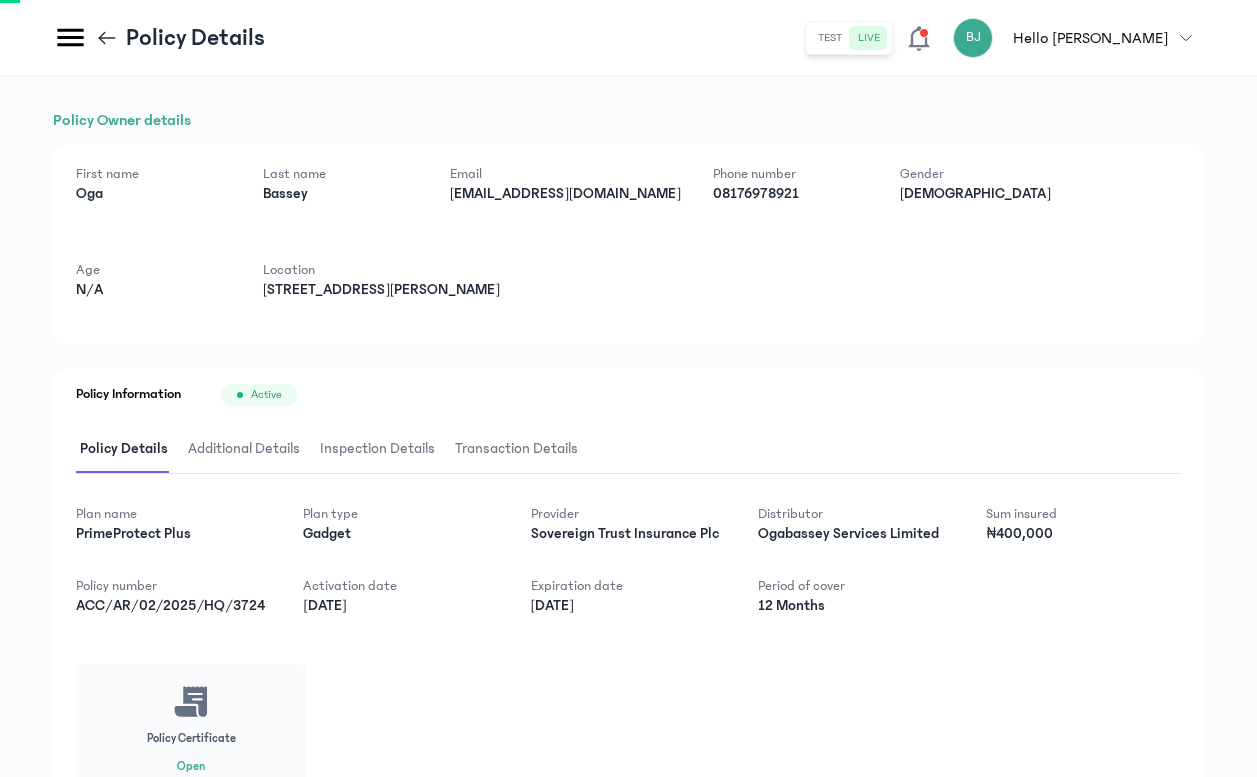 click on "Additional Details" at bounding box center (244, 449) 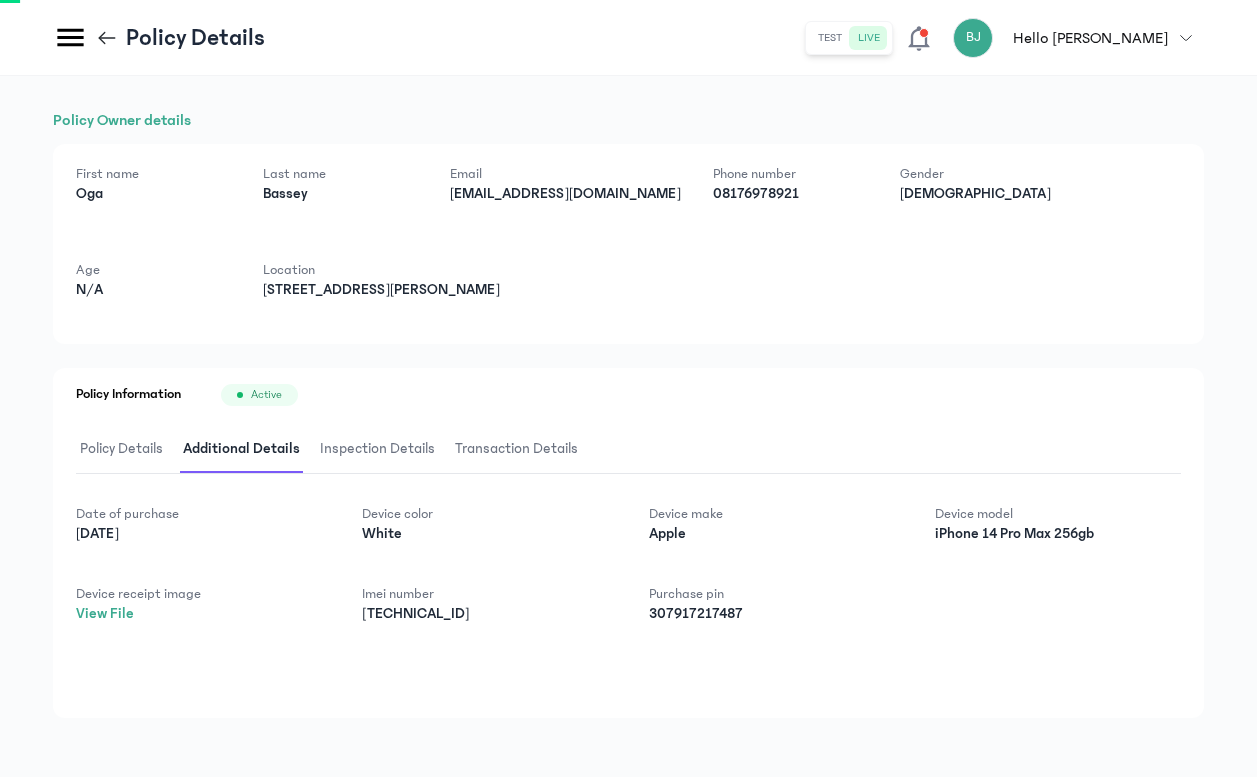 click on "Inspection Details" at bounding box center [377, 449] 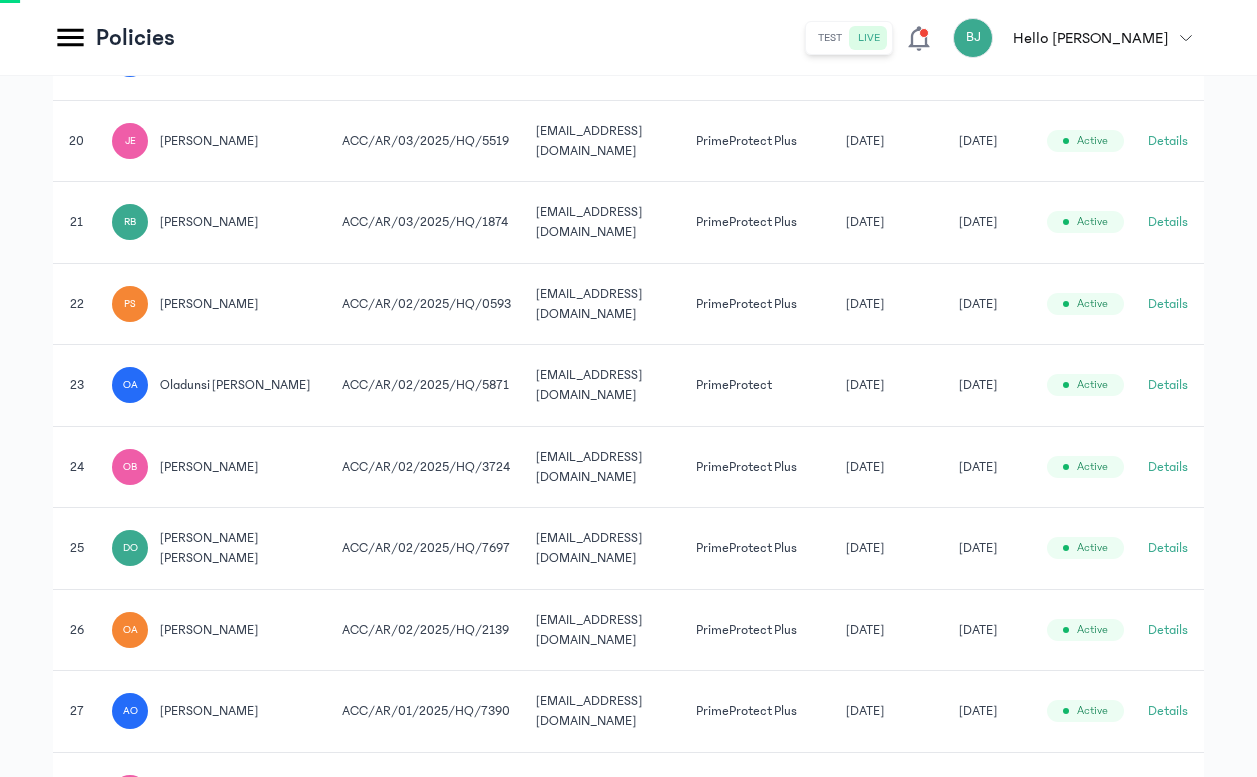 scroll, scrollTop: 2016, scrollLeft: 0, axis: vertical 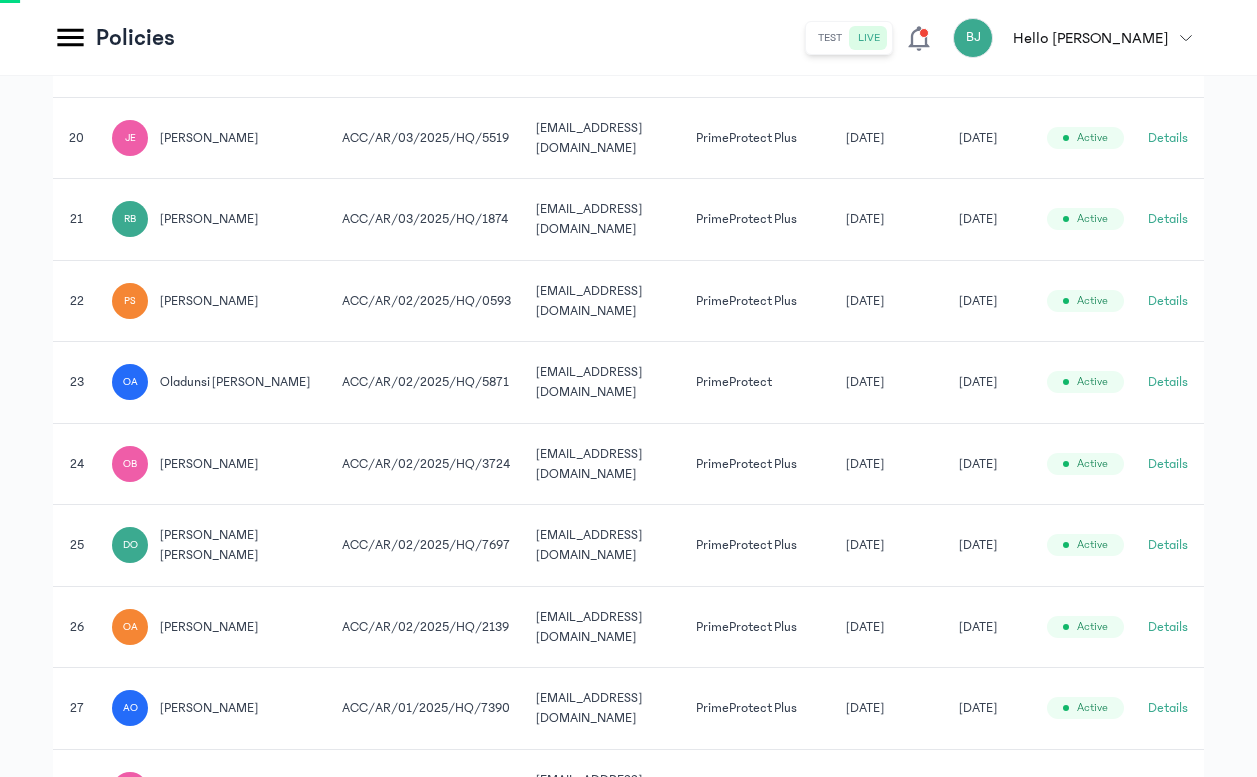click on "Details" 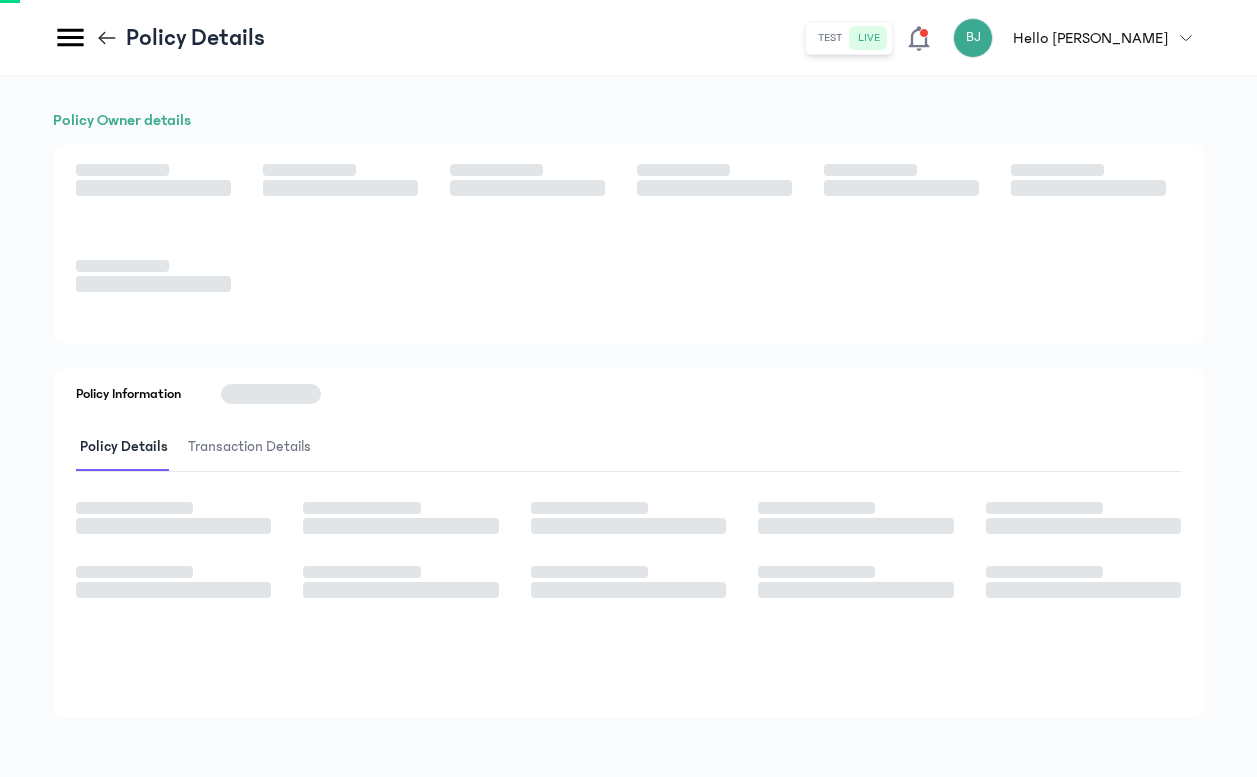 click on "Transaction Details" at bounding box center (249, 447) 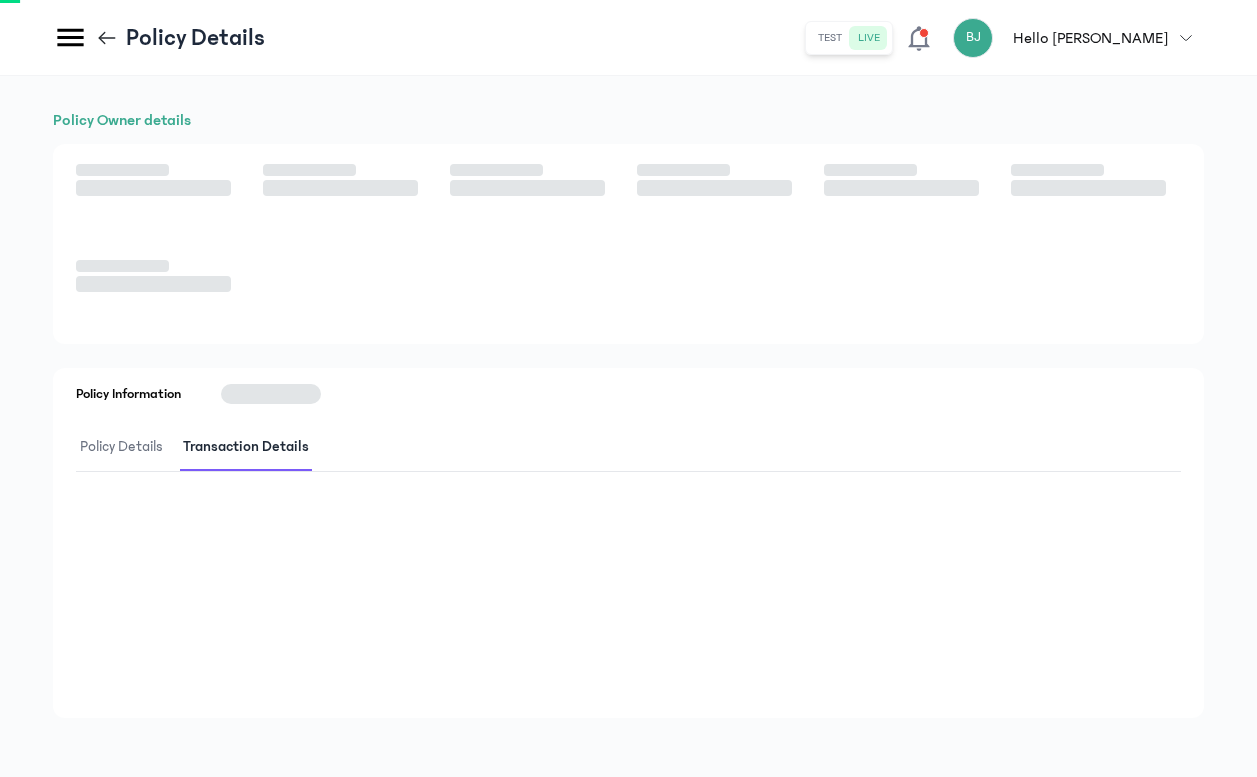 click on "Policy Details" 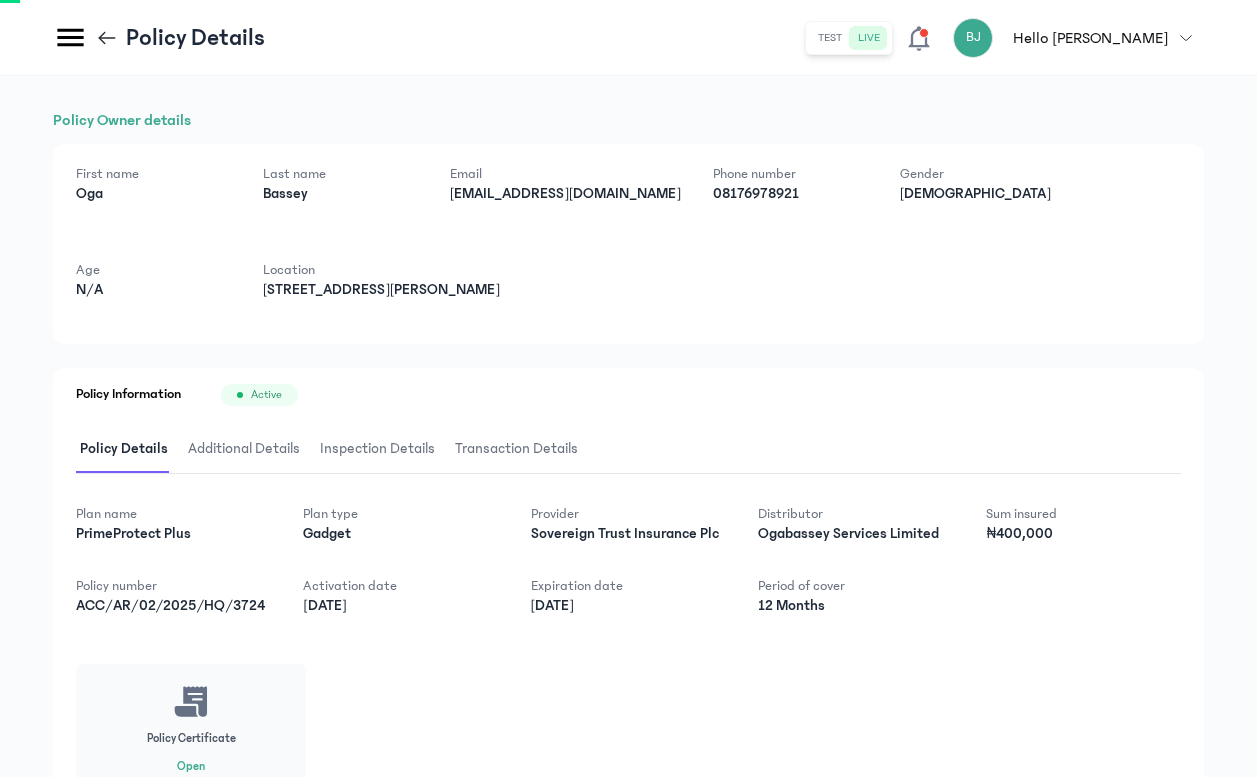click on "First name [PERSON_NAME] Last name [PERSON_NAME] Email [EMAIL_ADDRESS][DOMAIN_NAME] Phone number 08176978921 Gender [DEMOGRAPHIC_DATA] Age N/A Location [STREET_ADDRESS][PERSON_NAME]" at bounding box center (628, 244) 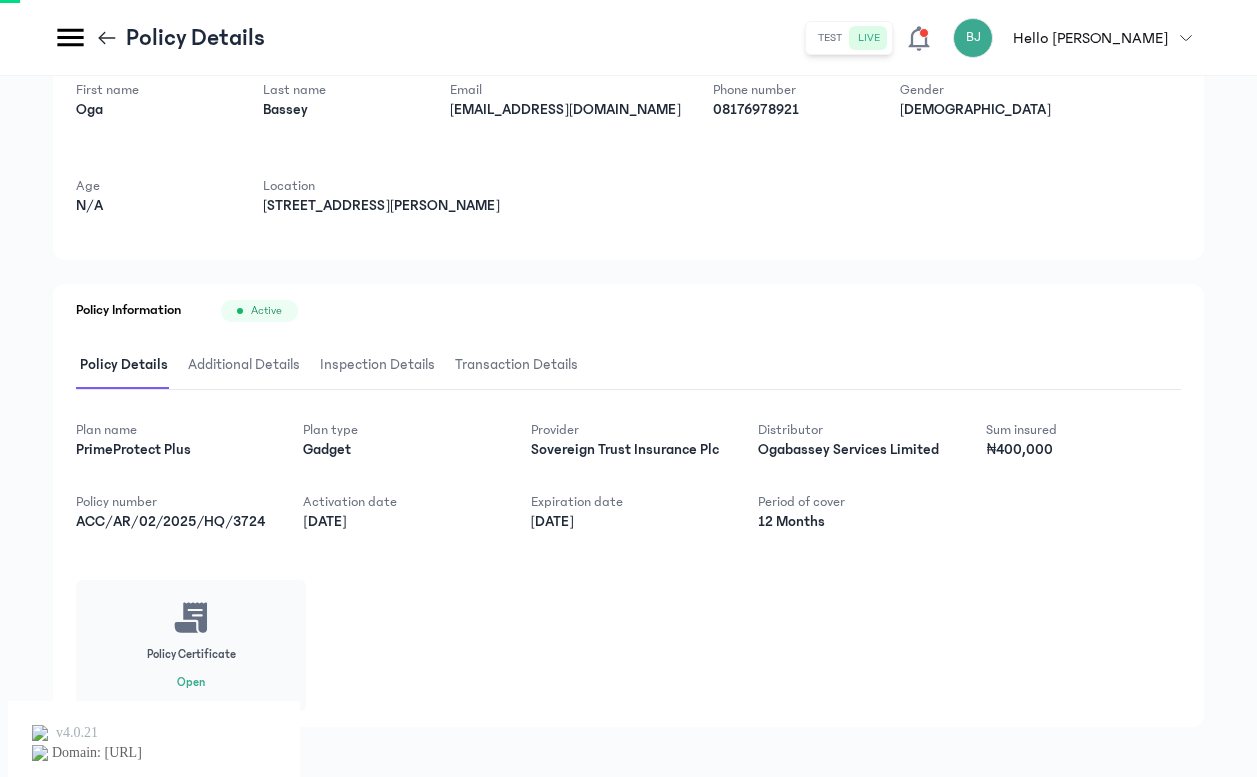 scroll, scrollTop: 96, scrollLeft: 0, axis: vertical 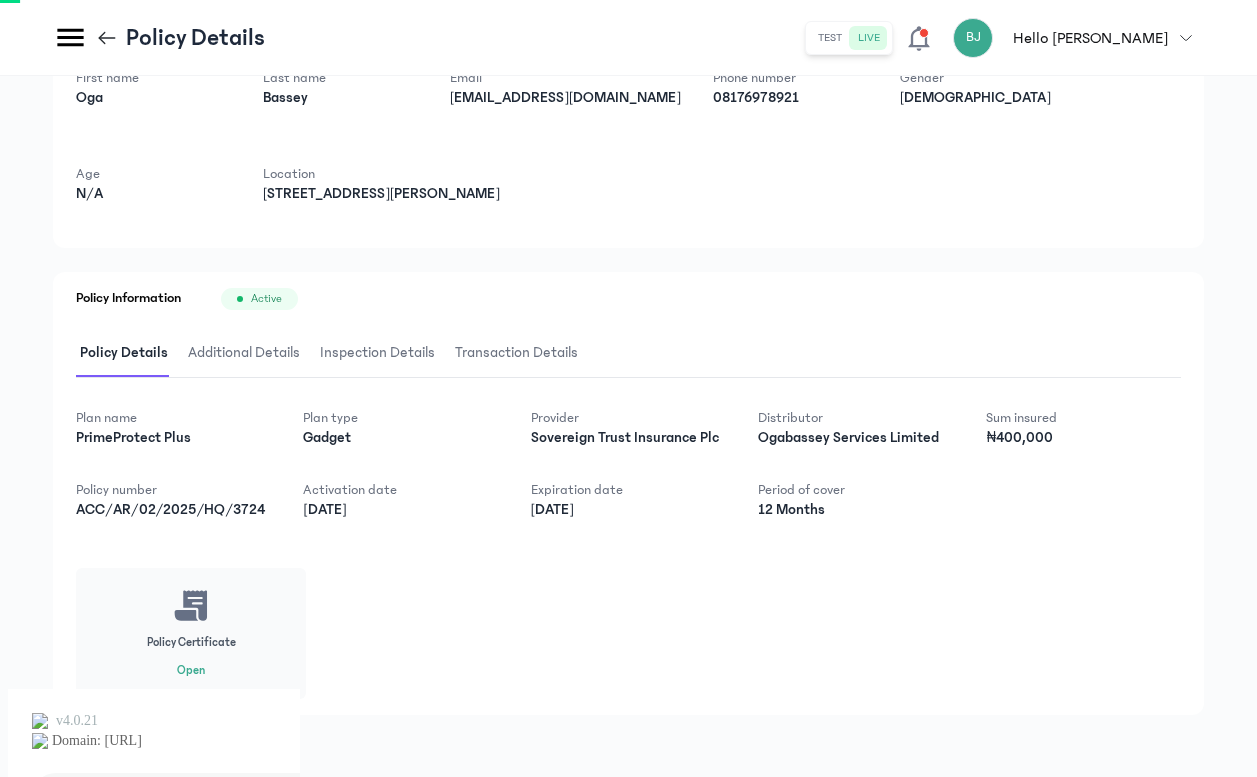 click on "Inspection Details" at bounding box center (377, 353) 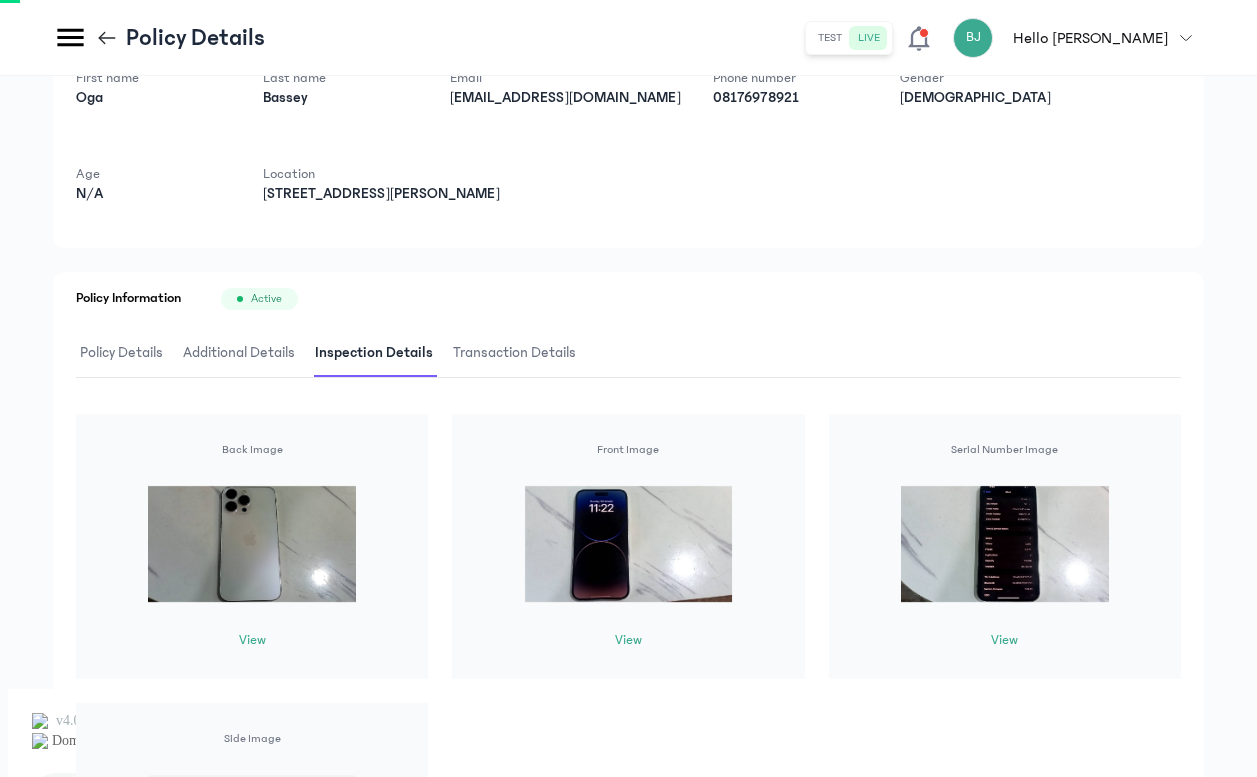click on "Additional Details" at bounding box center (239, 353) 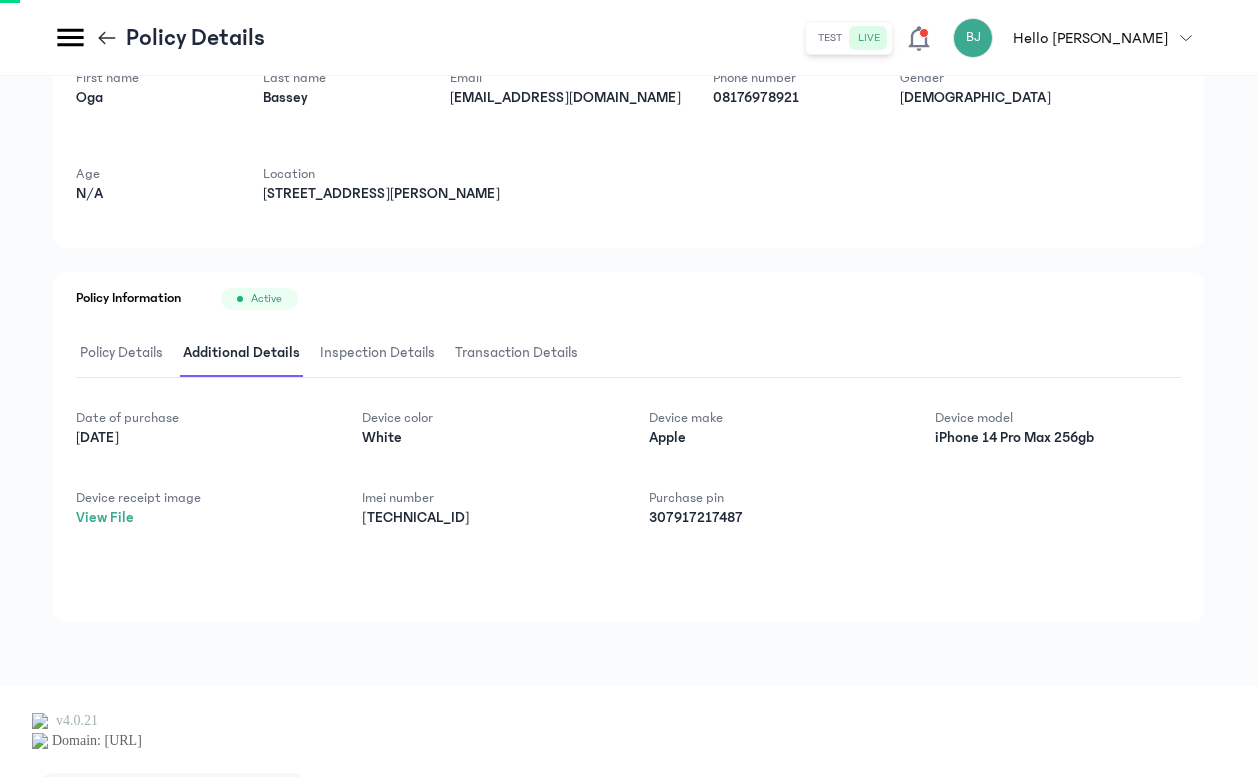 scroll, scrollTop: 5, scrollLeft: 0, axis: vertical 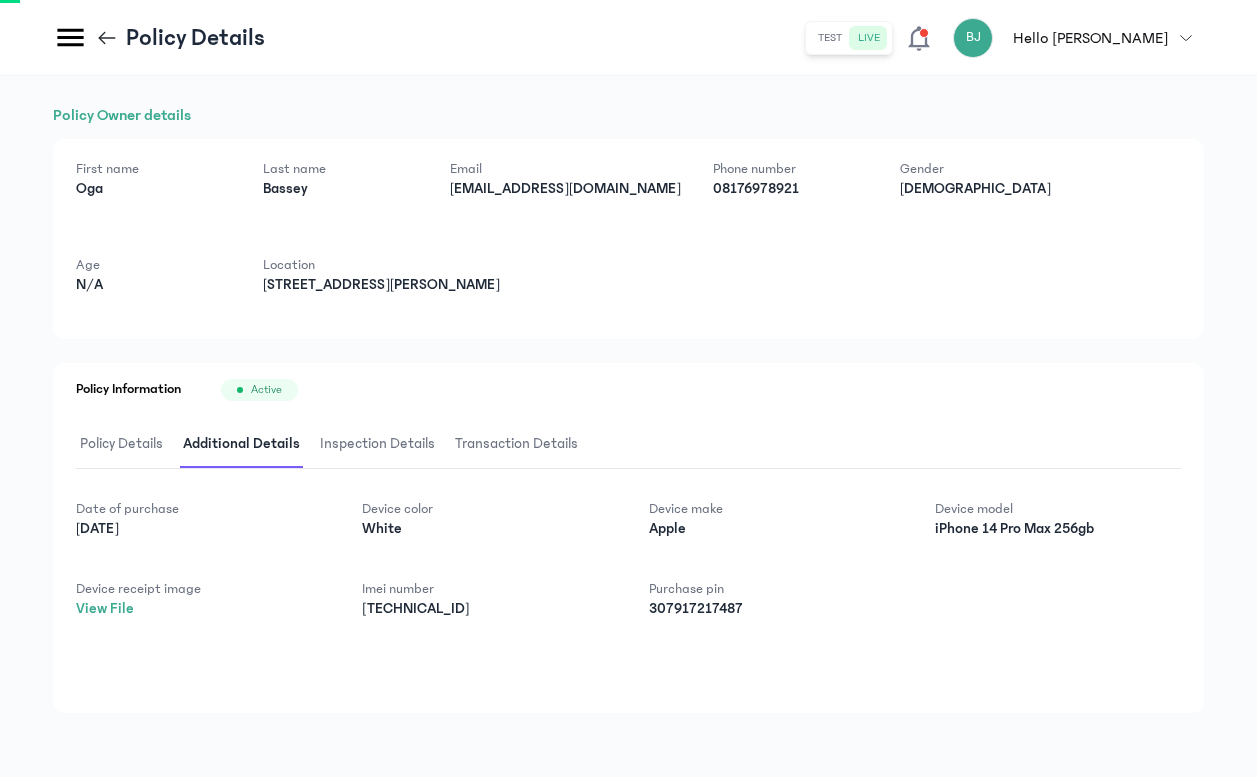 click on "Policy Details" at bounding box center [159, 37] 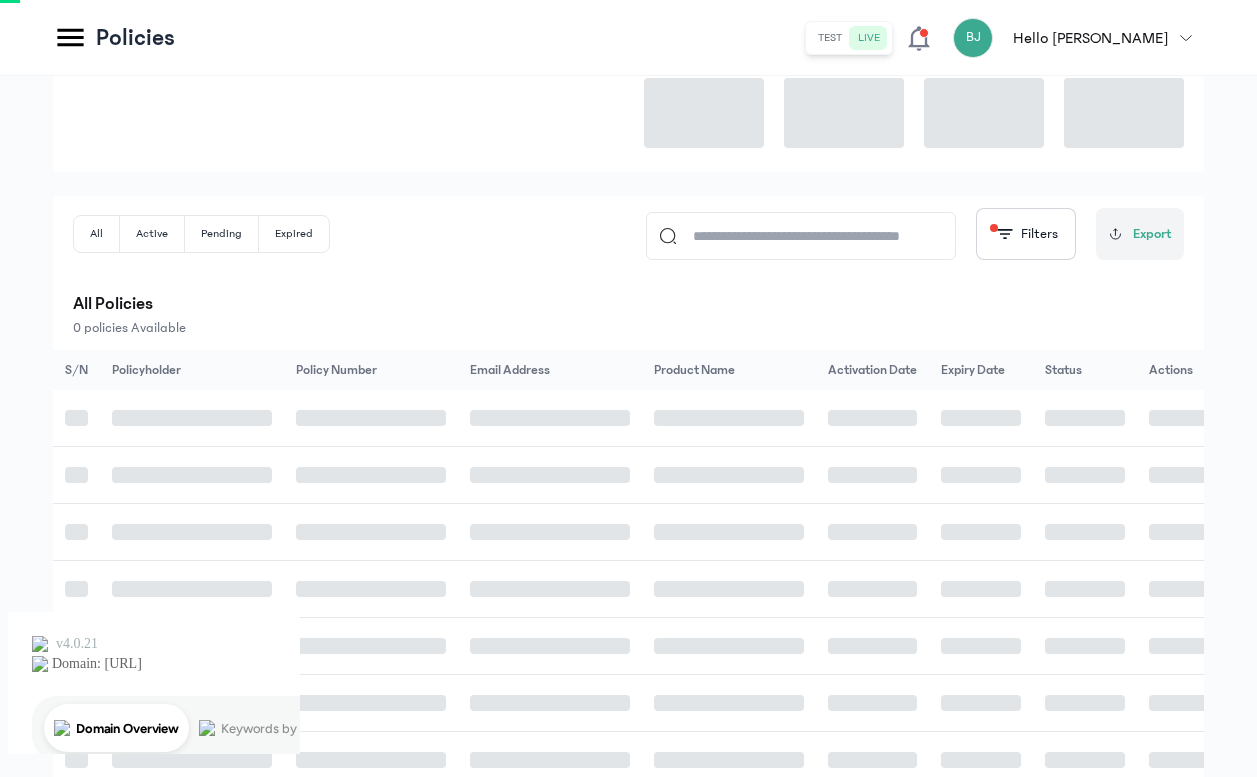 scroll, scrollTop: 172, scrollLeft: 0, axis: vertical 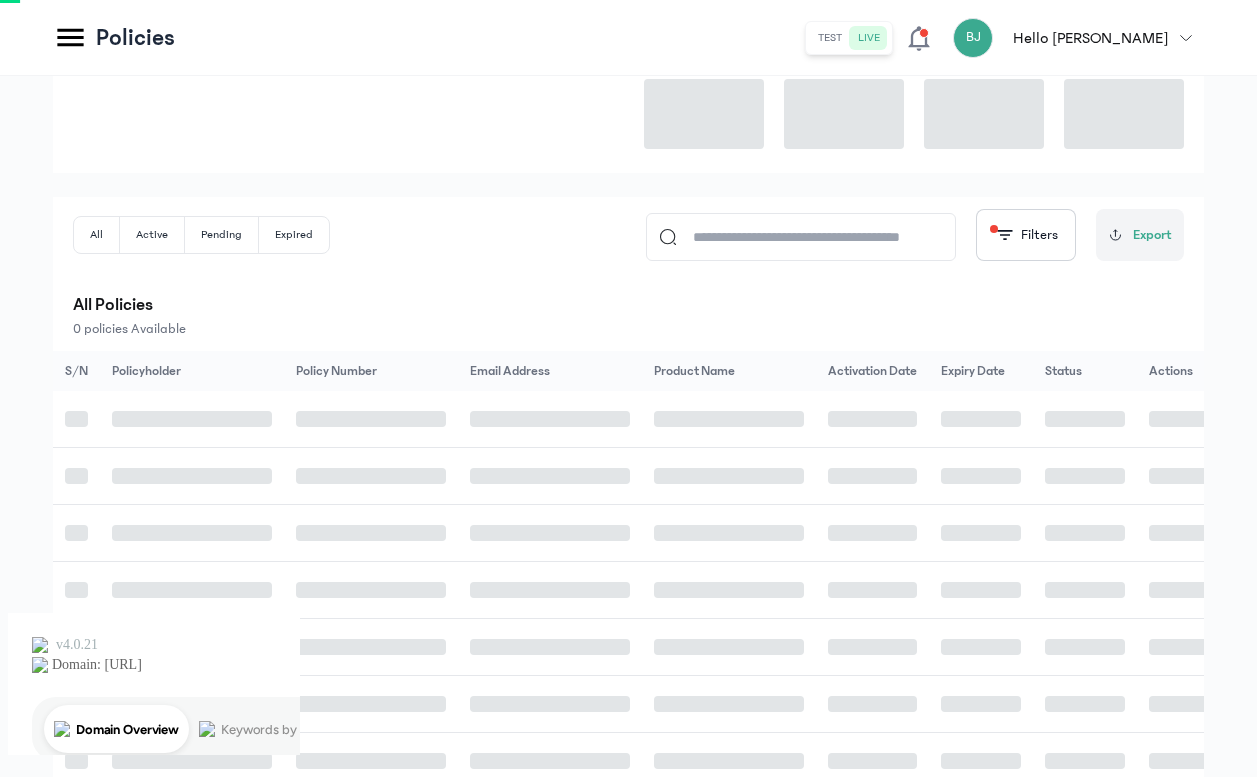 click 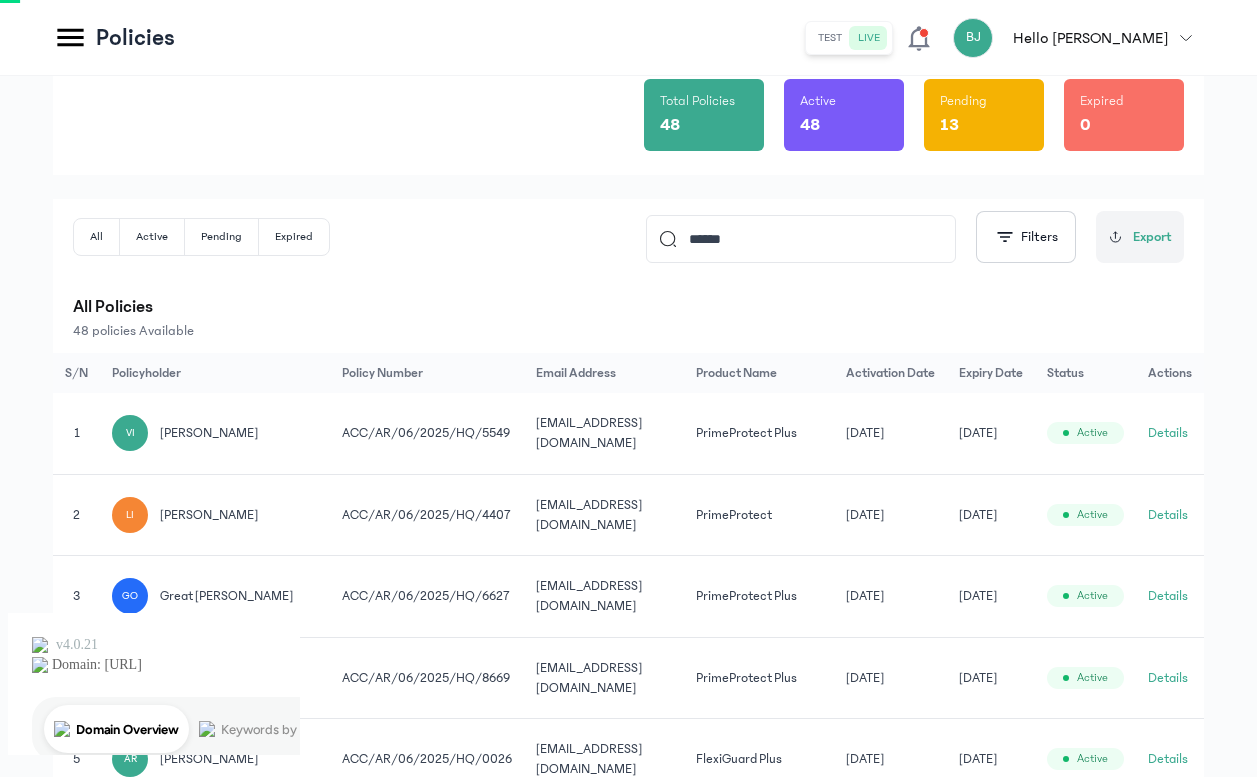 click on "All Policies" at bounding box center [628, 307] 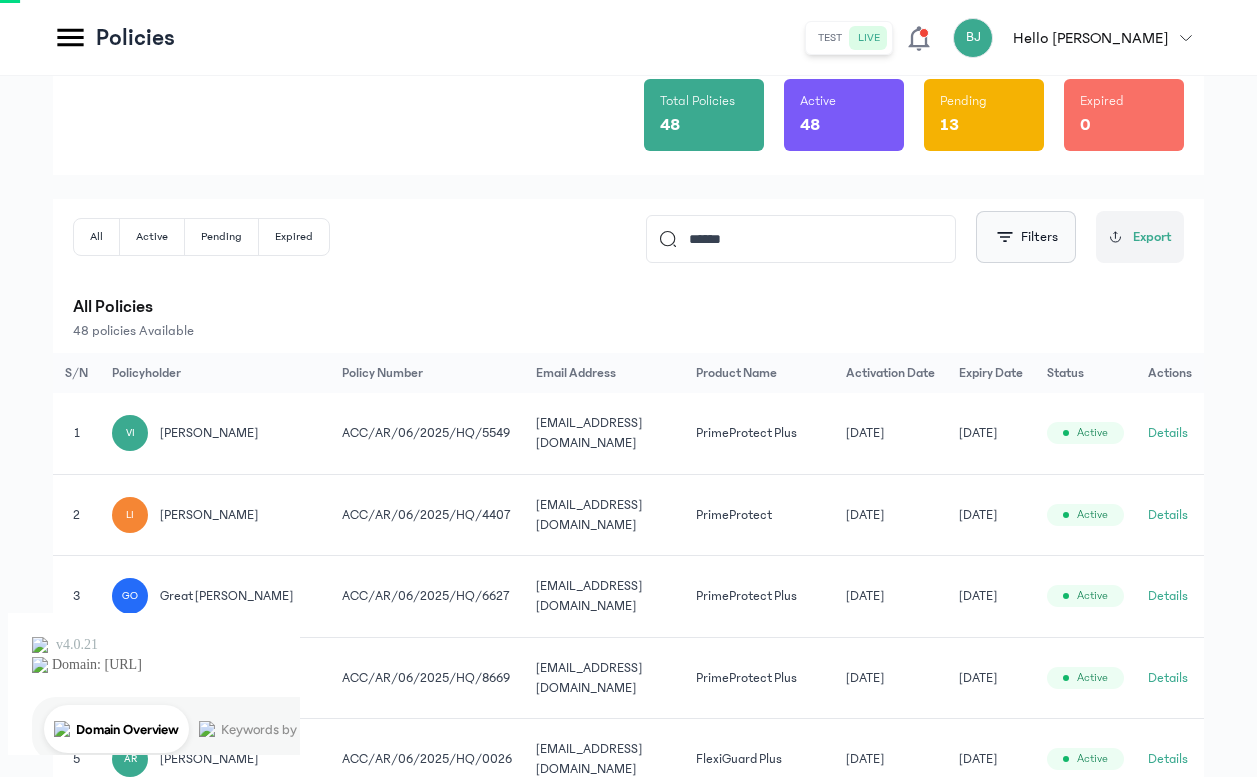 click on "Filters" 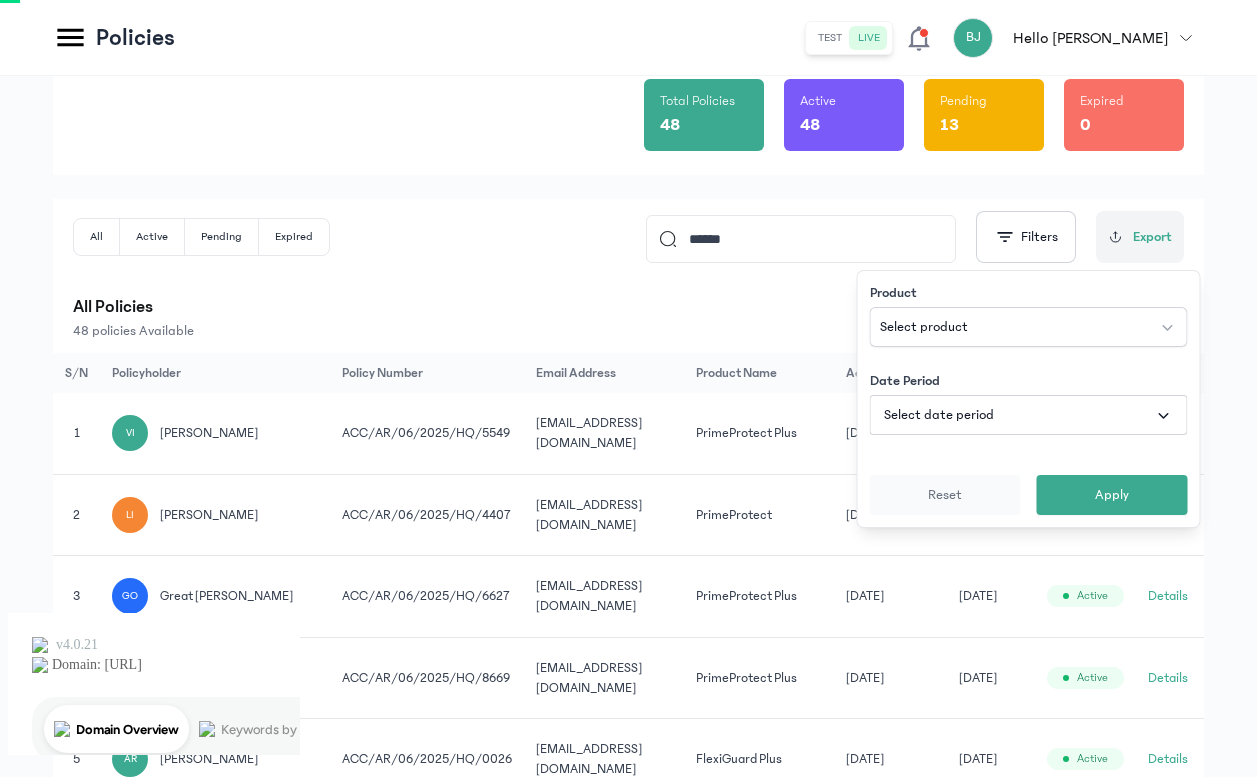 click on "All Policies" at bounding box center [628, 307] 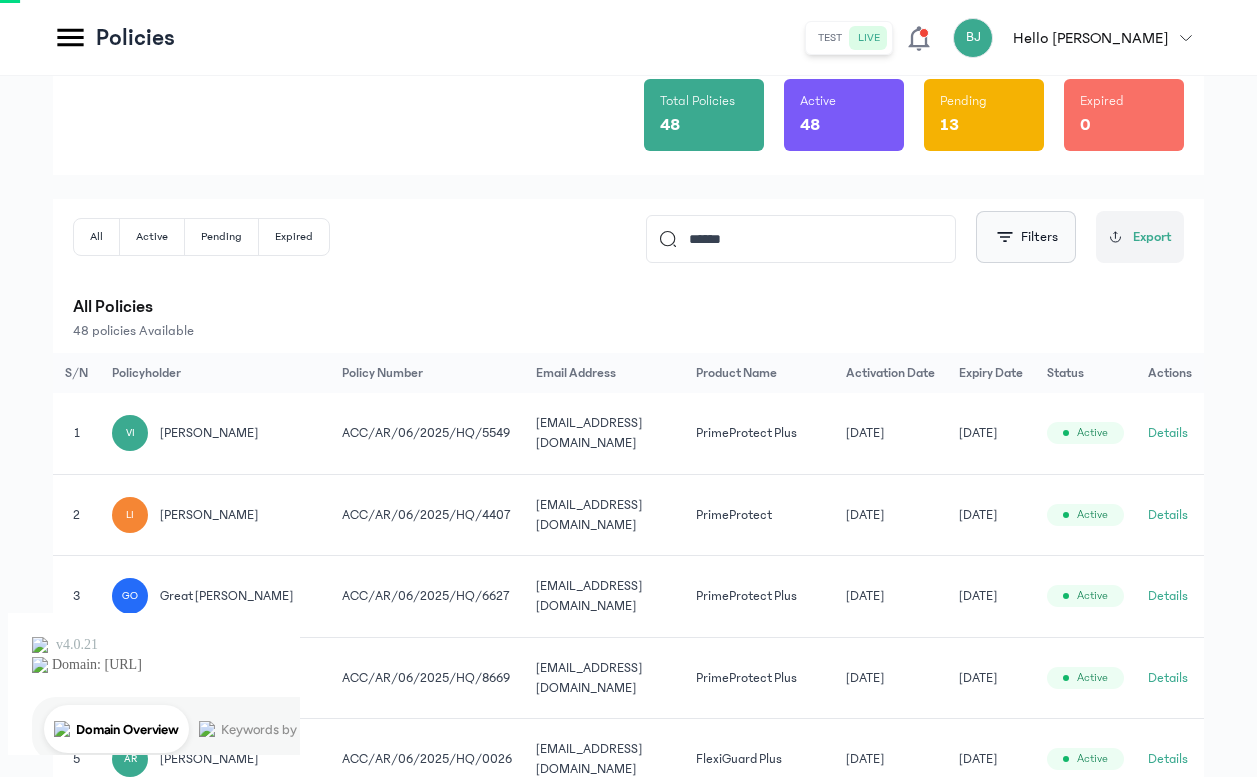 click on "Filters" 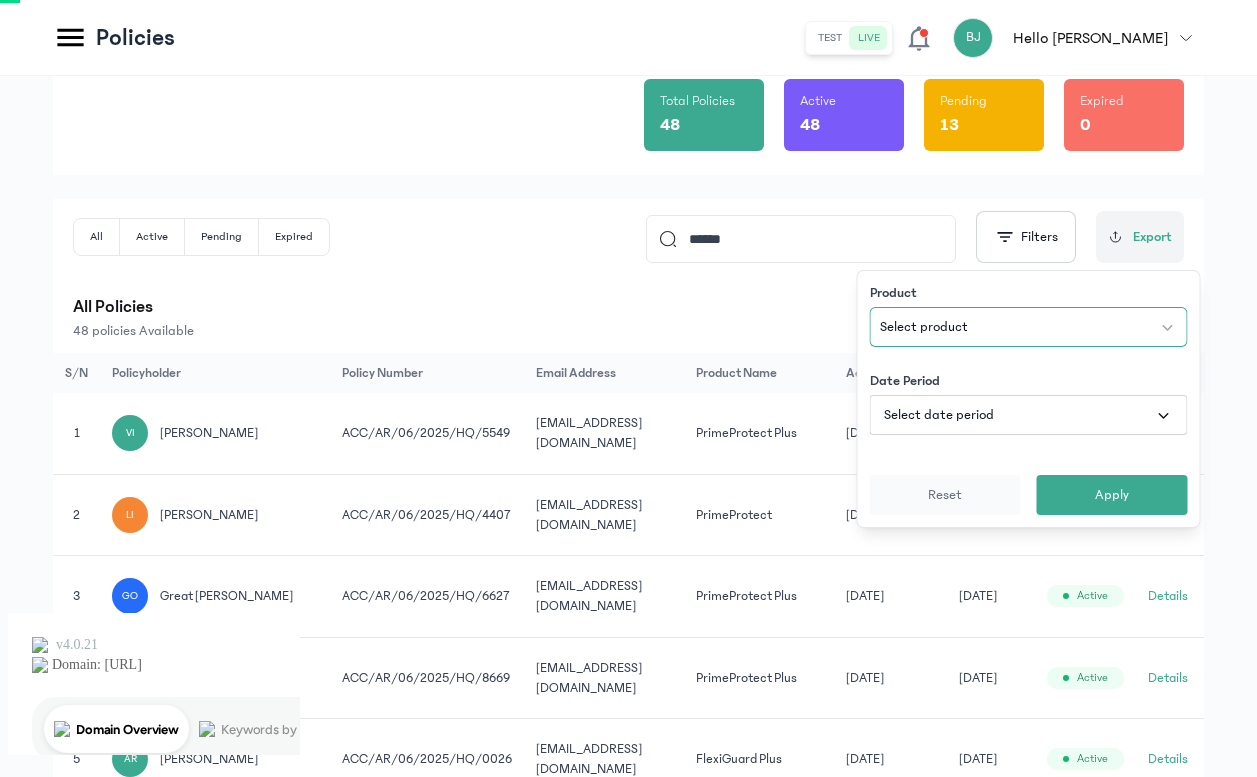 click on "Select product" 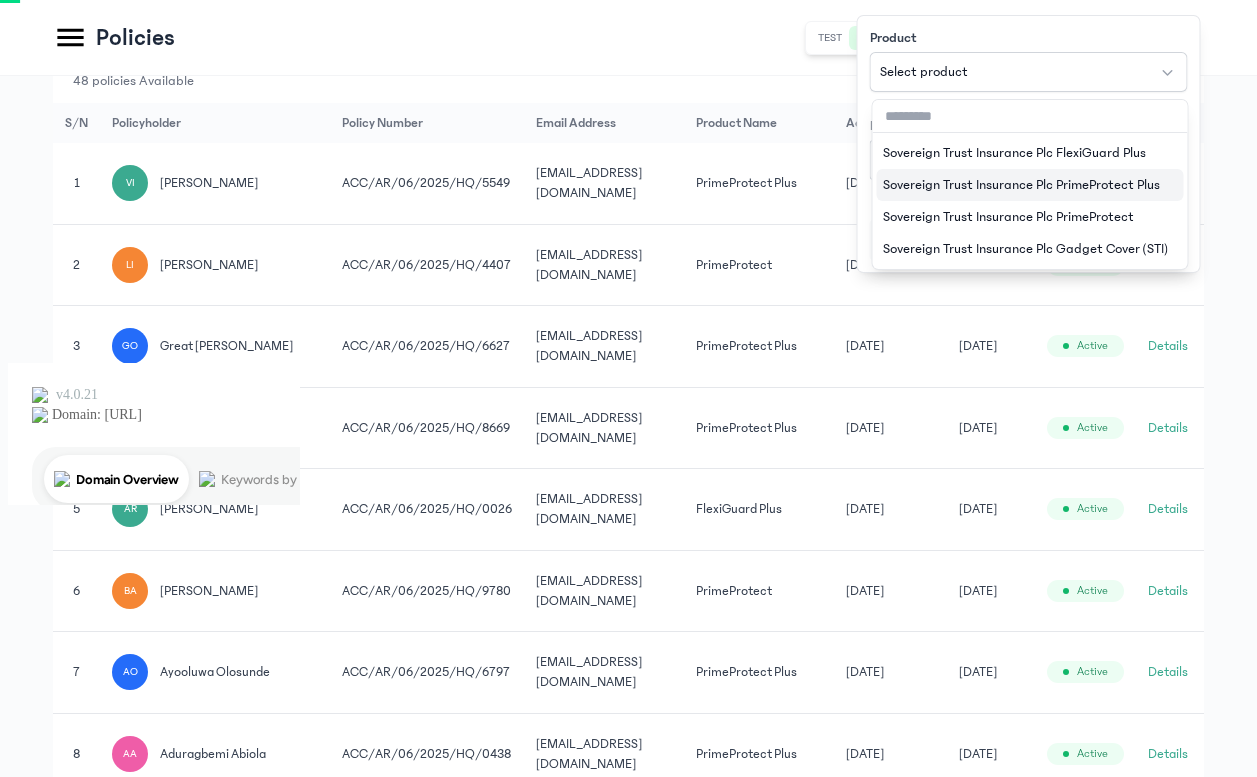 scroll, scrollTop: 441, scrollLeft: 0, axis: vertical 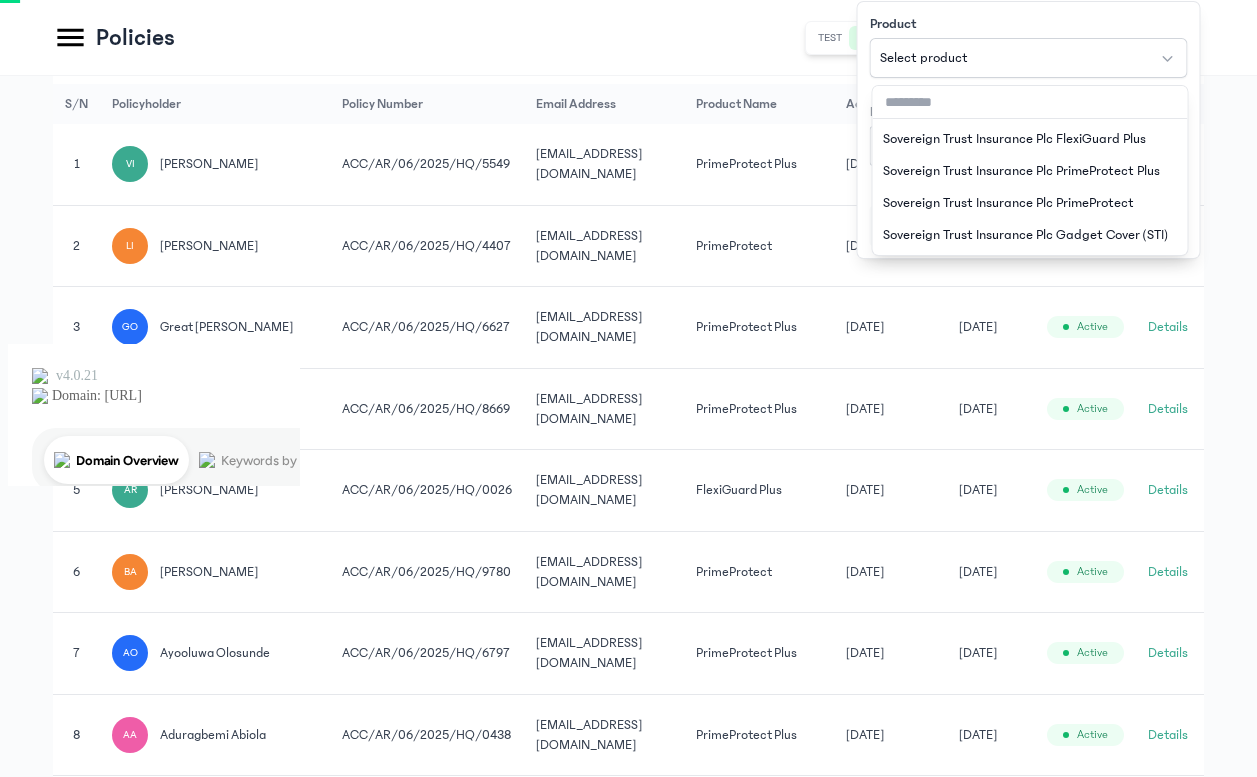 click on "All Active Pending Expired
******  Filters  Product Select product Sovereign Trust Insurance Plc FlexiGuard Plus Sovereign Trust Insurance Plc PrimeProtect Plus Sovereign Trust Insurance Plc PrimeProtect Sovereign Trust Insurance Plc Gadget Cover (STI) Date Period Select date period Reset Apply
Export All Policies 48 policies Available S/N Policyholder Policy Number Email Address Product Name Activation Date Expiry Date Status Actions 1 VI [PERSON_NAME] ACC/AR/06/2025/HQ/5549 [EMAIL_ADDRESS][DOMAIN_NAME]  PrimeProtect Plus [DATE] [DATE] Active  Details  2 LI [PERSON_NAME]  ACC/AR/06/2025/HQ/4407 [EMAIL_ADDRESS][DOMAIN_NAME]  PrimeProtect [DATE] [DATE] Active  Details  3 GO great [PERSON_NAME] ACC/AR/06/2025/HQ/6627 [EMAIL_ADDRESS][DOMAIN_NAME]  PrimeProtect Plus [DATE] [DATE] Active  Details  4 CN chubike nwodo ACC/AR/06/2025/HQ/8669 [EMAIL_ADDRESS][DOMAIN_NAME]  PrimeProtect Plus [DATE] [DATE] Active  Details  5 AR [PERSON_NAME] ACC/AR/06/2025/HQ/0026 [EMAIL_ADDRESS][DOMAIN_NAME]  Active 6 7" 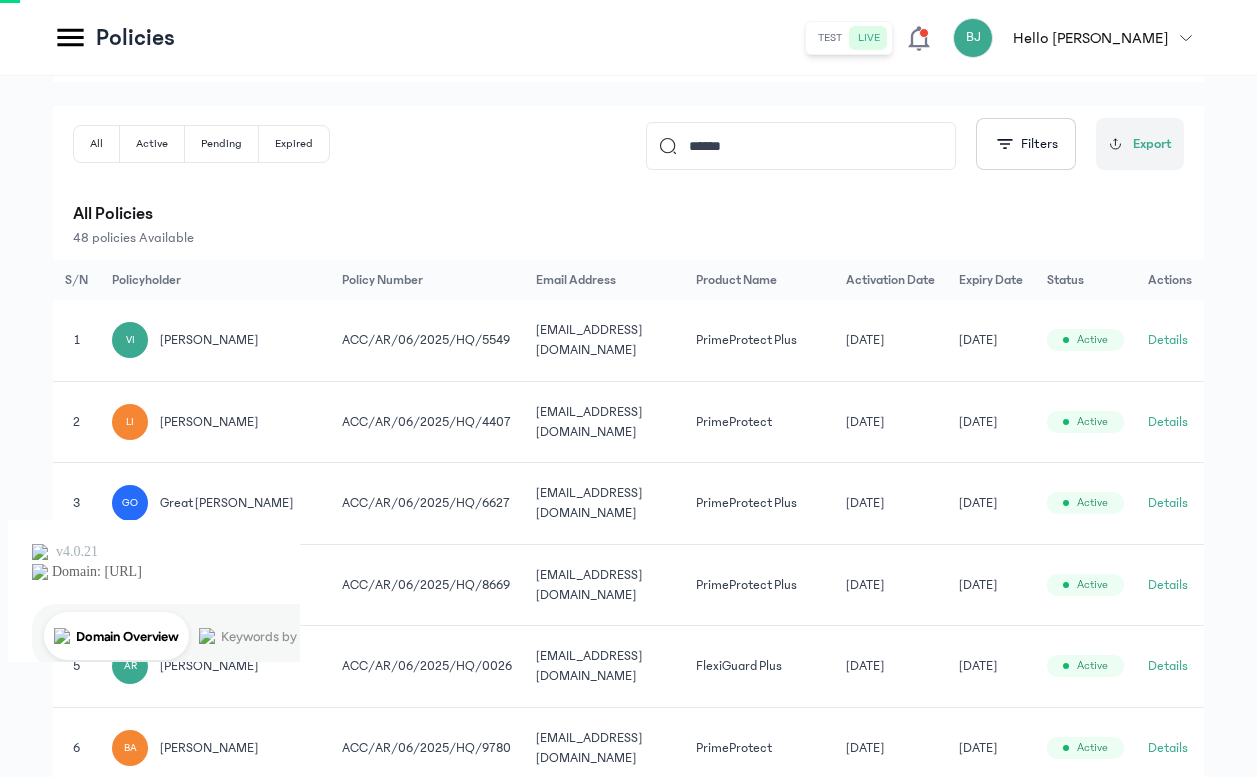 scroll, scrollTop: 247, scrollLeft: 0, axis: vertical 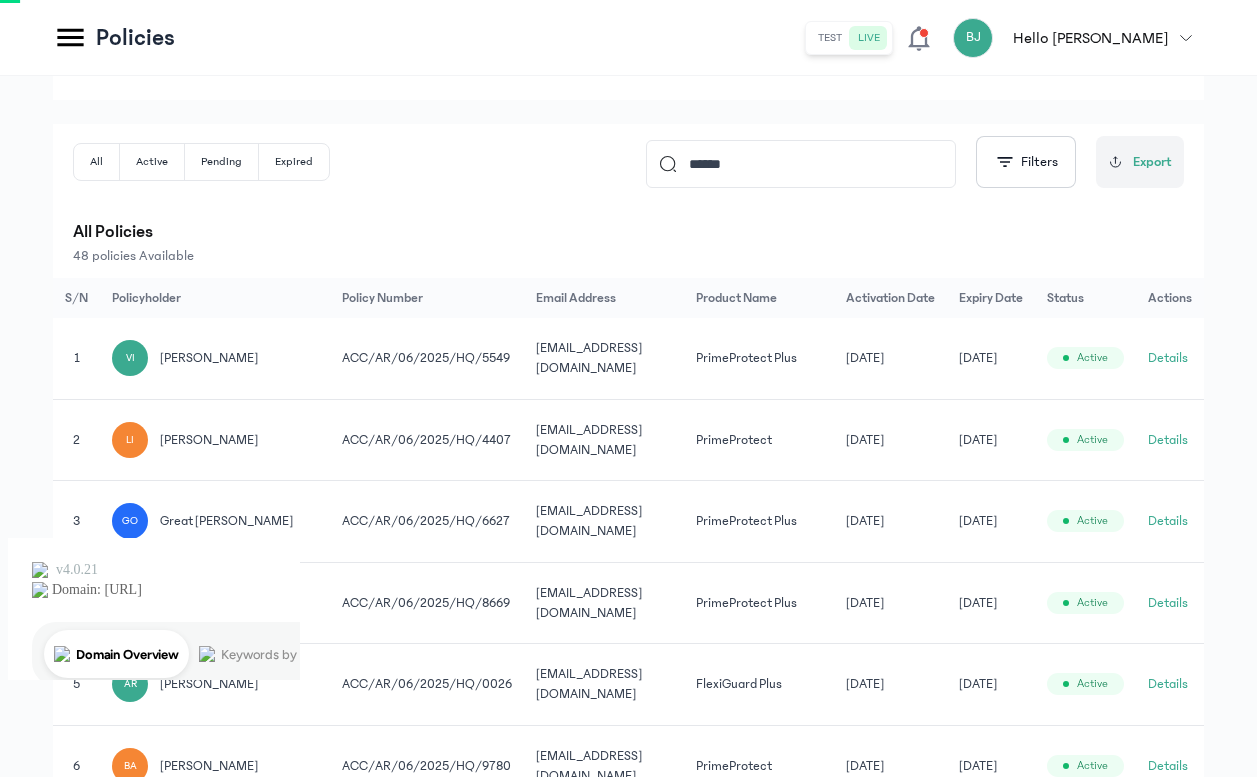 drag, startPoint x: 768, startPoint y: 163, endPoint x: 617, endPoint y: 162, distance: 151.00331 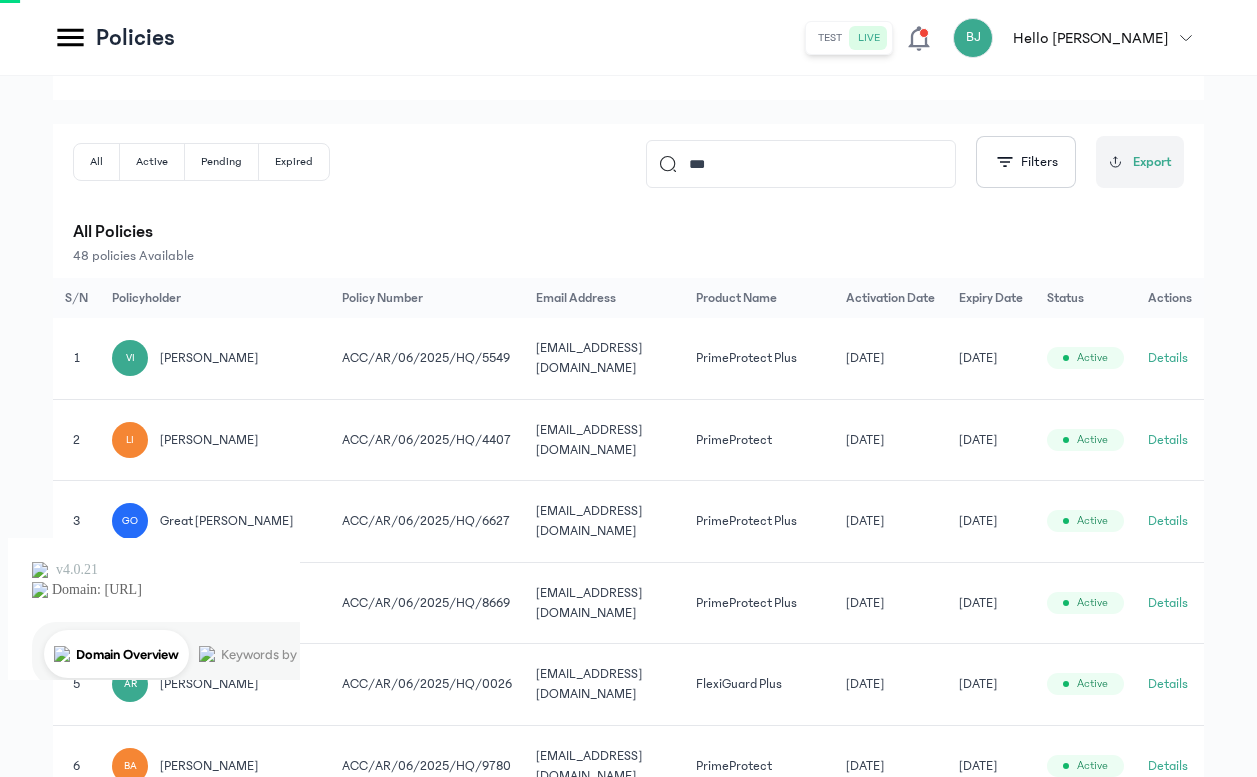 type on "***" 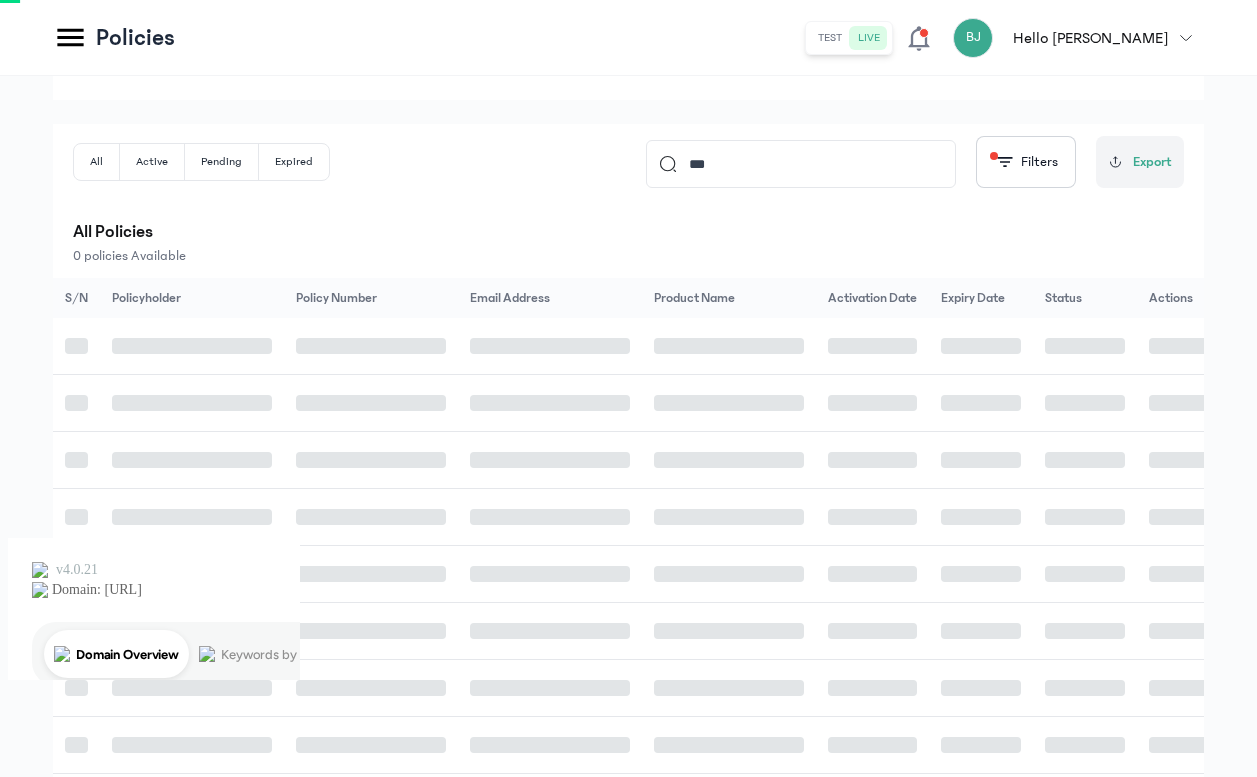 click on "All Policies" at bounding box center [628, 232] 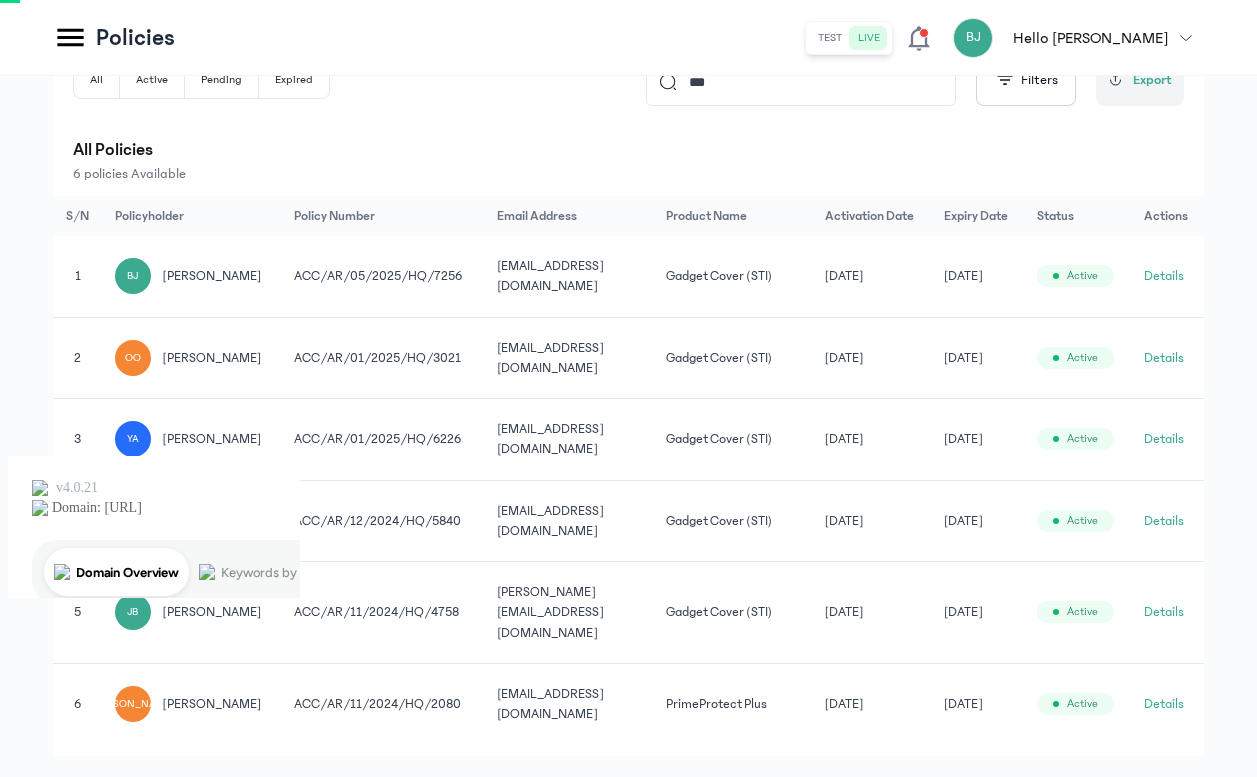 scroll, scrollTop: 343, scrollLeft: 0, axis: vertical 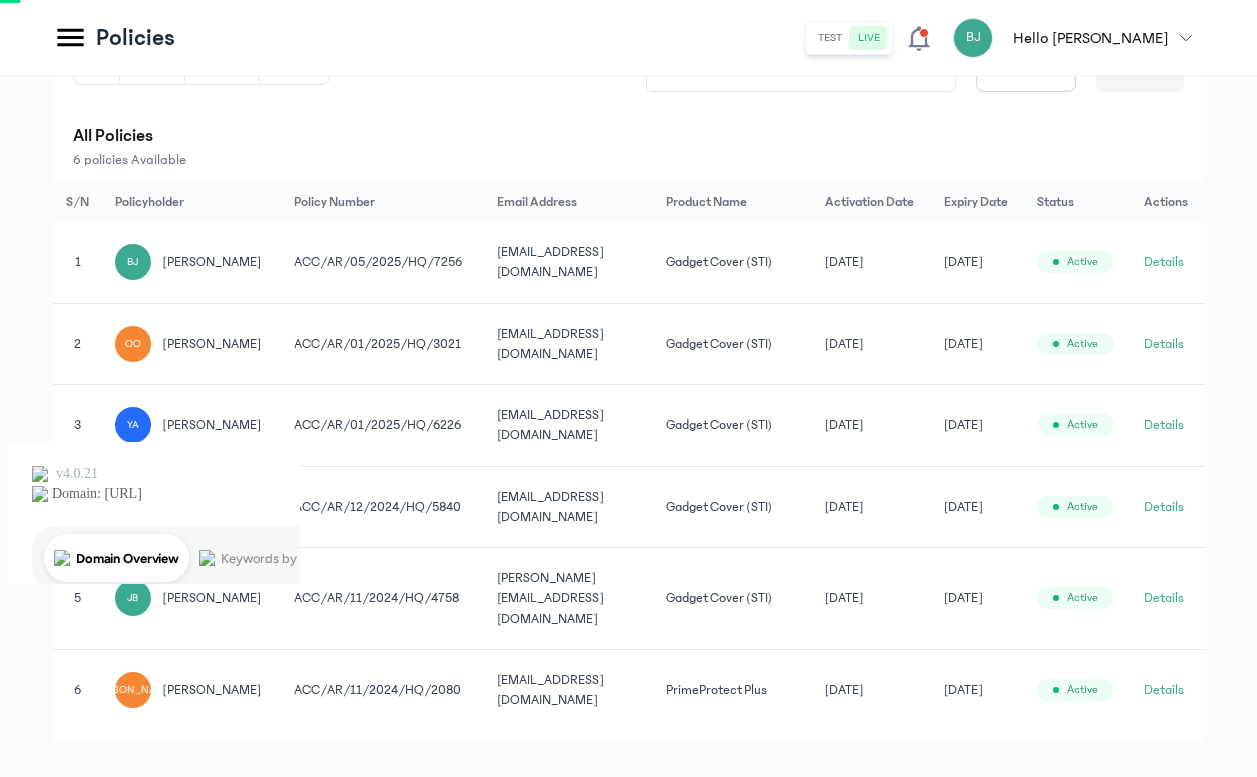 click on "Details" 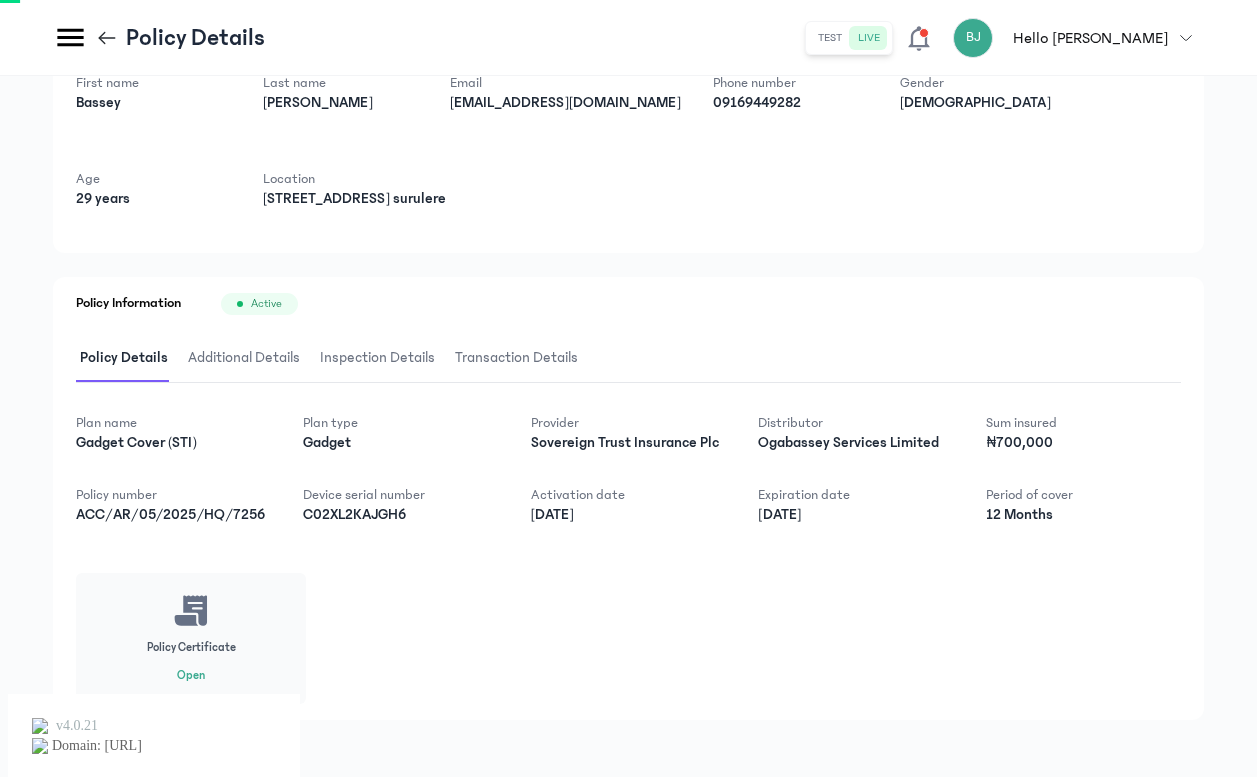 scroll, scrollTop: 97, scrollLeft: 0, axis: vertical 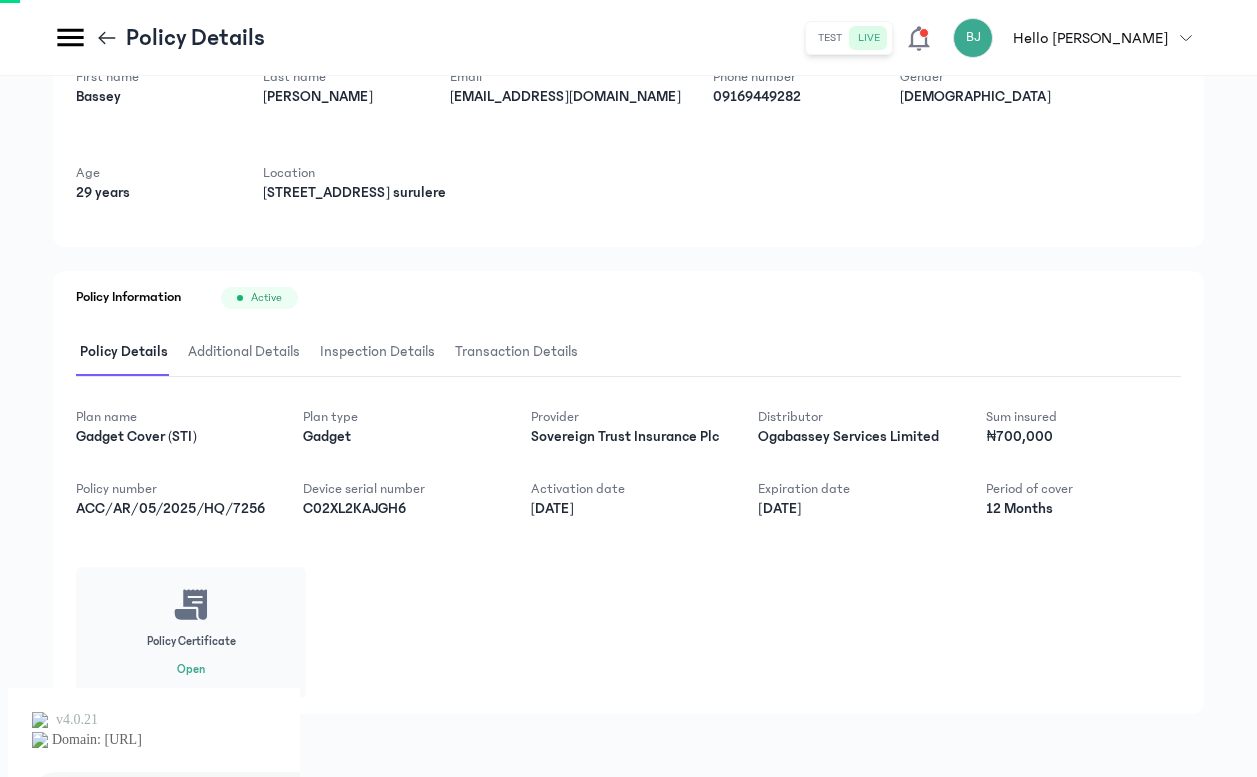 click 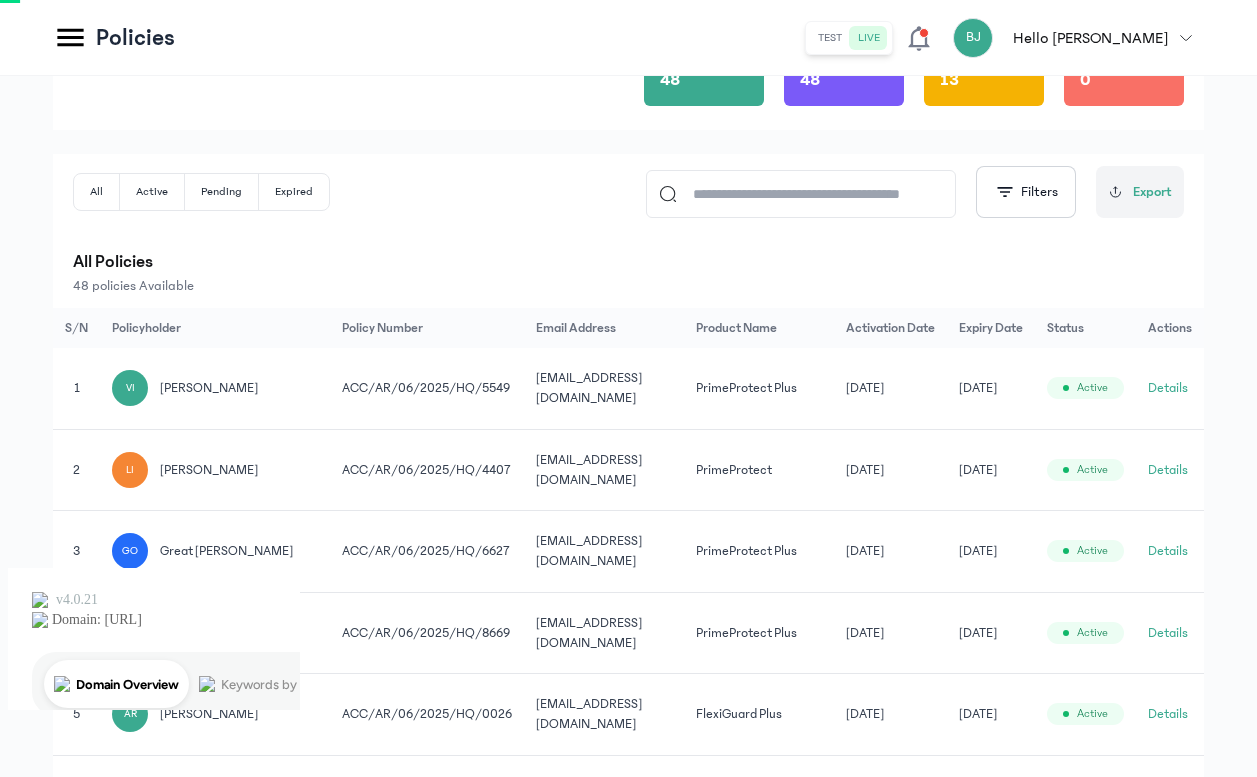 scroll, scrollTop: 176, scrollLeft: 0, axis: vertical 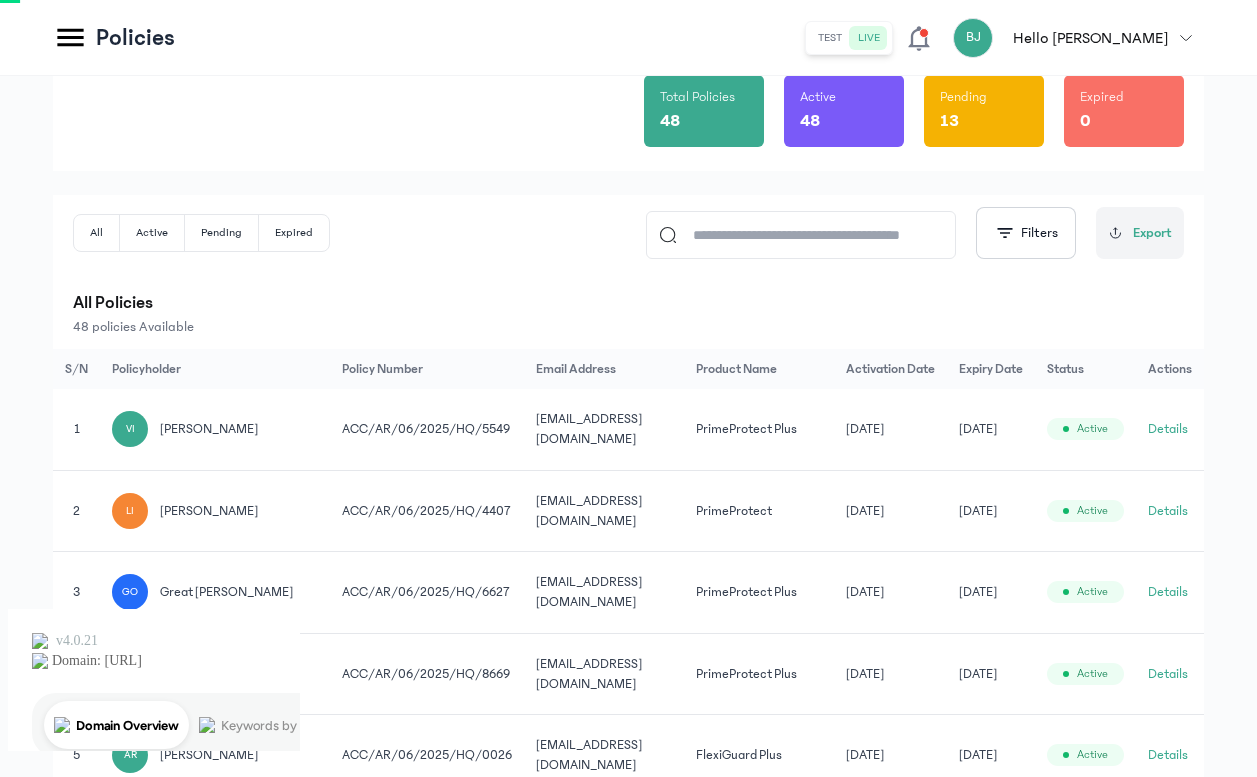 click 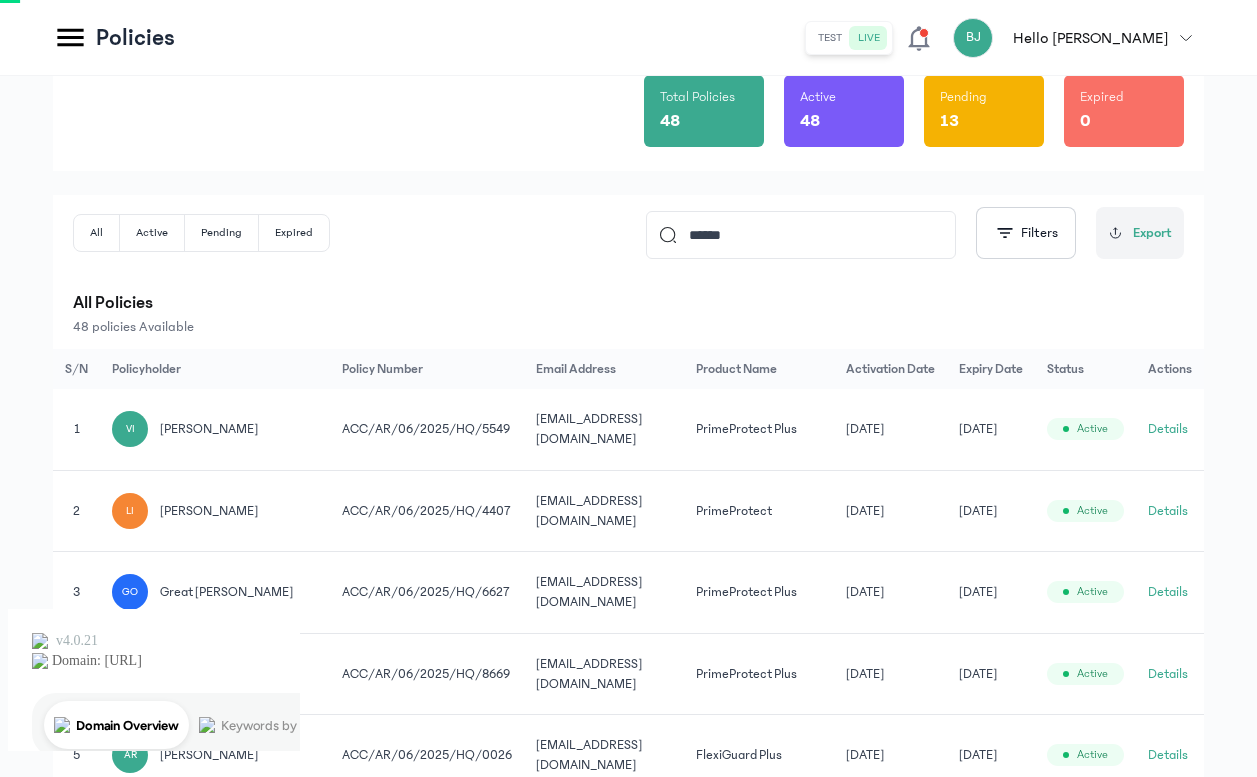 click on "All Policies" at bounding box center [628, 303] 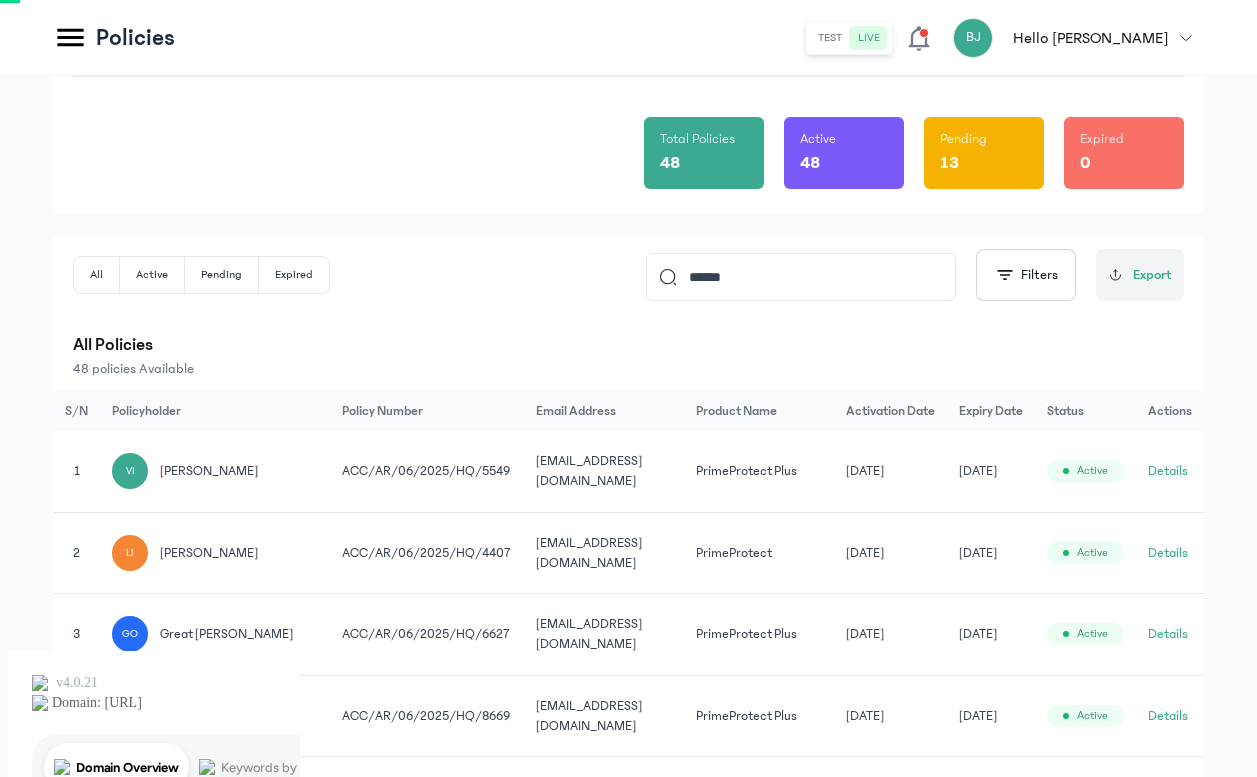 scroll, scrollTop: 27, scrollLeft: 0, axis: vertical 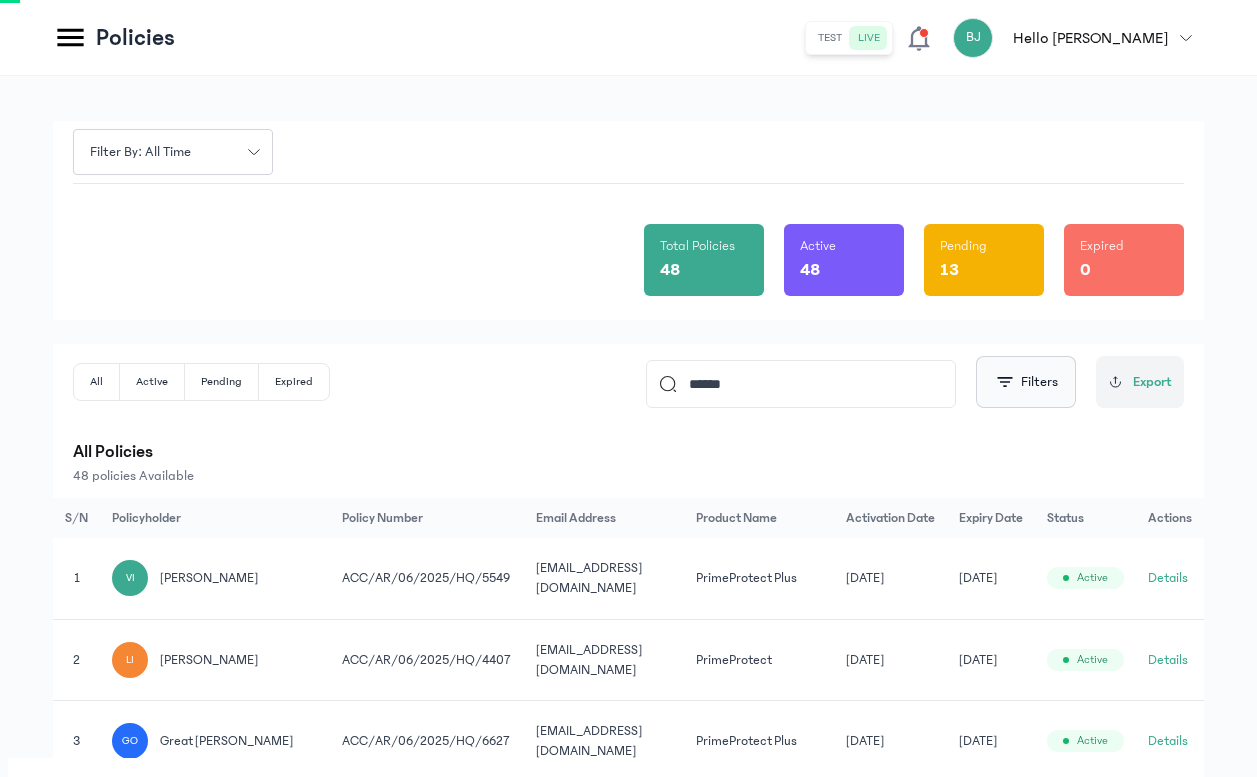 click on "Filters" 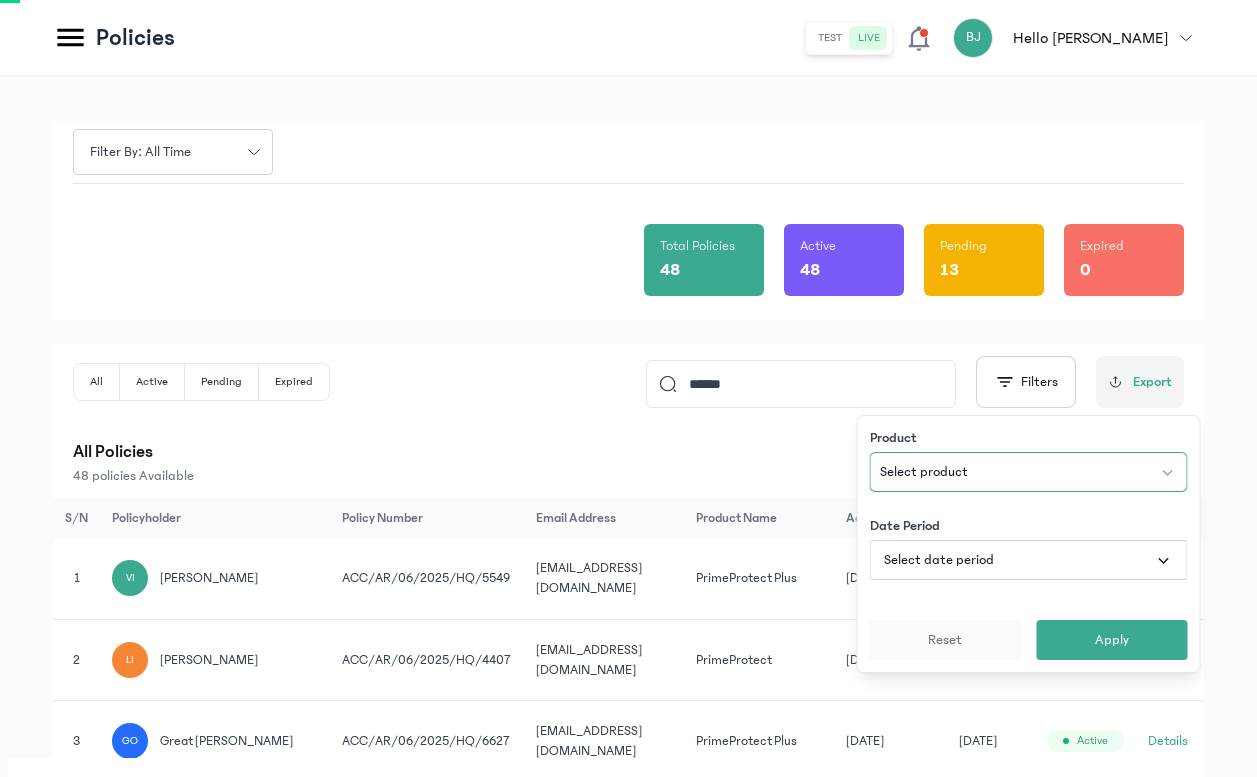 click on "Select product" 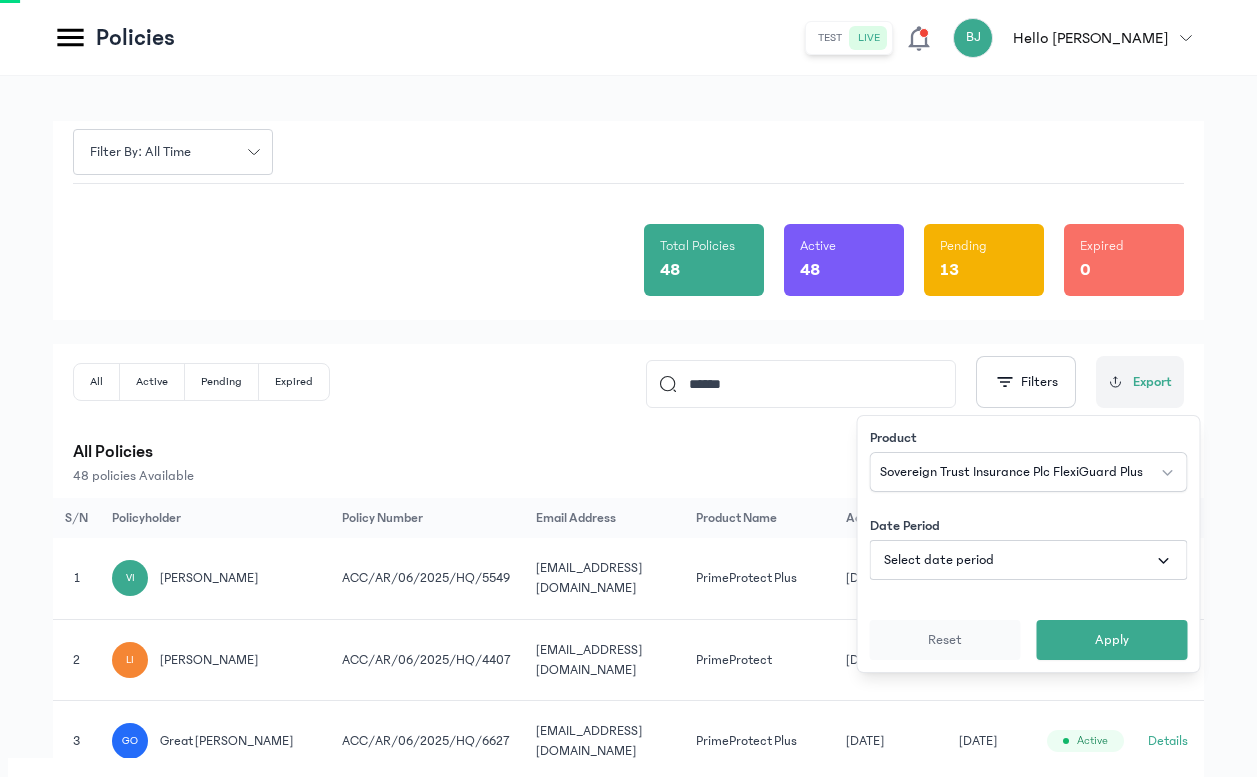click on "48 policies Available" at bounding box center (628, 476) 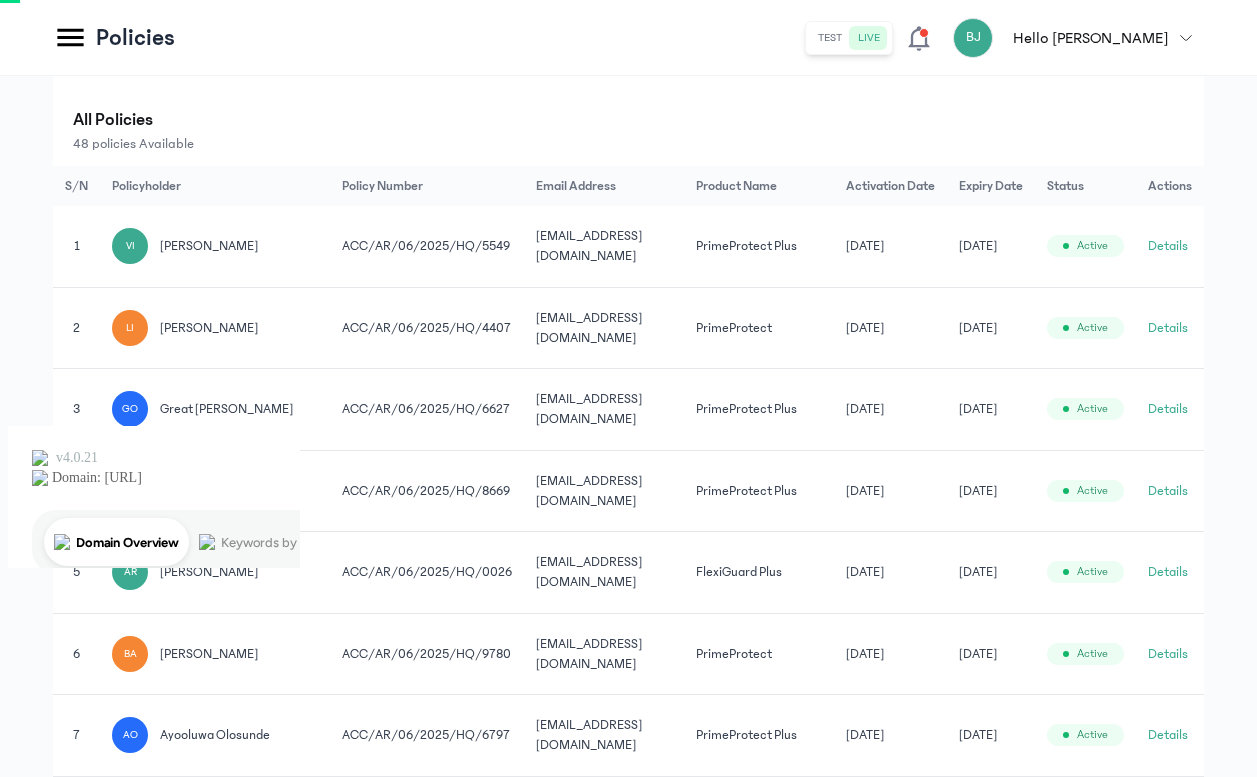 scroll, scrollTop: 0, scrollLeft: 0, axis: both 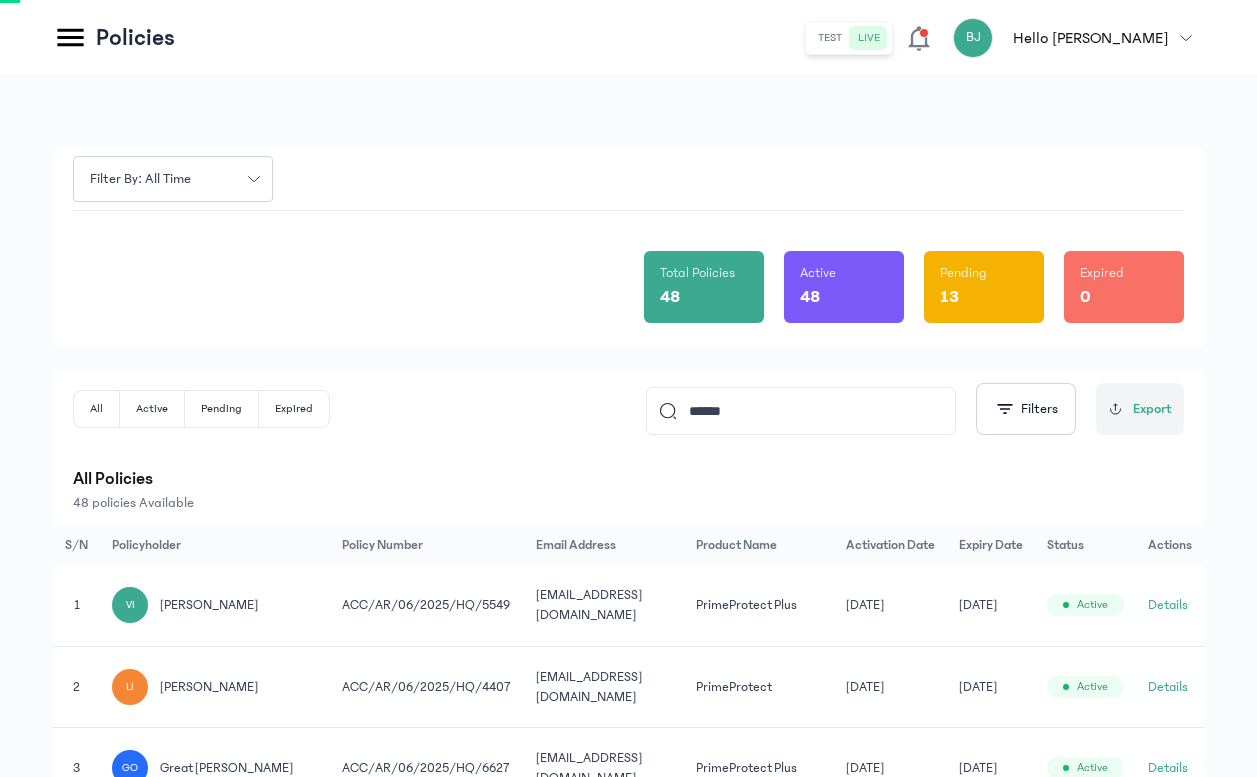click on "******" 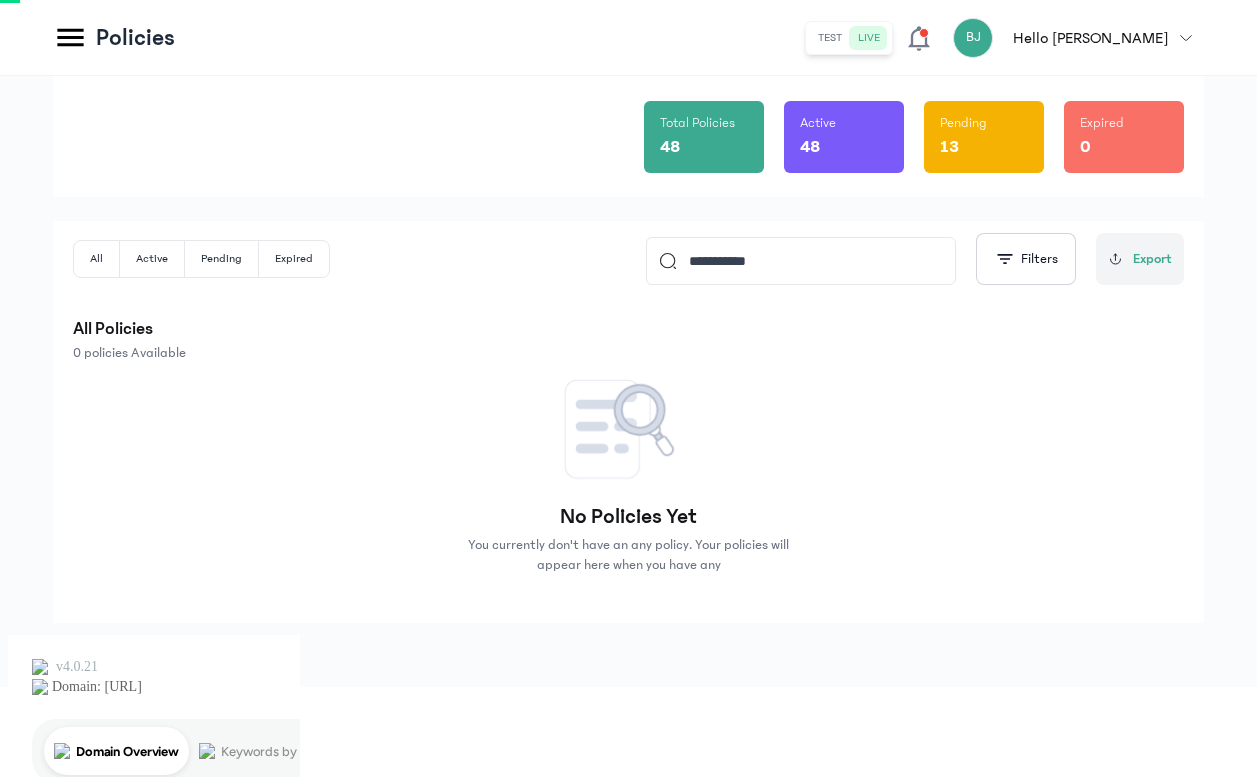 scroll, scrollTop: 60, scrollLeft: 0, axis: vertical 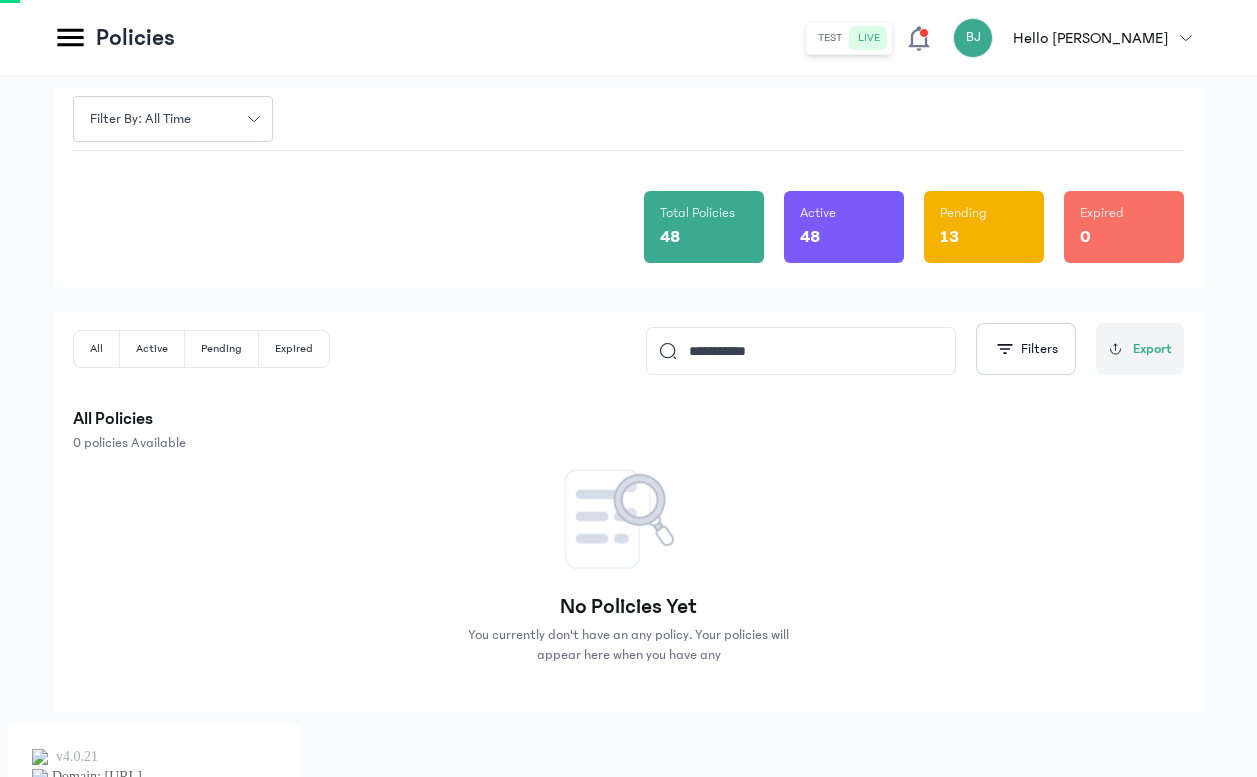 drag, startPoint x: 804, startPoint y: 344, endPoint x: 636, endPoint y: 343, distance: 168.00298 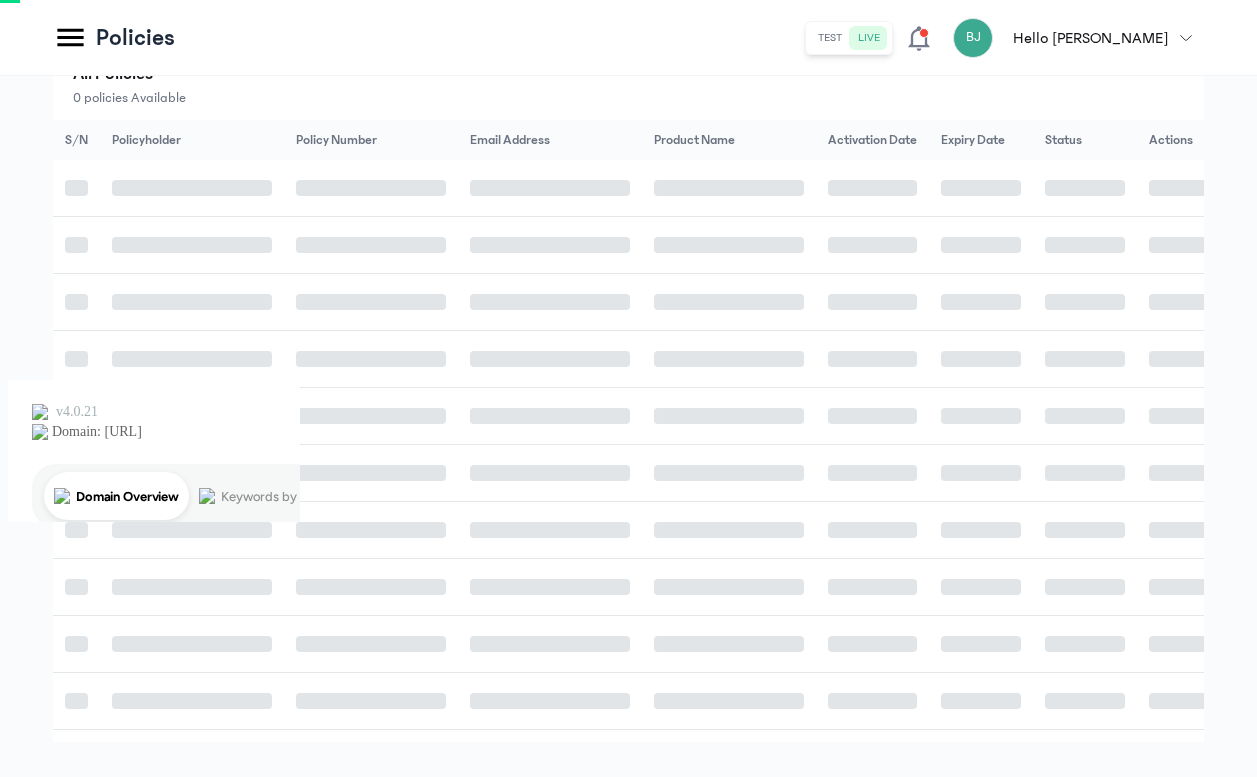 scroll, scrollTop: 60, scrollLeft: 0, axis: vertical 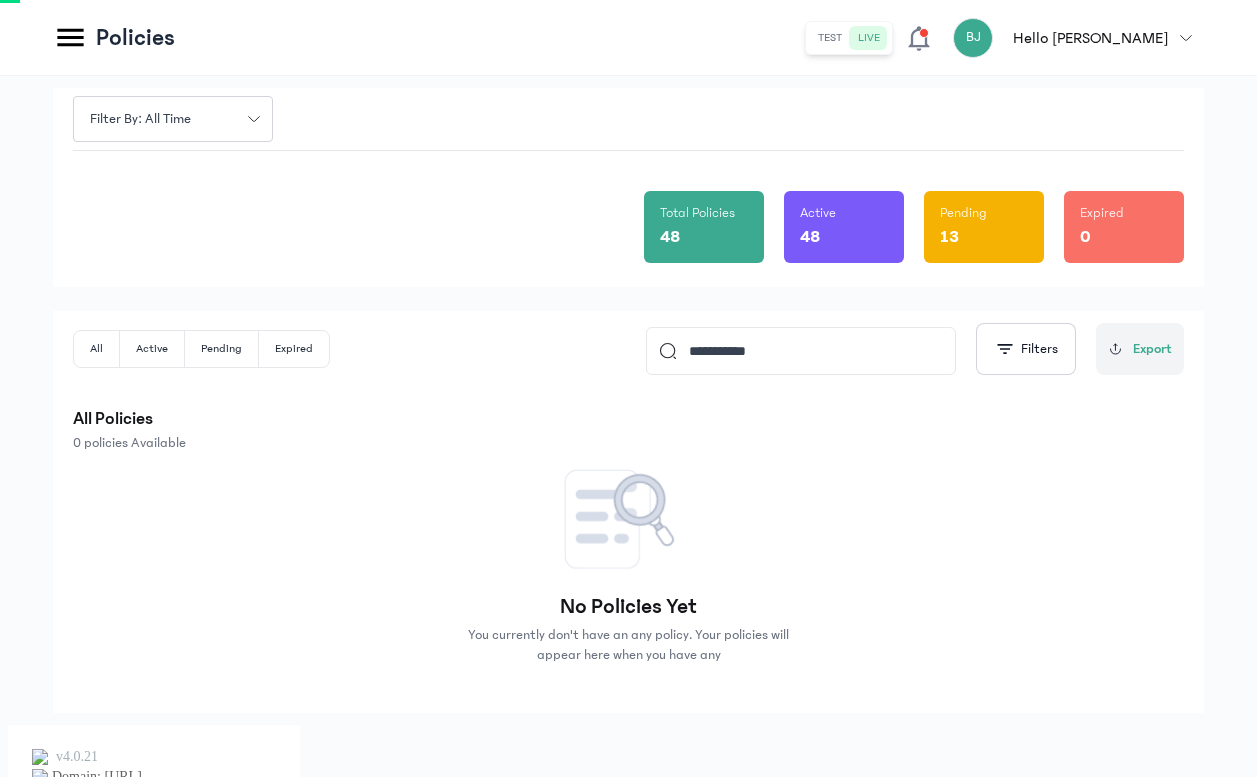 drag, startPoint x: 793, startPoint y: 346, endPoint x: 713, endPoint y: 349, distance: 80.05623 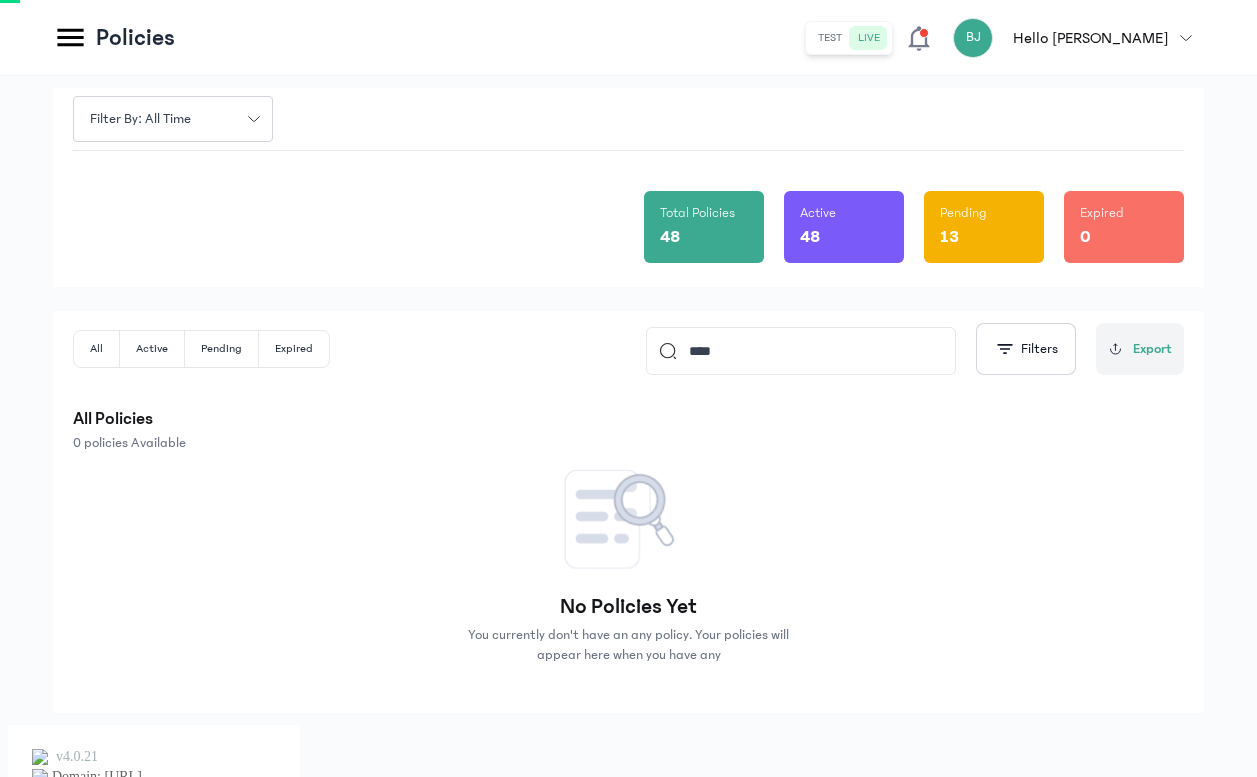 scroll, scrollTop: 405, scrollLeft: 0, axis: vertical 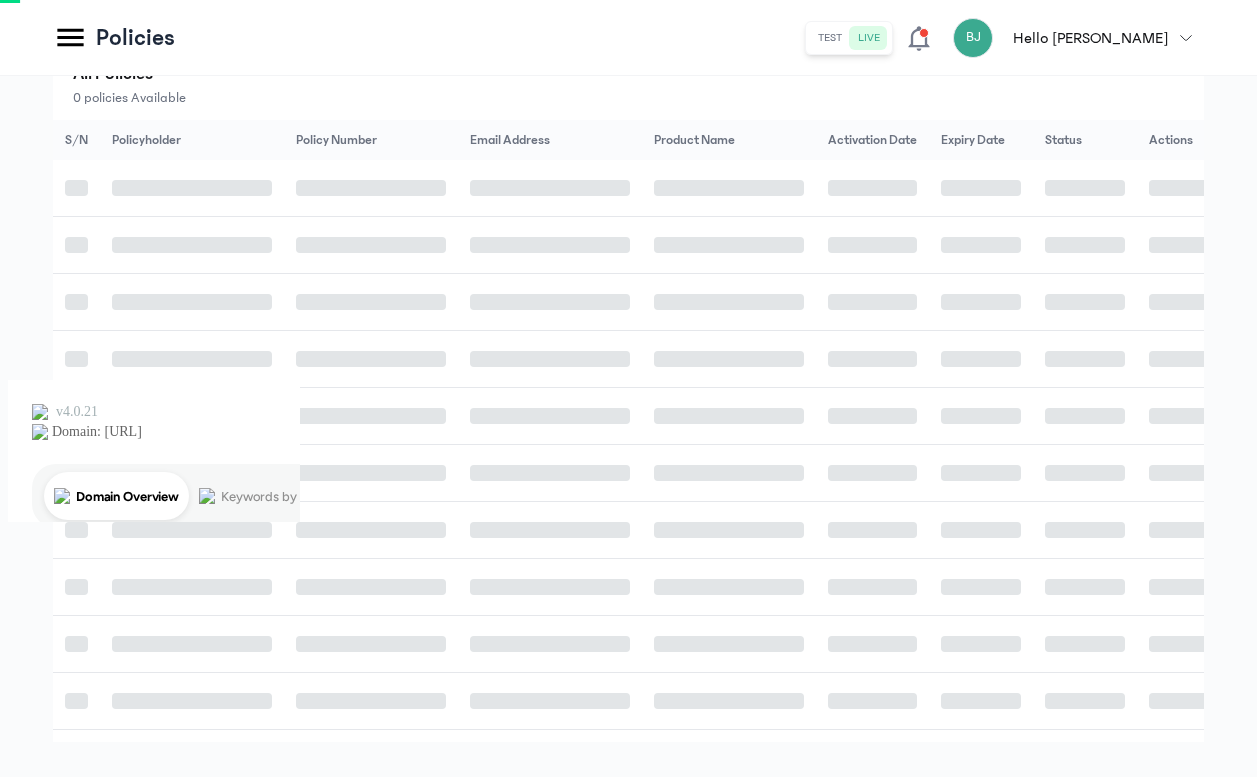 type on "****" 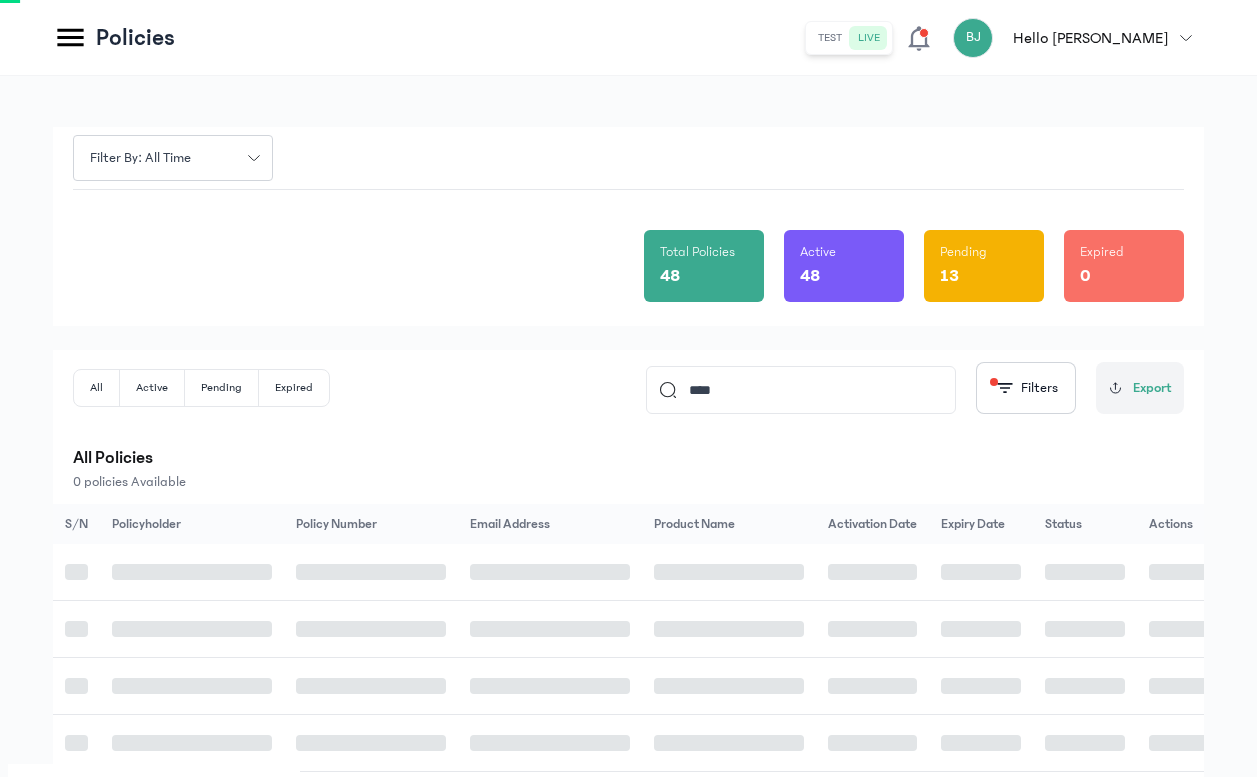 scroll, scrollTop: 0, scrollLeft: 0, axis: both 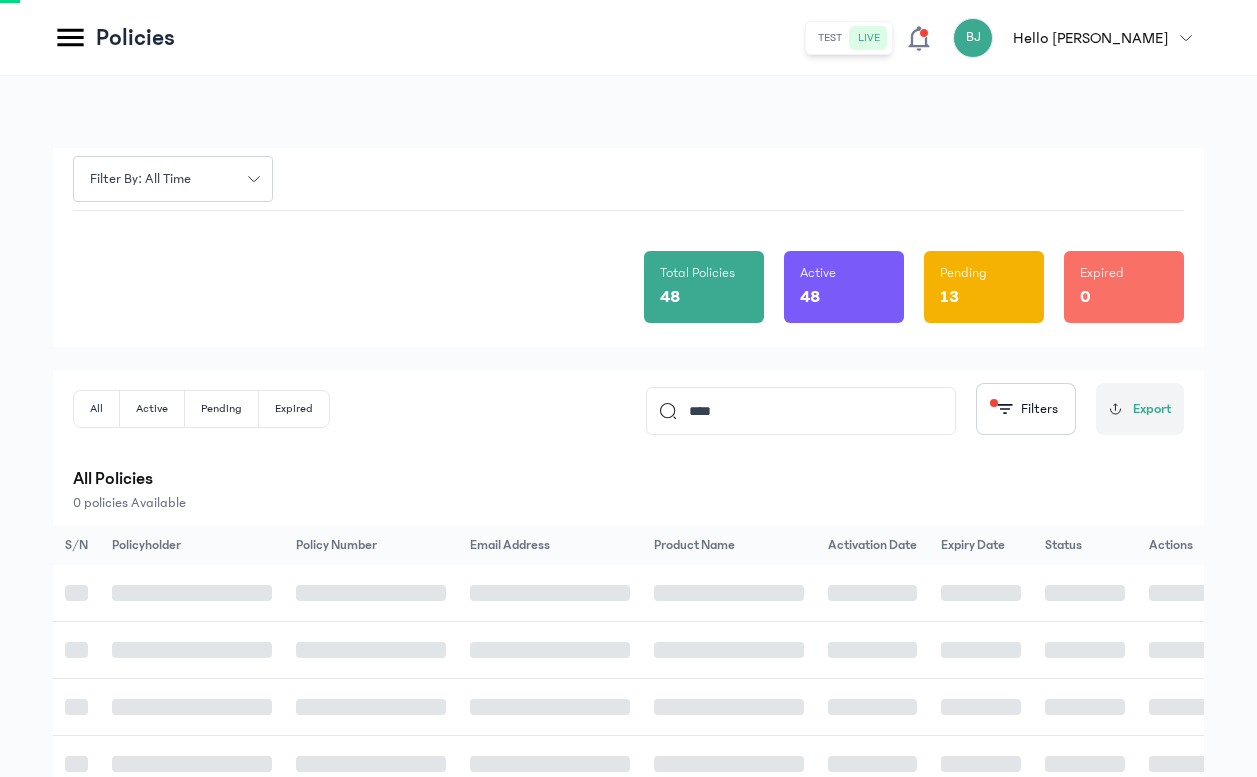 click on "****" 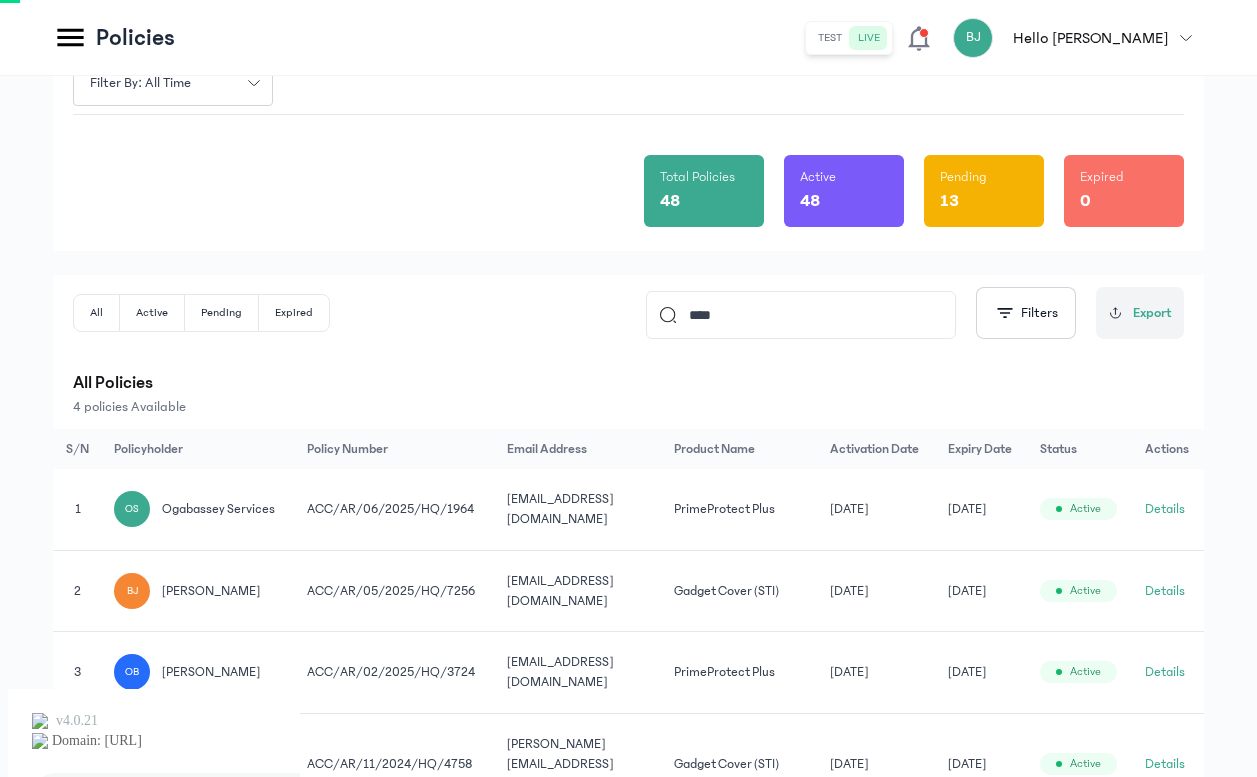 scroll, scrollTop: 184, scrollLeft: 0, axis: vertical 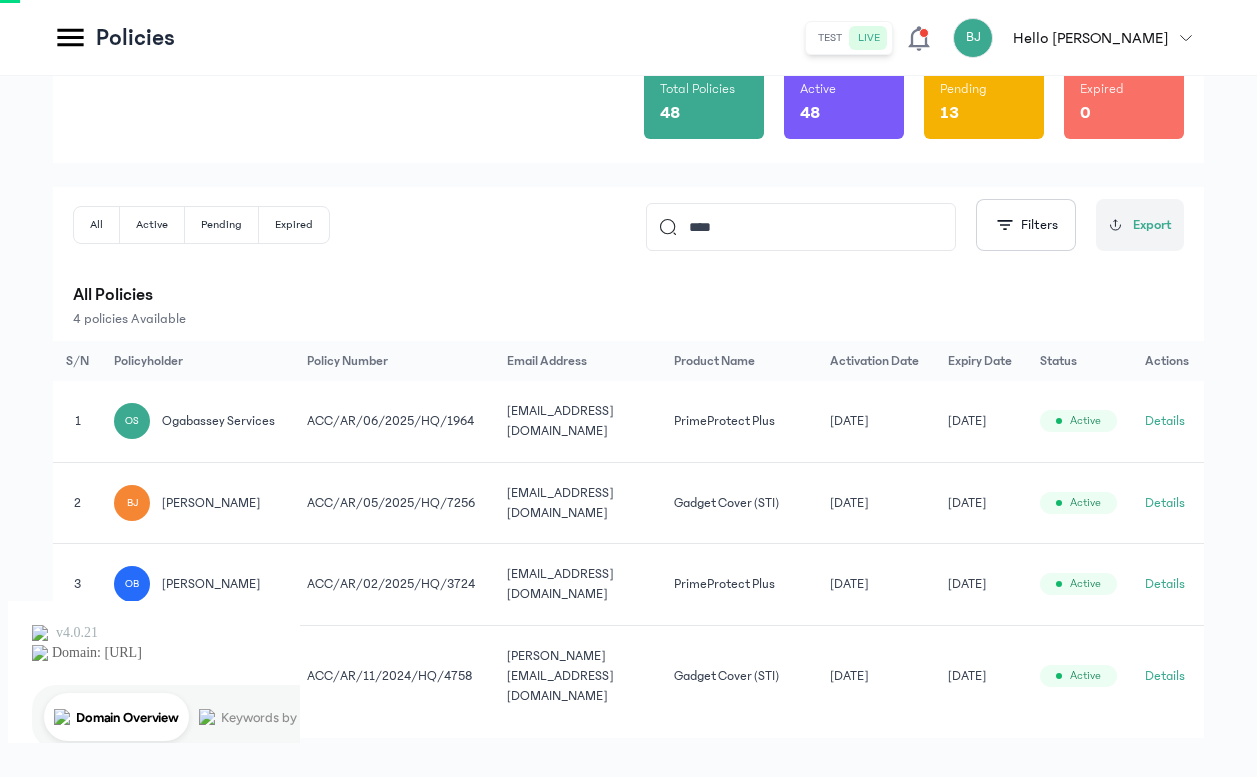 click on "Details" 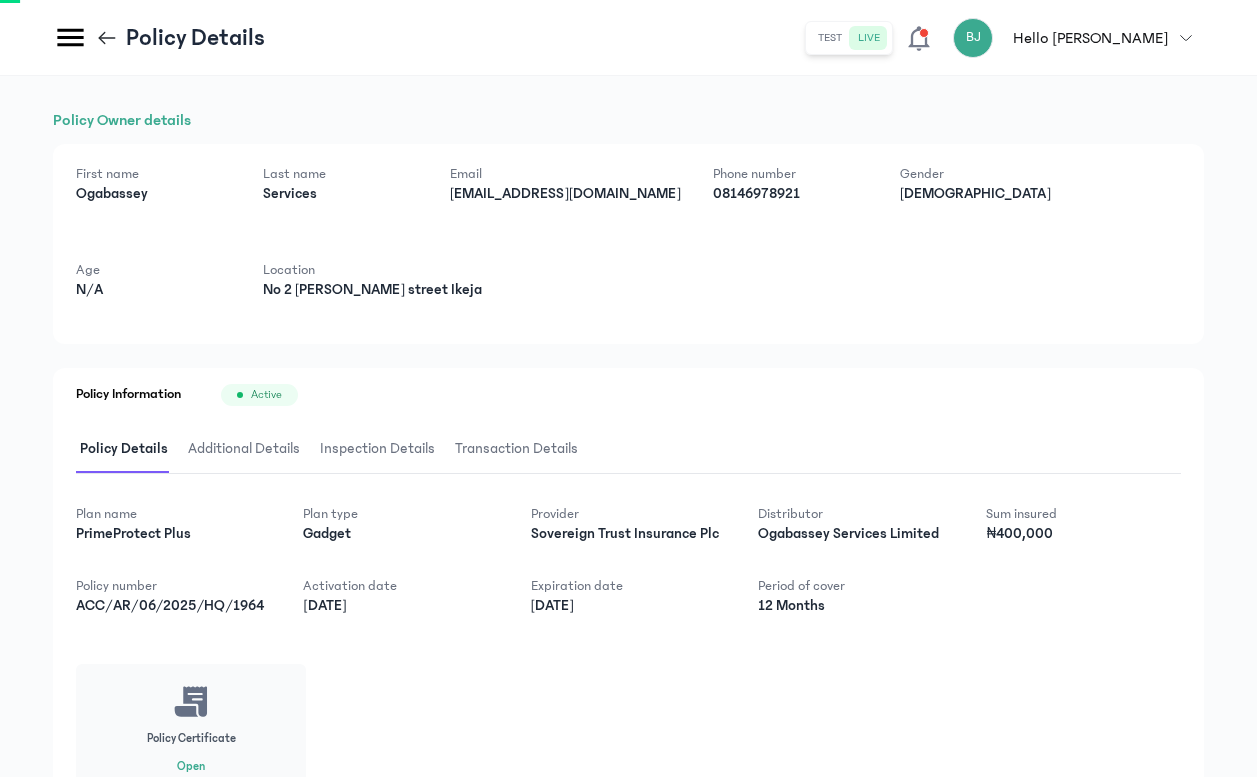 click on "Additional Details" at bounding box center (244, 449) 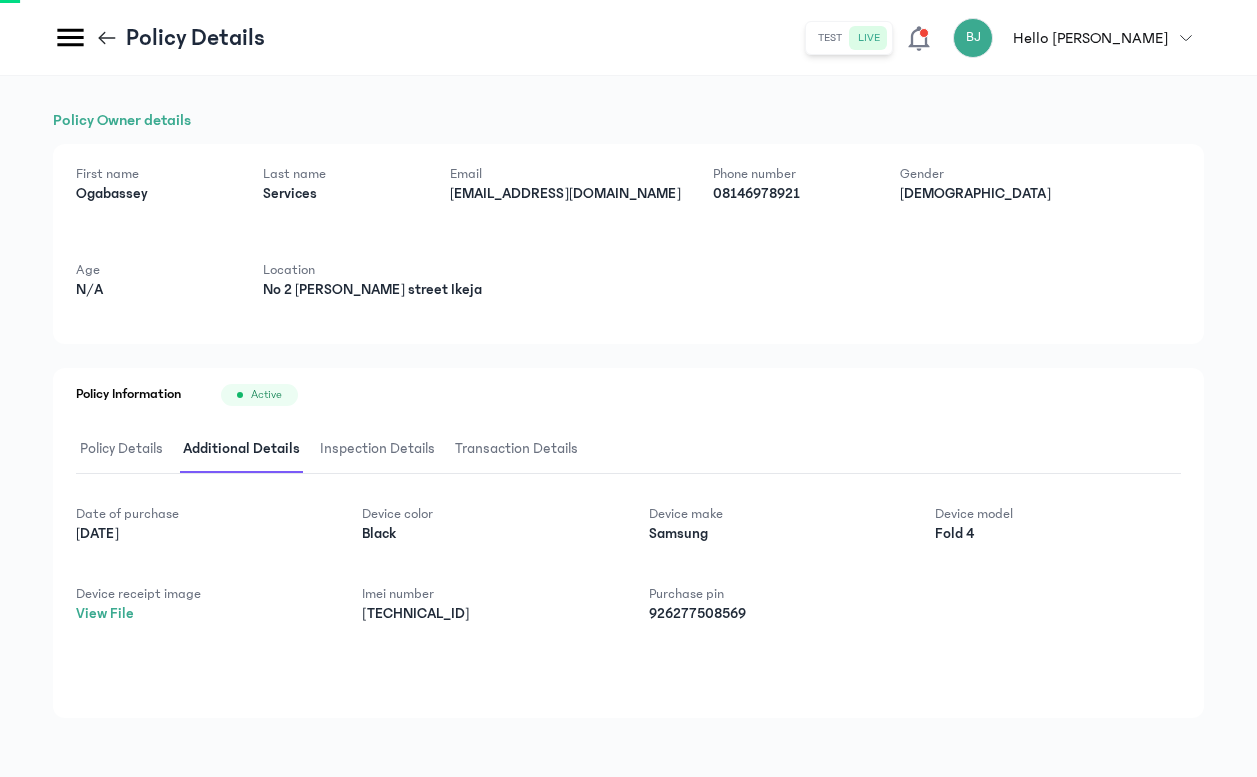 scroll, scrollTop: 5, scrollLeft: 0, axis: vertical 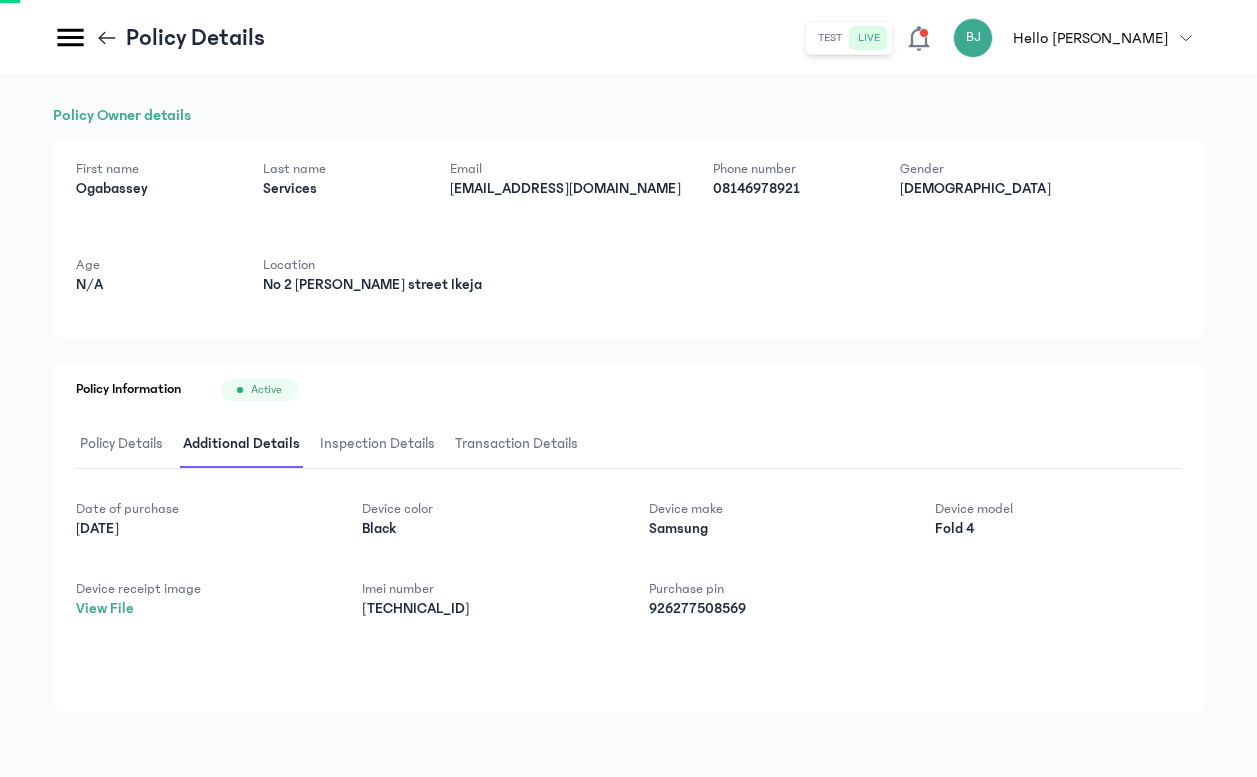 click on "Policy Information Active Policy Details Additional Details Inspection Details Transaction Details Date of purchase [DATE] Device color Black  Device make Samsung  Device model Fold 4 Device receipt image  View File  Imei number [TECHNICAL_ID] Purchase pin 926277508569" at bounding box center (628, 538) 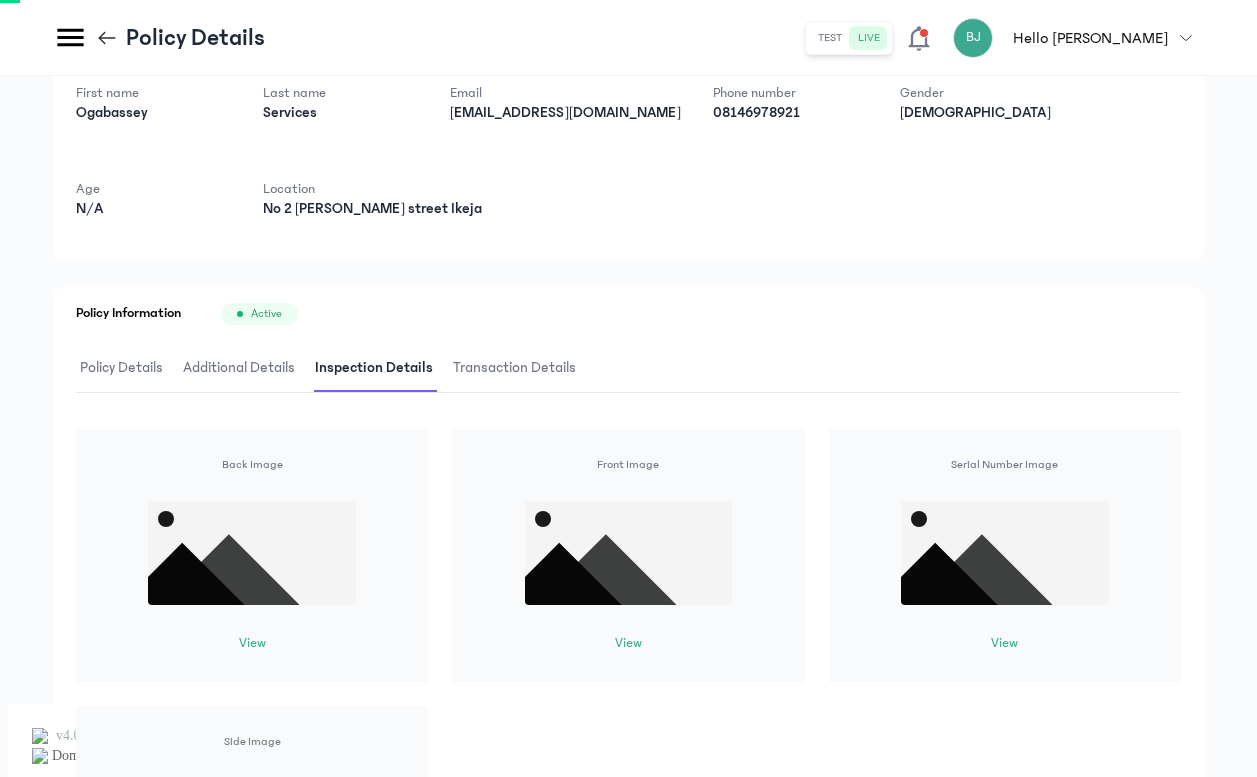 scroll, scrollTop: 107, scrollLeft: 0, axis: vertical 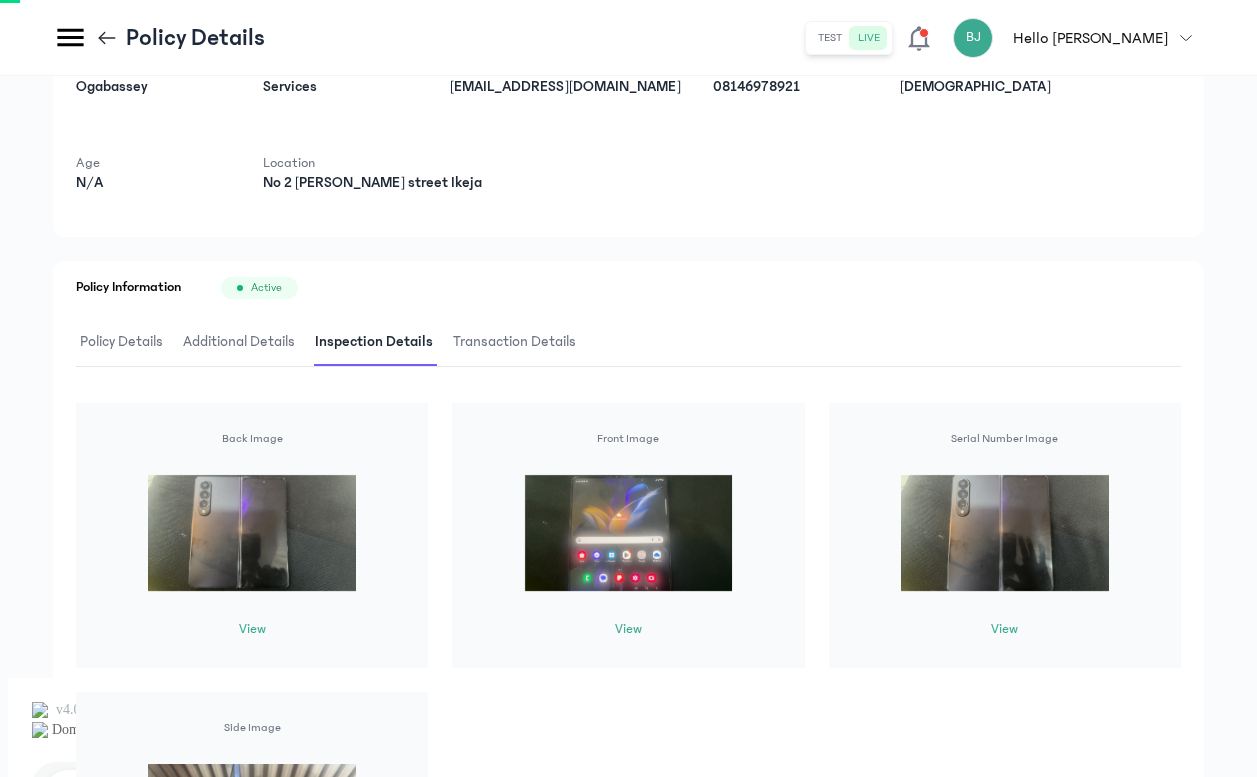 click on "Additional Details" at bounding box center (239, 342) 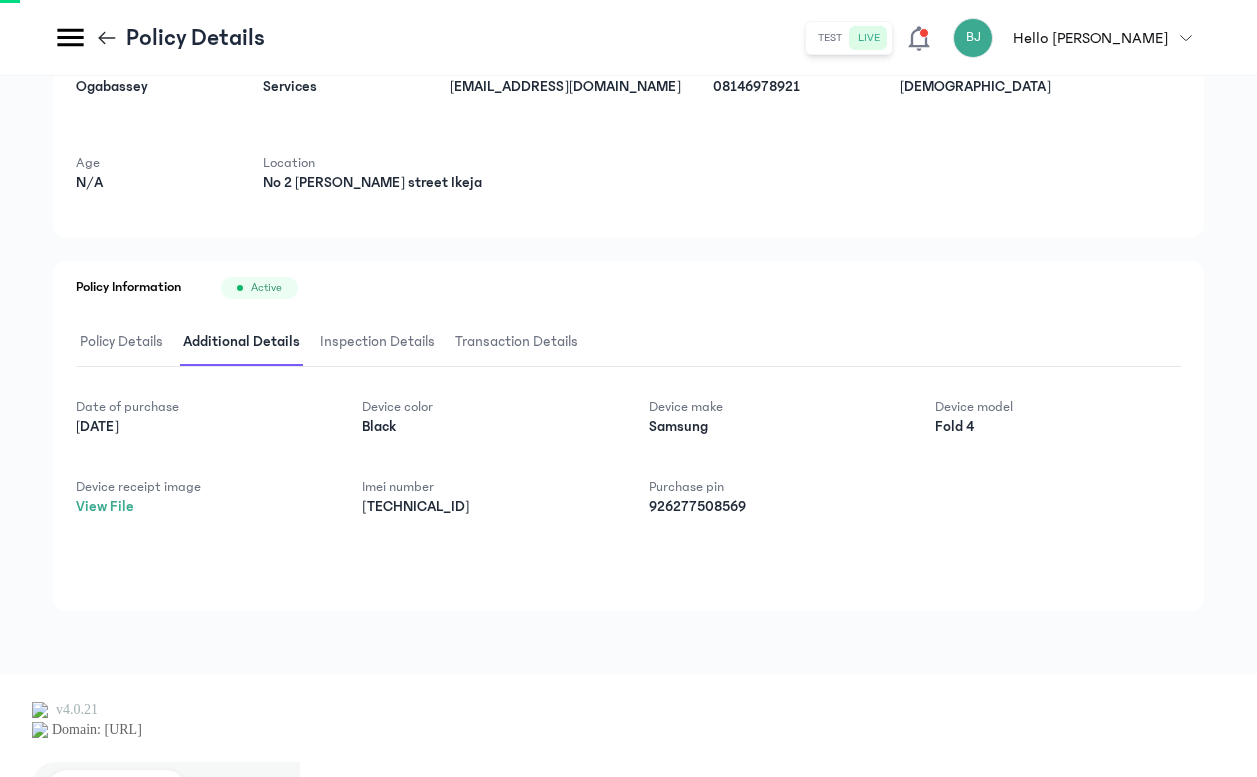 scroll, scrollTop: 5, scrollLeft: 0, axis: vertical 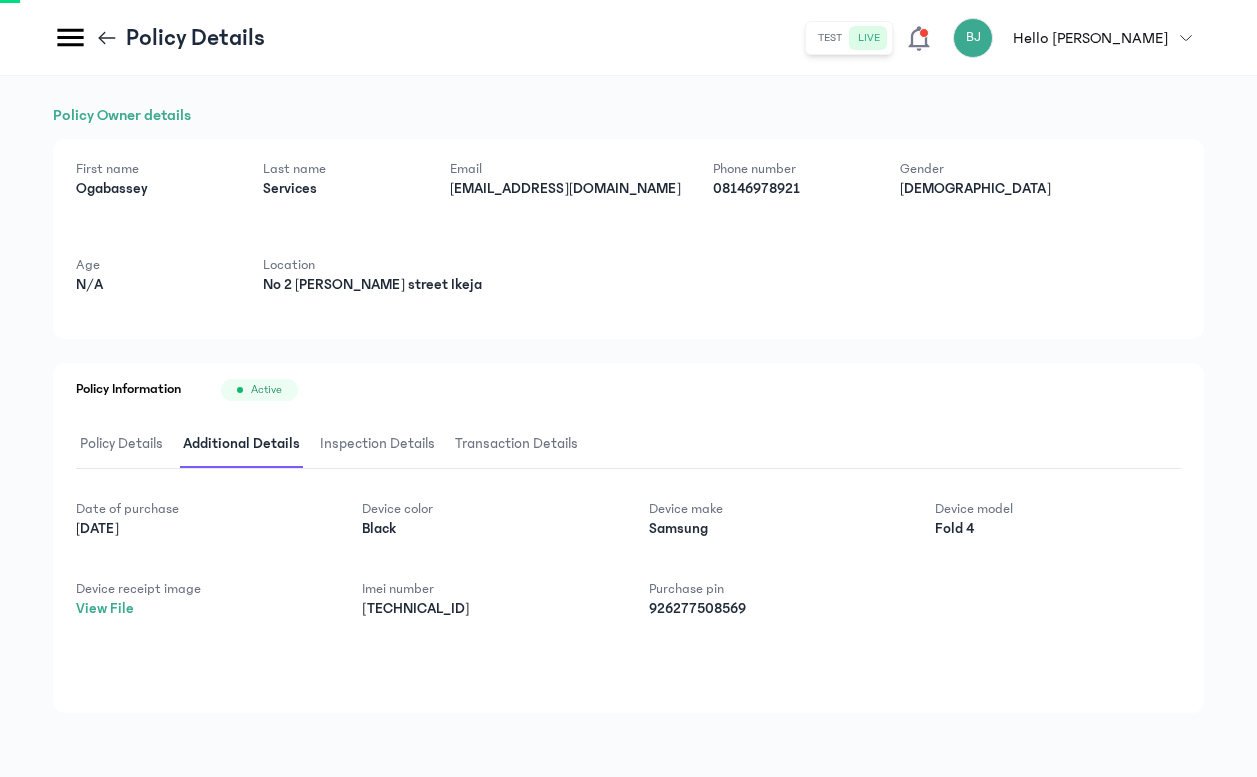 click on "Policy Details" at bounding box center [121, 444] 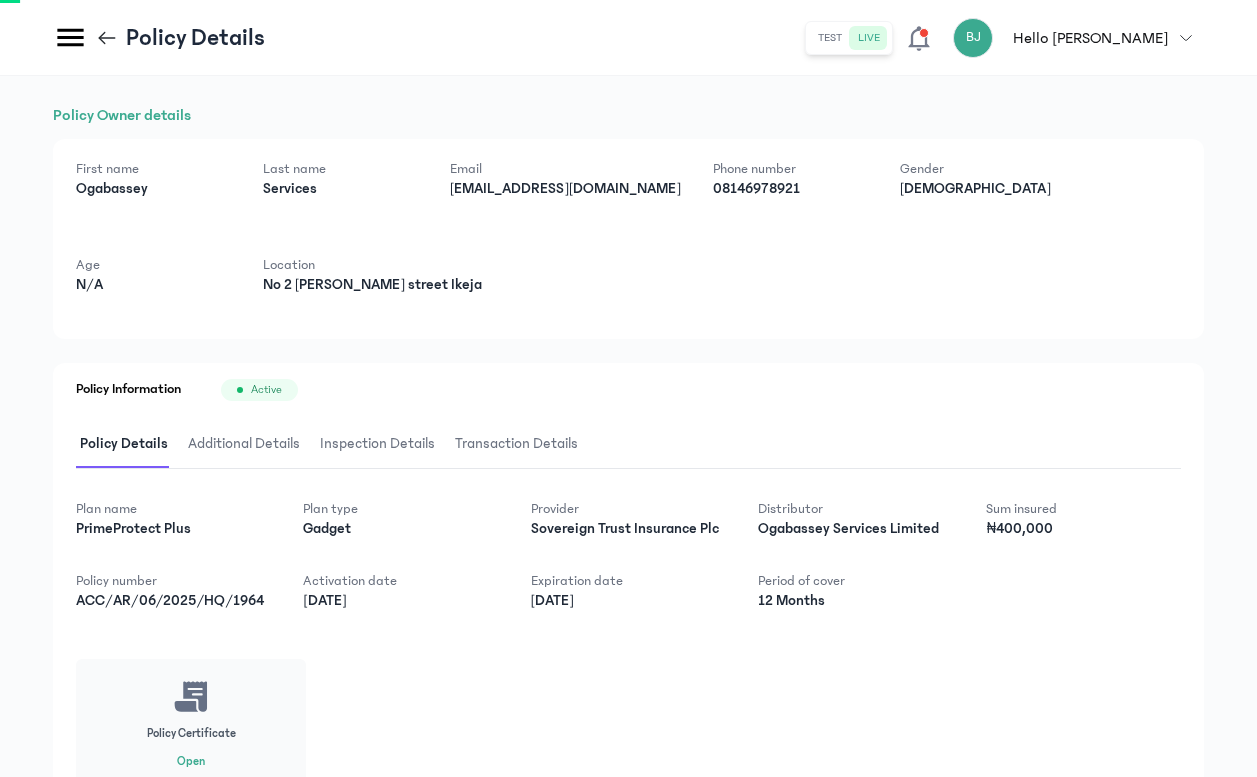click 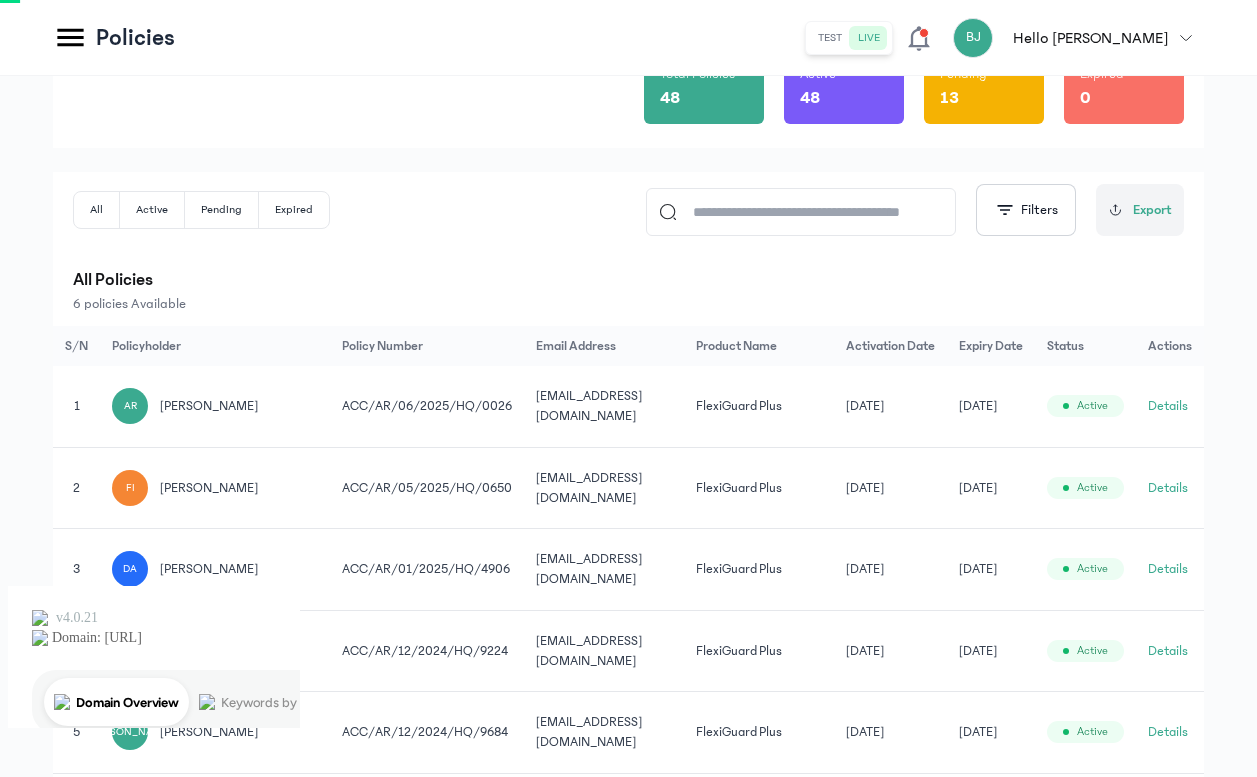 scroll, scrollTop: 29, scrollLeft: 0, axis: vertical 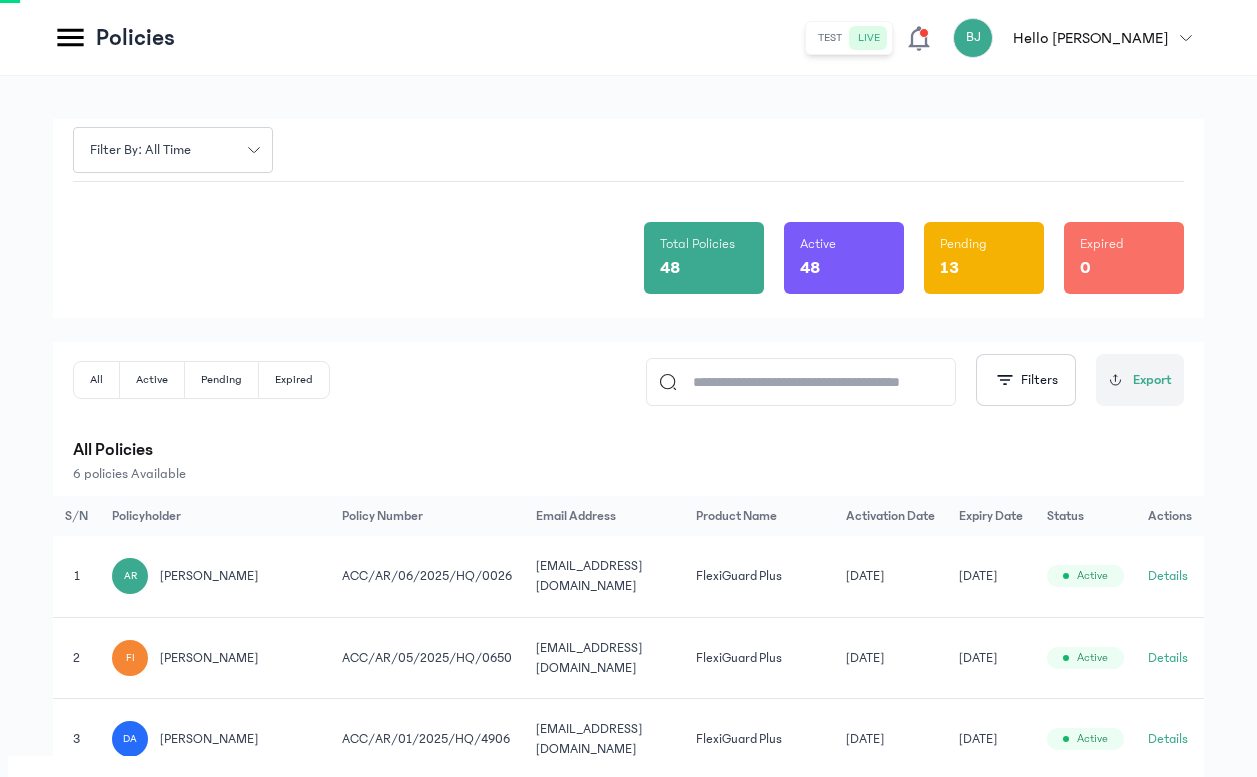click 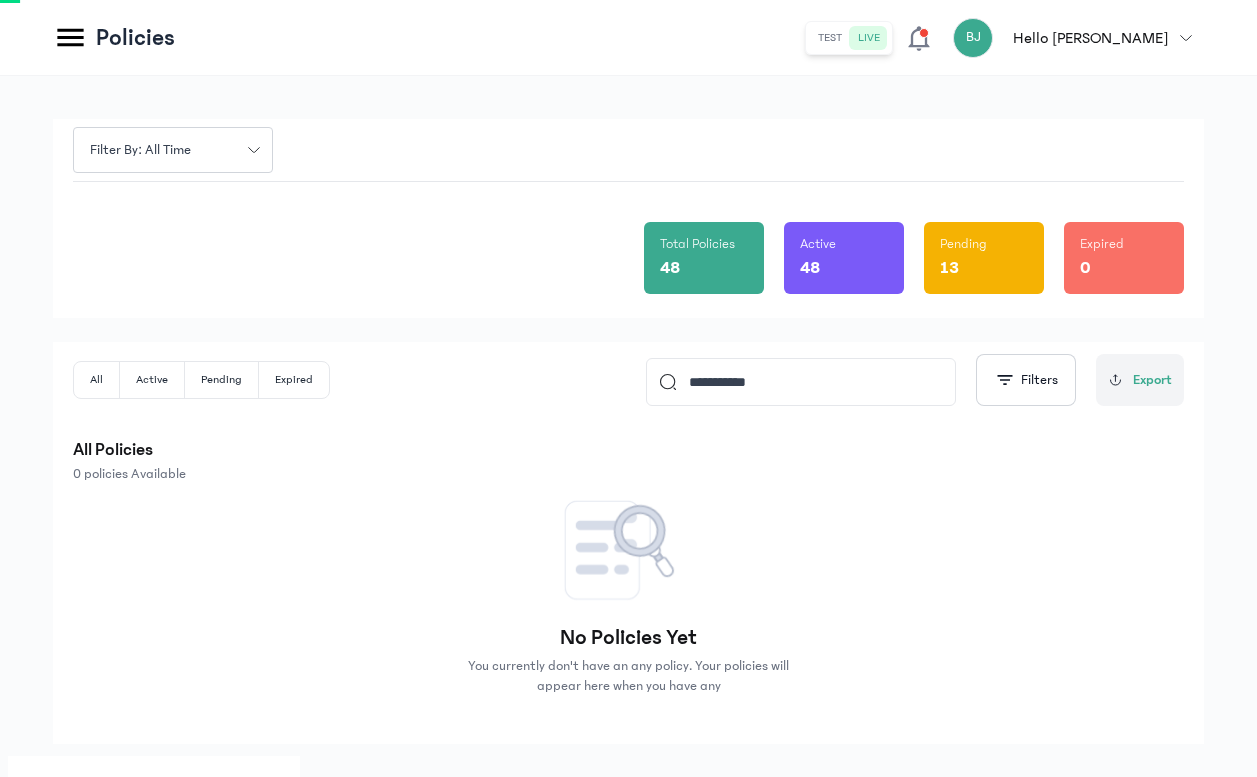 click on "**********" 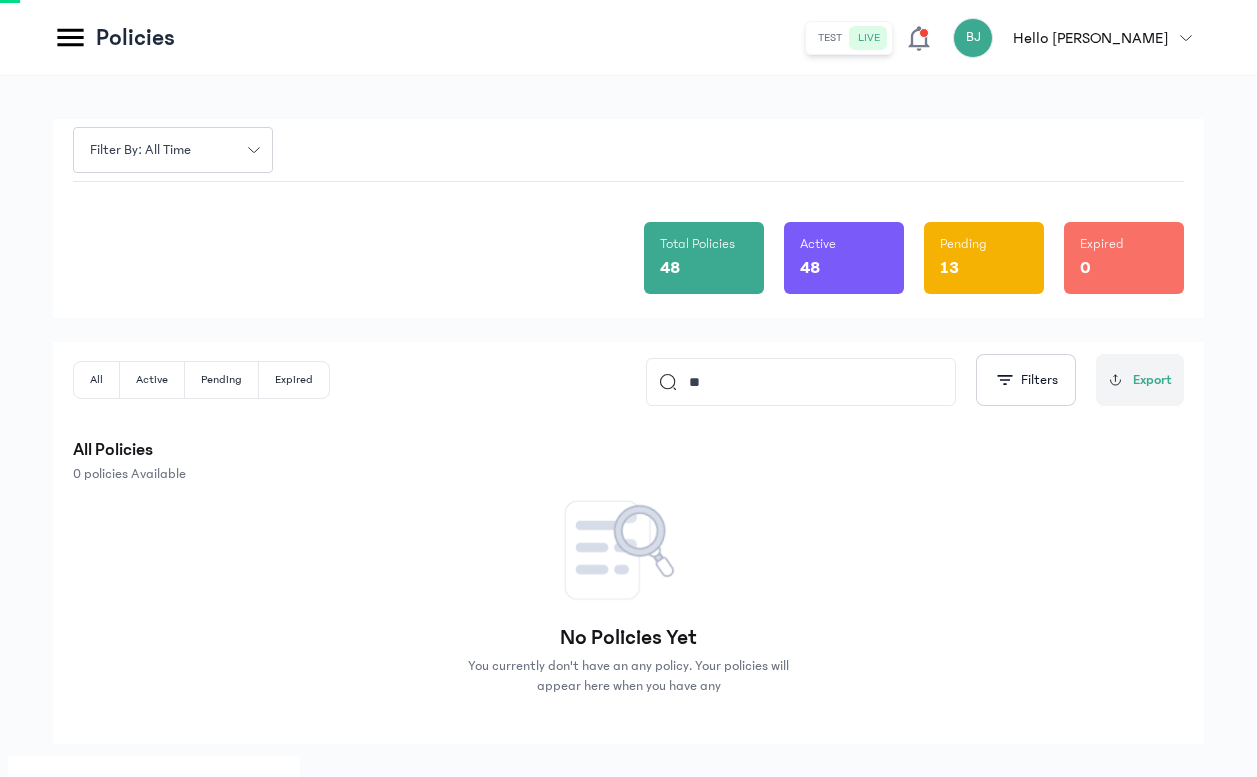 type on "*" 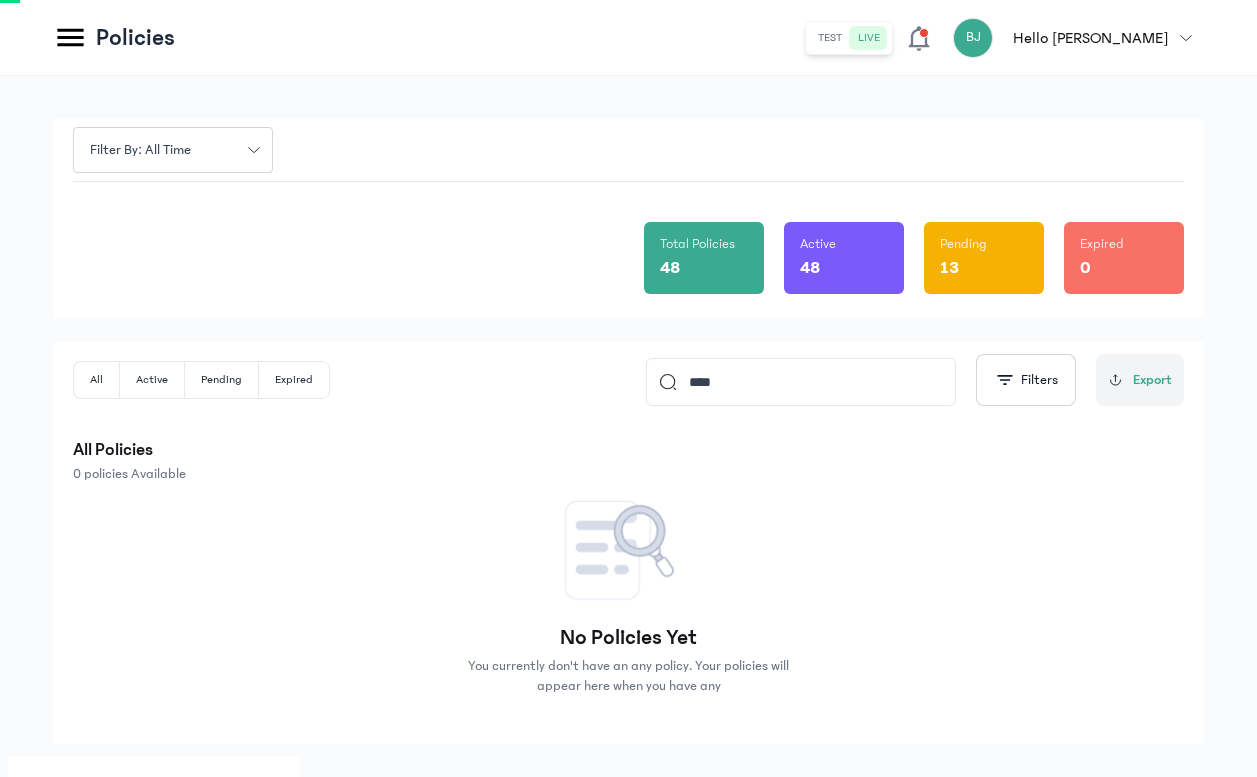 scroll, scrollTop: 60, scrollLeft: 0, axis: vertical 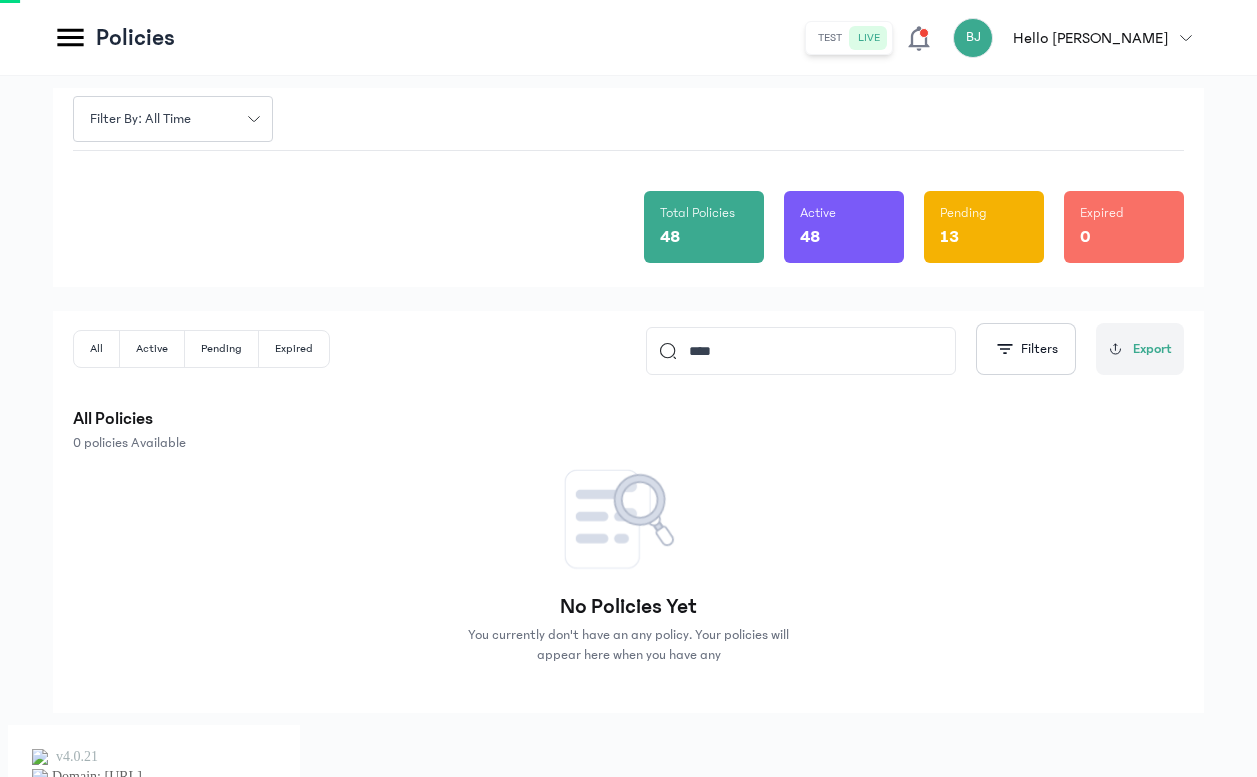 click on "All Active Pending Expired
****  Filters
Export All Policies 0 policies Available" at bounding box center (628, 388) 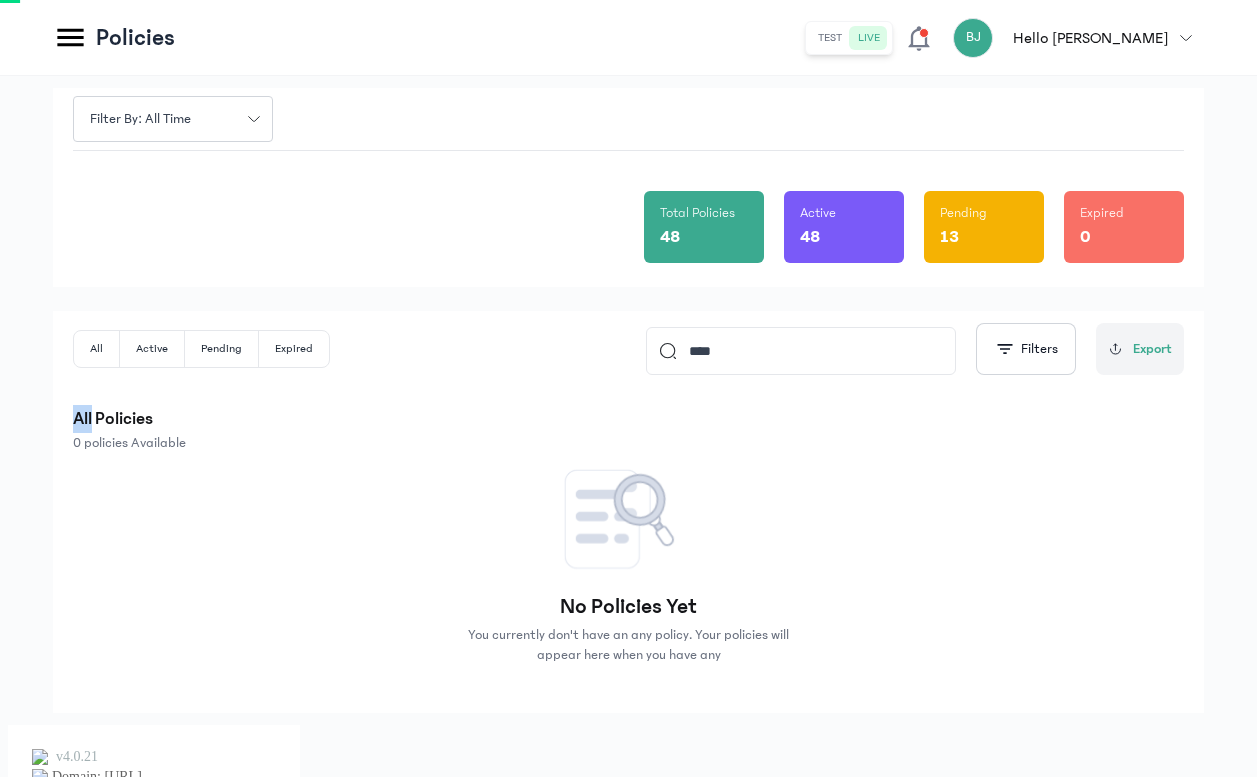 click on "All Active Pending Expired
****  Filters
Export All Policies 0 policies Available" at bounding box center (628, 388) 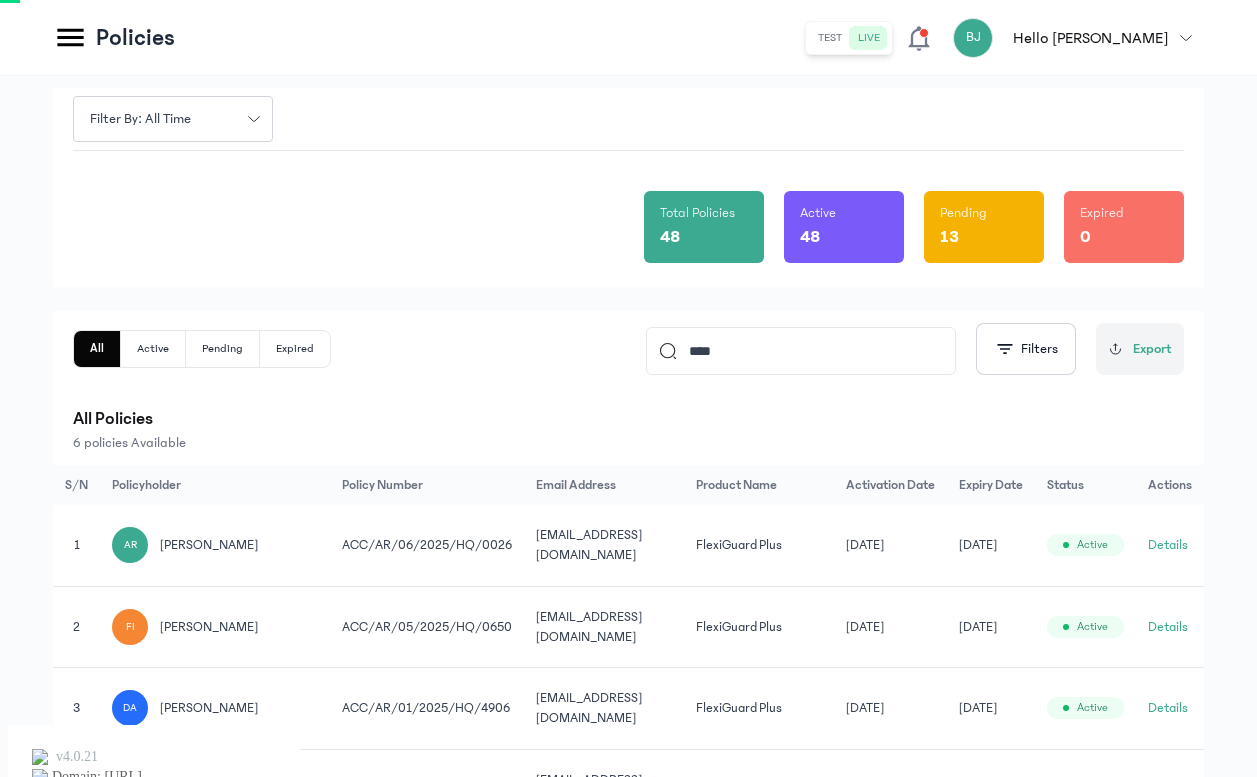 click on "****" 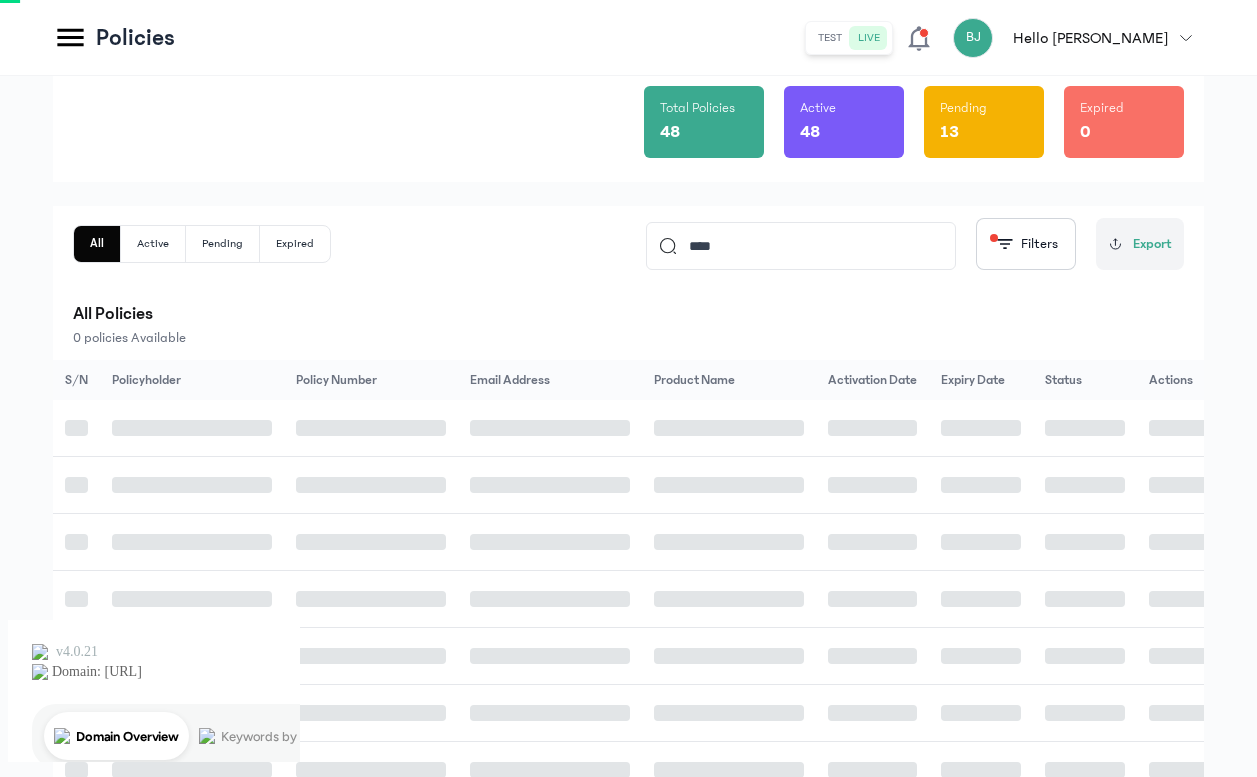 scroll, scrollTop: 60, scrollLeft: 0, axis: vertical 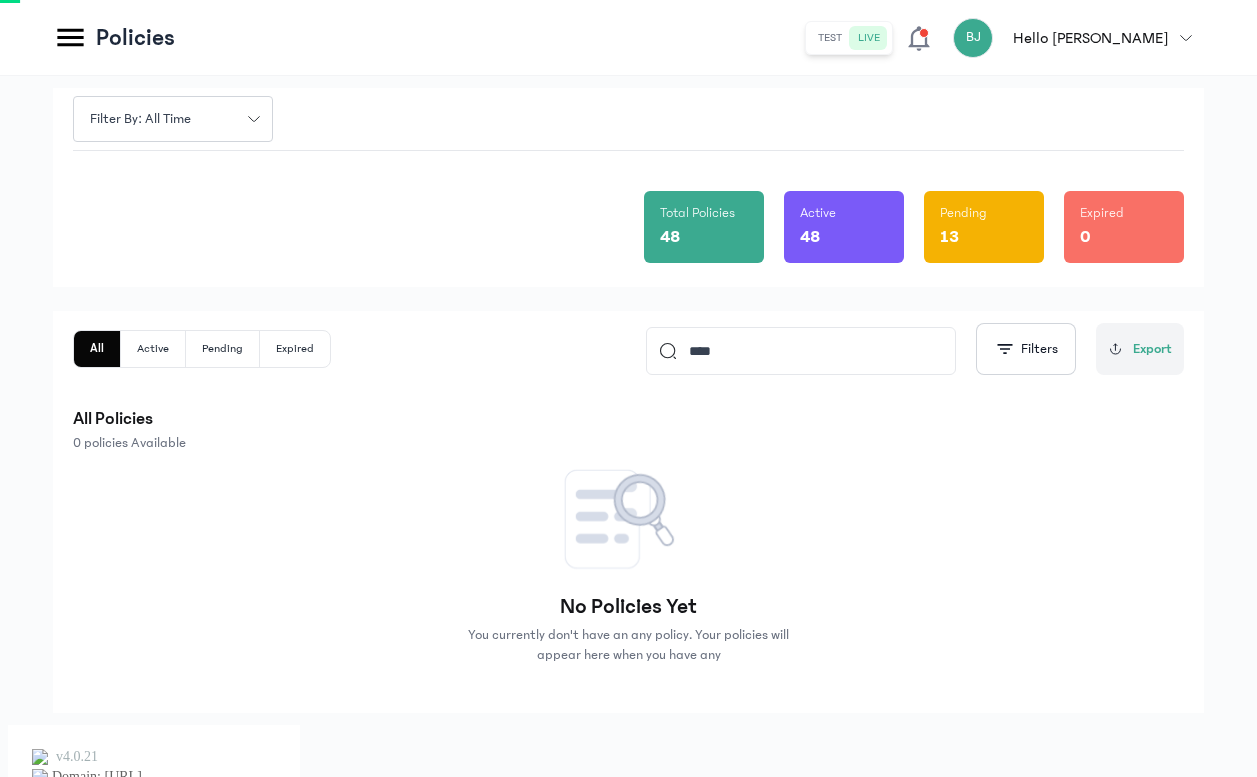 drag, startPoint x: 790, startPoint y: 342, endPoint x: 658, endPoint y: 331, distance: 132.45753 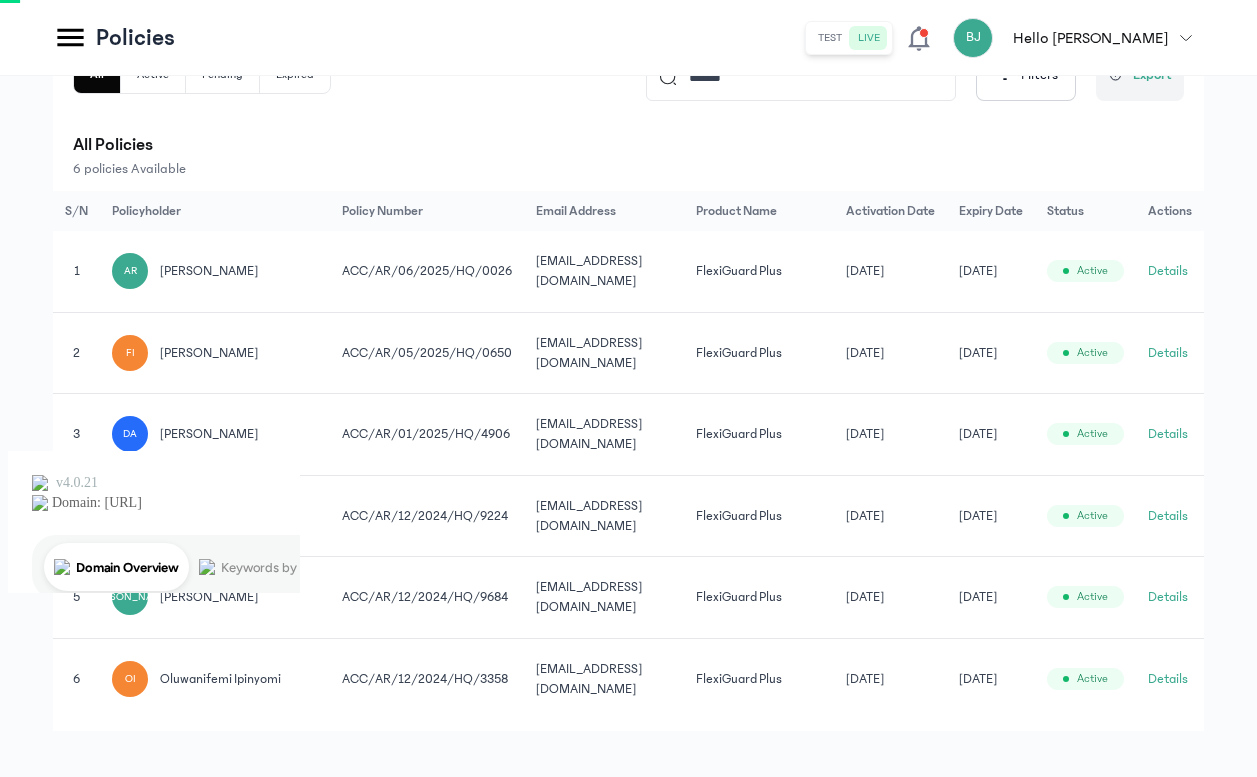 scroll, scrollTop: 0, scrollLeft: 0, axis: both 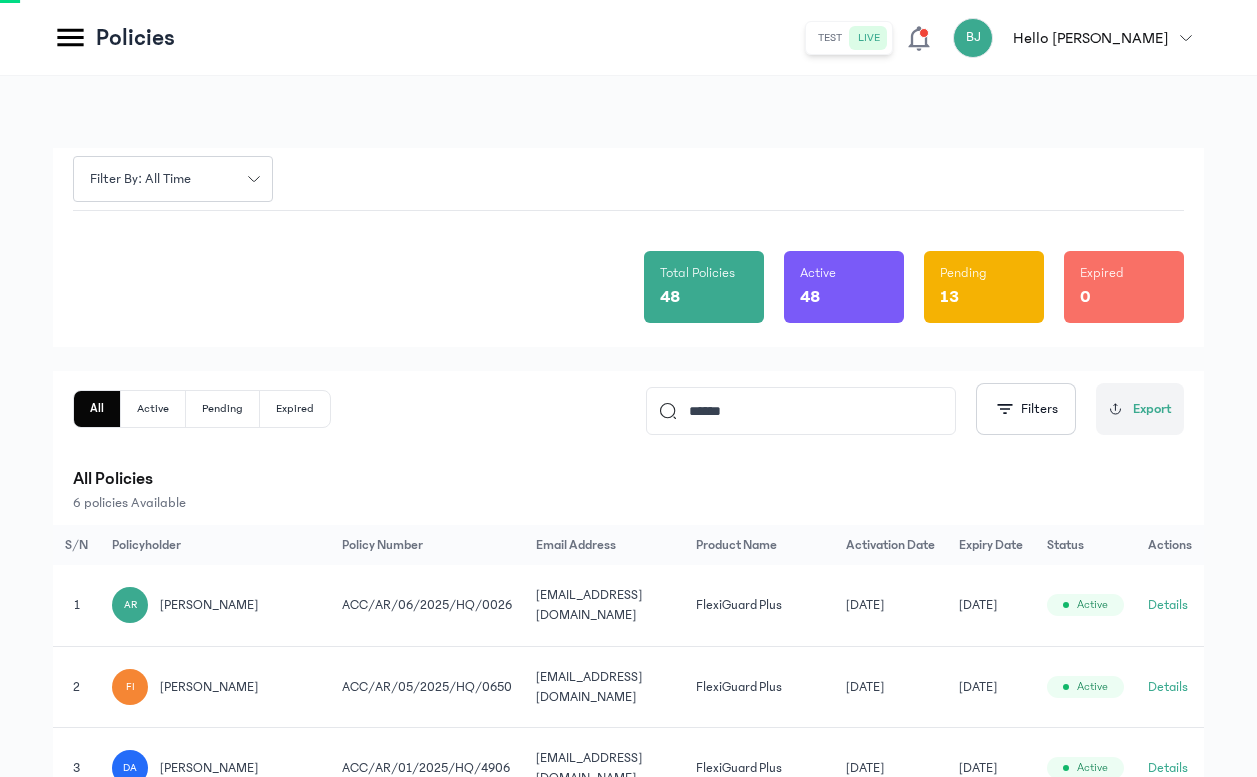 drag, startPoint x: 764, startPoint y: 393, endPoint x: 742, endPoint y: 423, distance: 37.202152 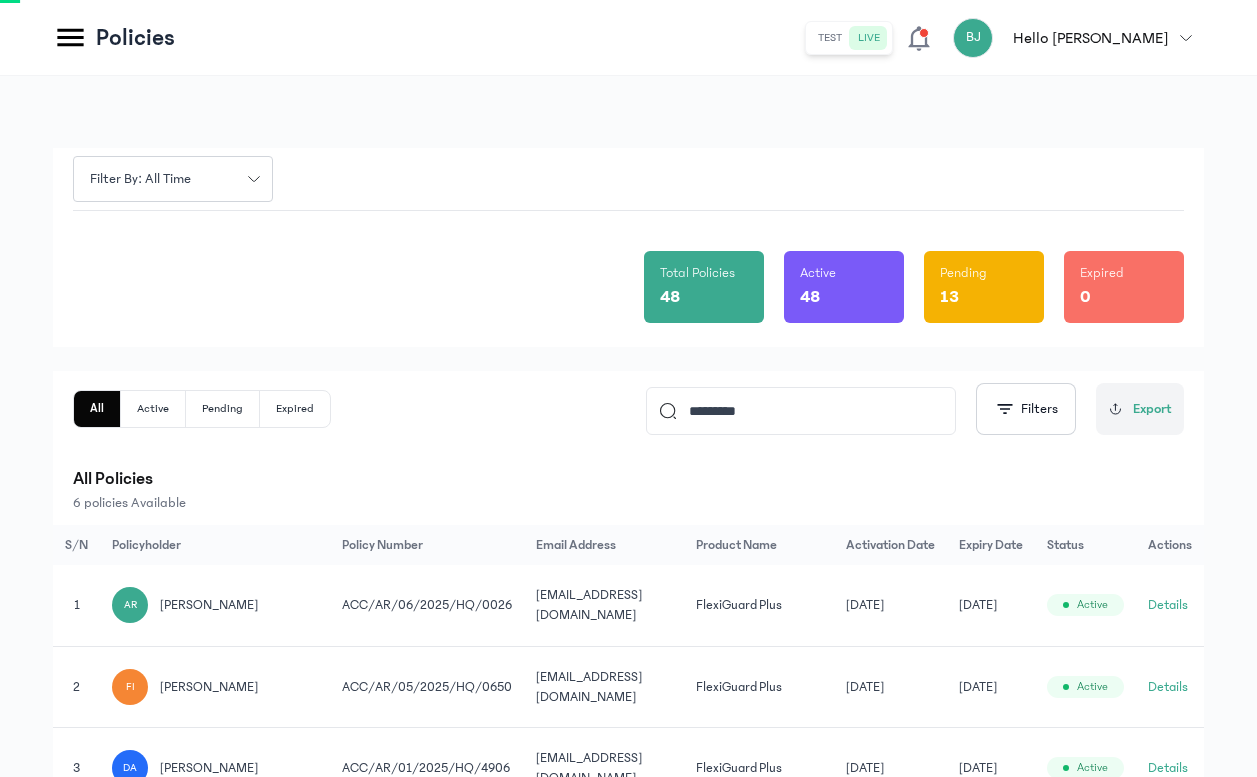 type on "*********" 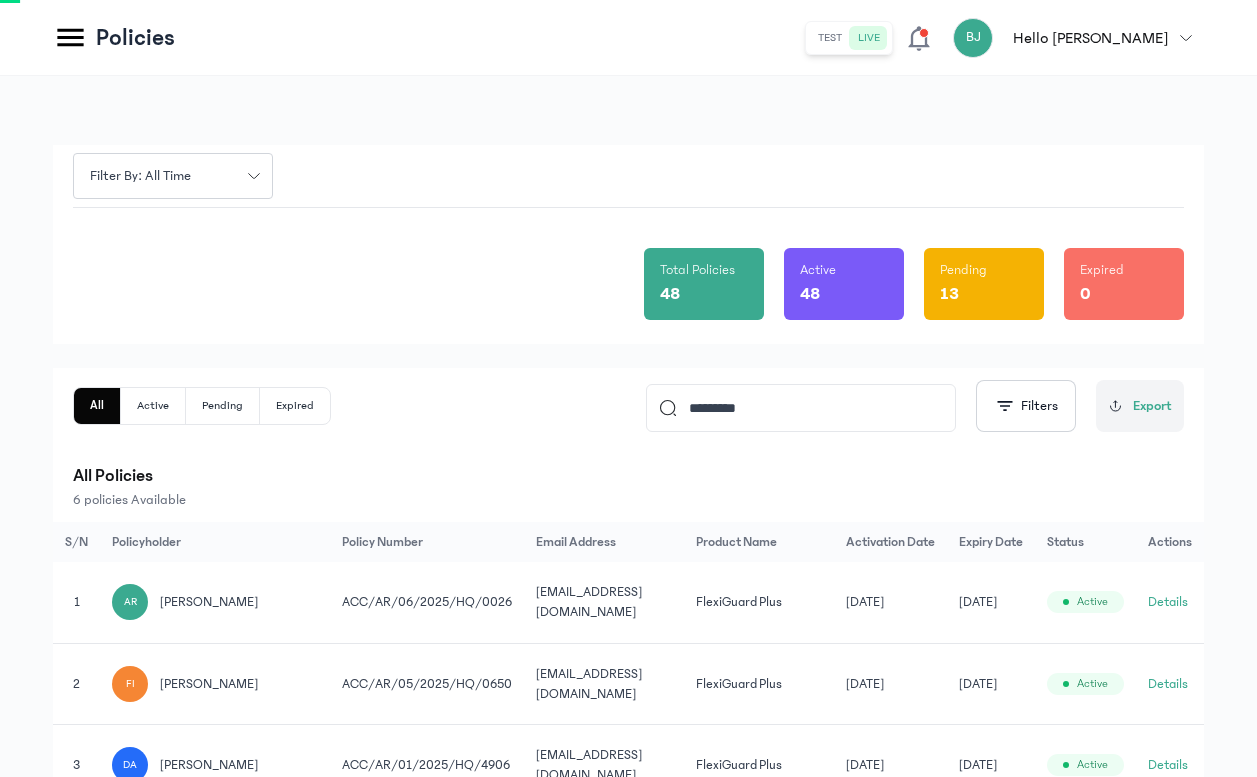 scroll, scrollTop: 0, scrollLeft: 0, axis: both 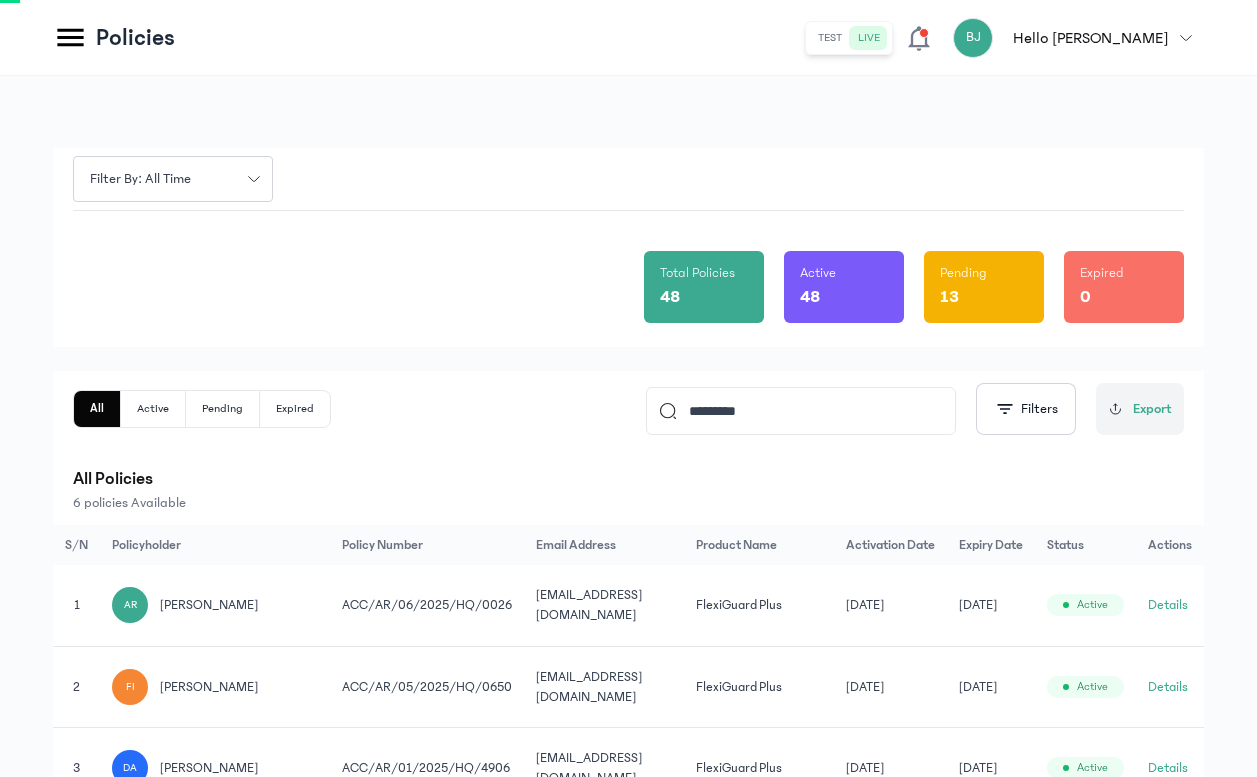 click on "All Active Pending Expired
*********  Filters
Export All Policies 6 policies Available" at bounding box center (628, 448) 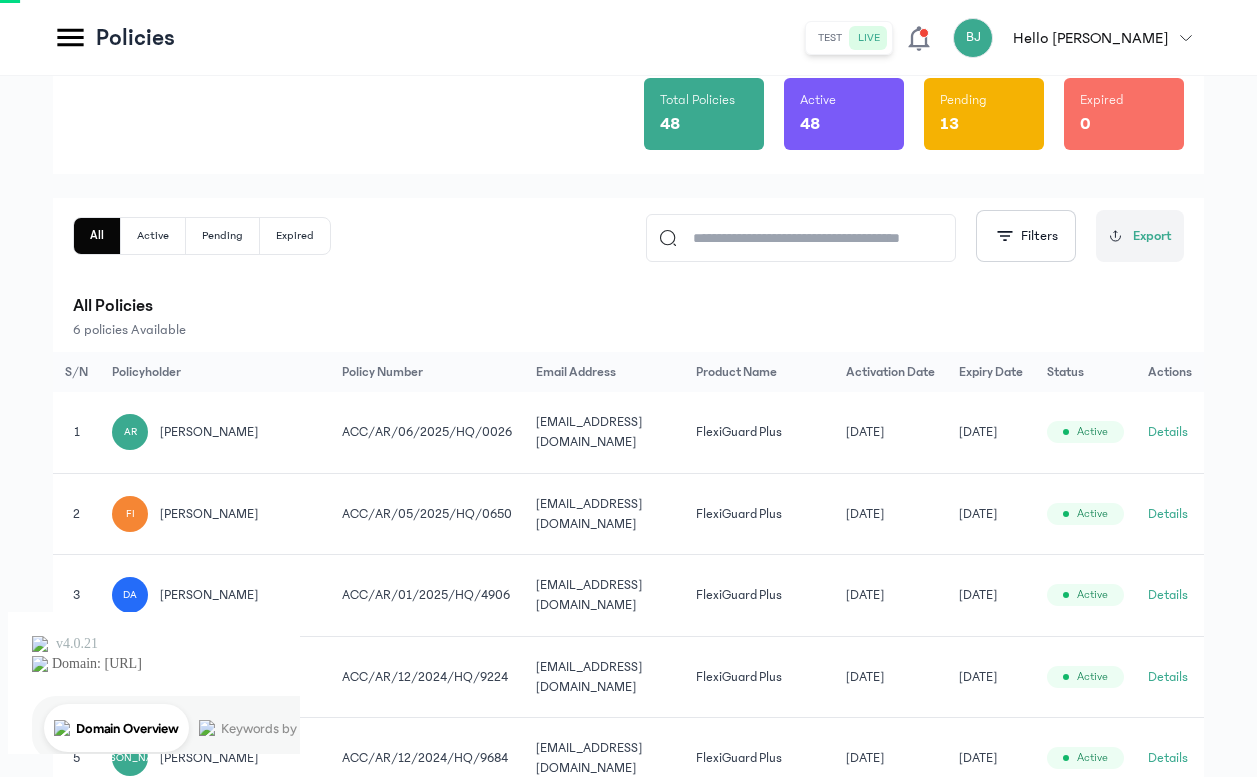 scroll, scrollTop: 0, scrollLeft: 0, axis: both 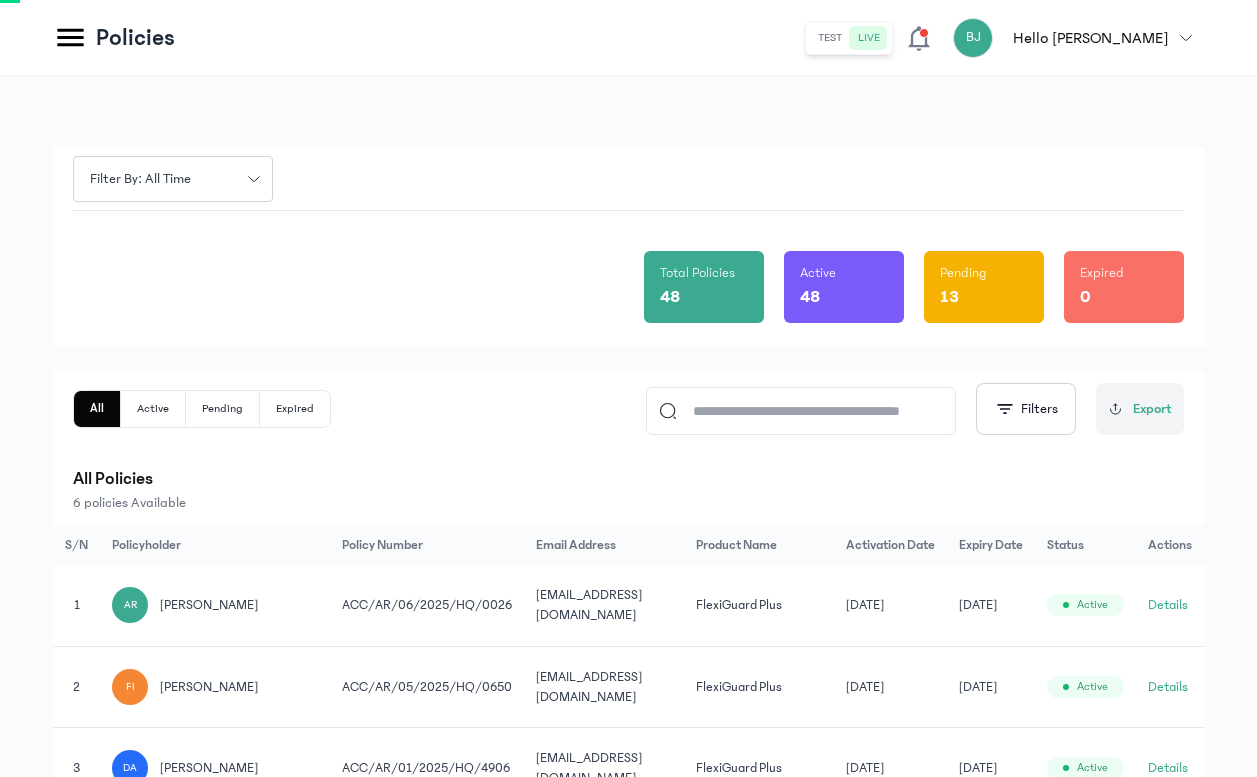 type 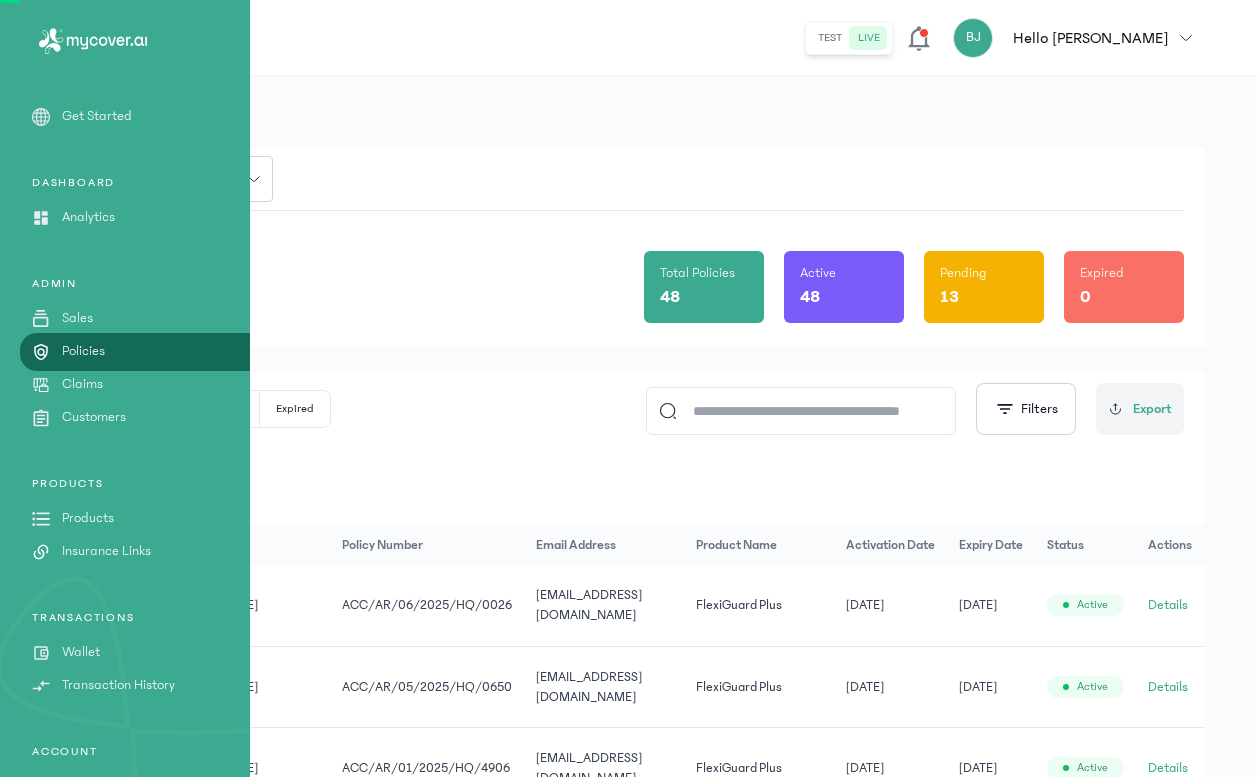 click on "Claims" at bounding box center [82, 384] 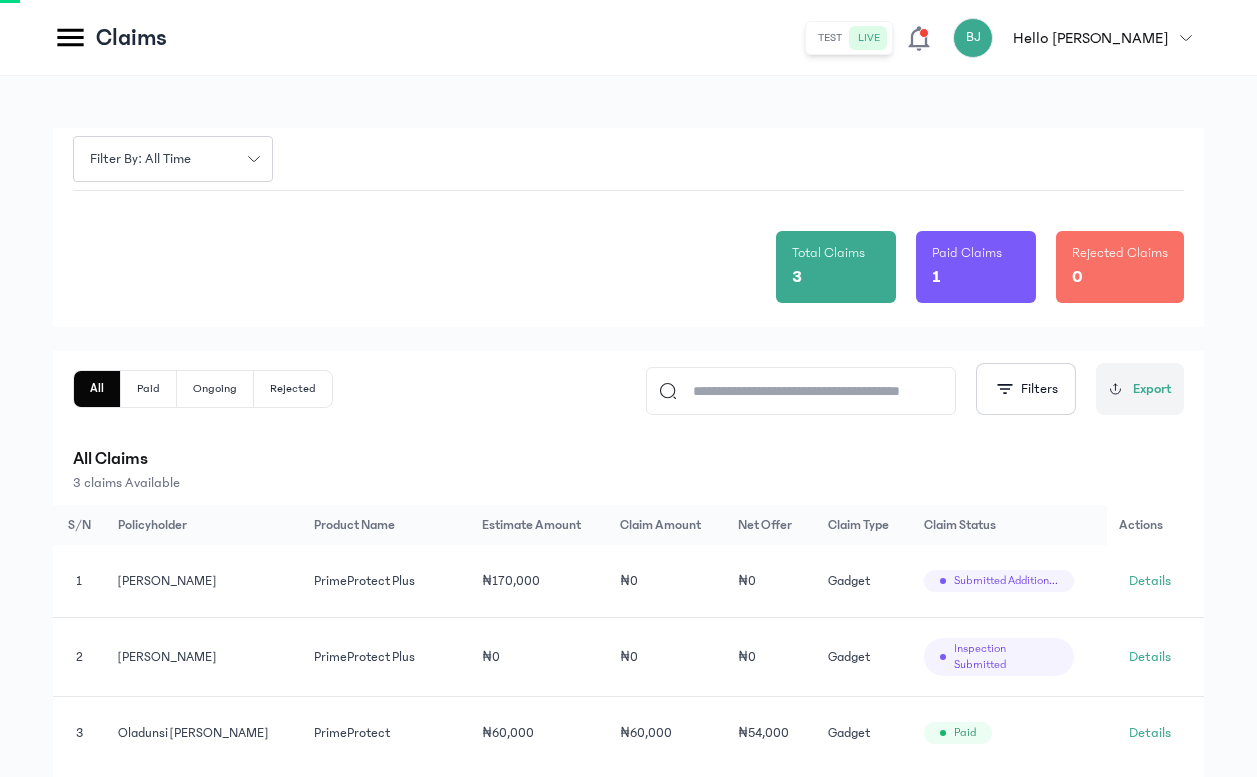 scroll, scrollTop: 68, scrollLeft: 0, axis: vertical 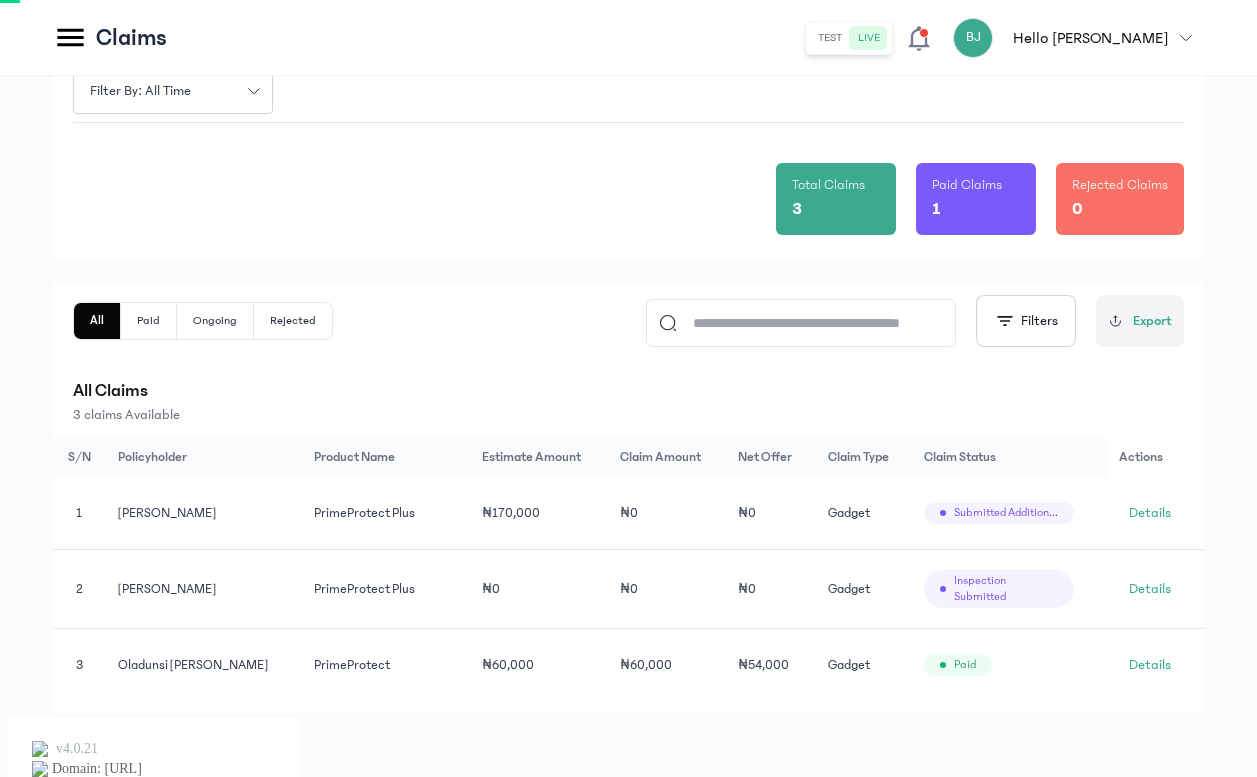 click on "3" at bounding box center (836, 209) 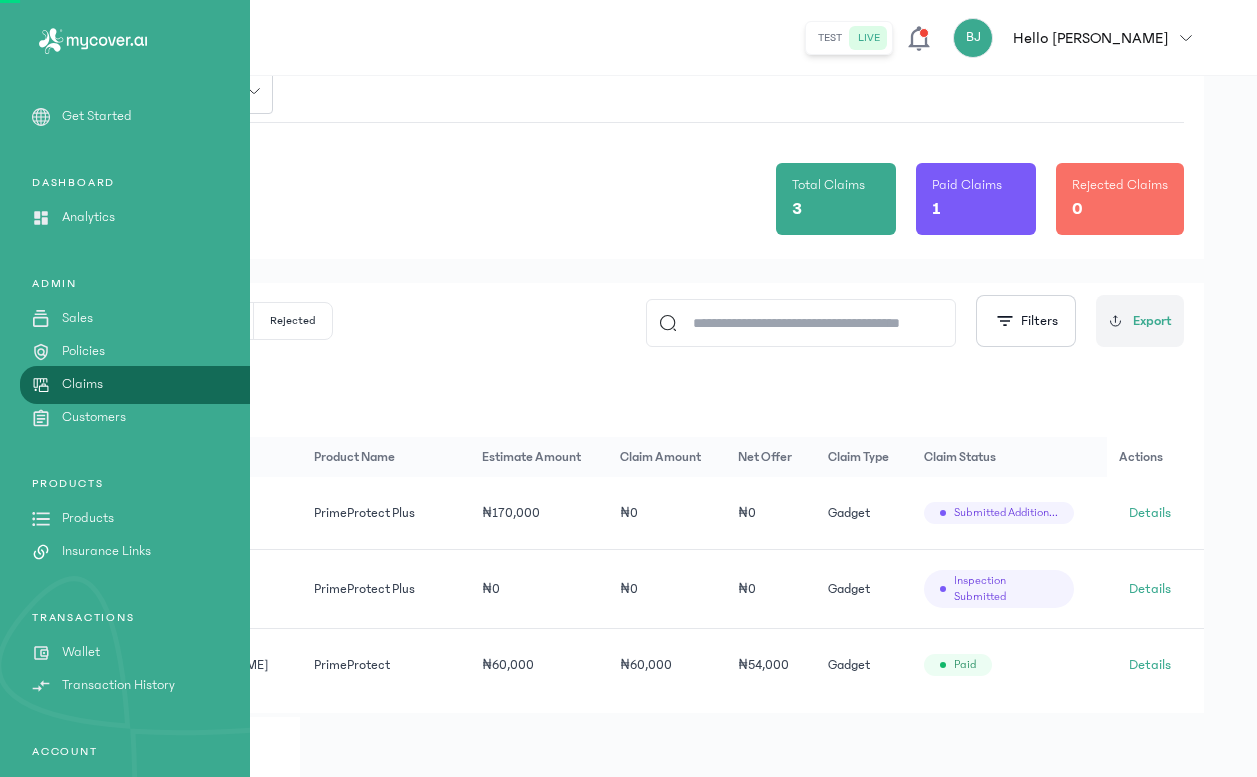 click on "Policies" at bounding box center [83, 351] 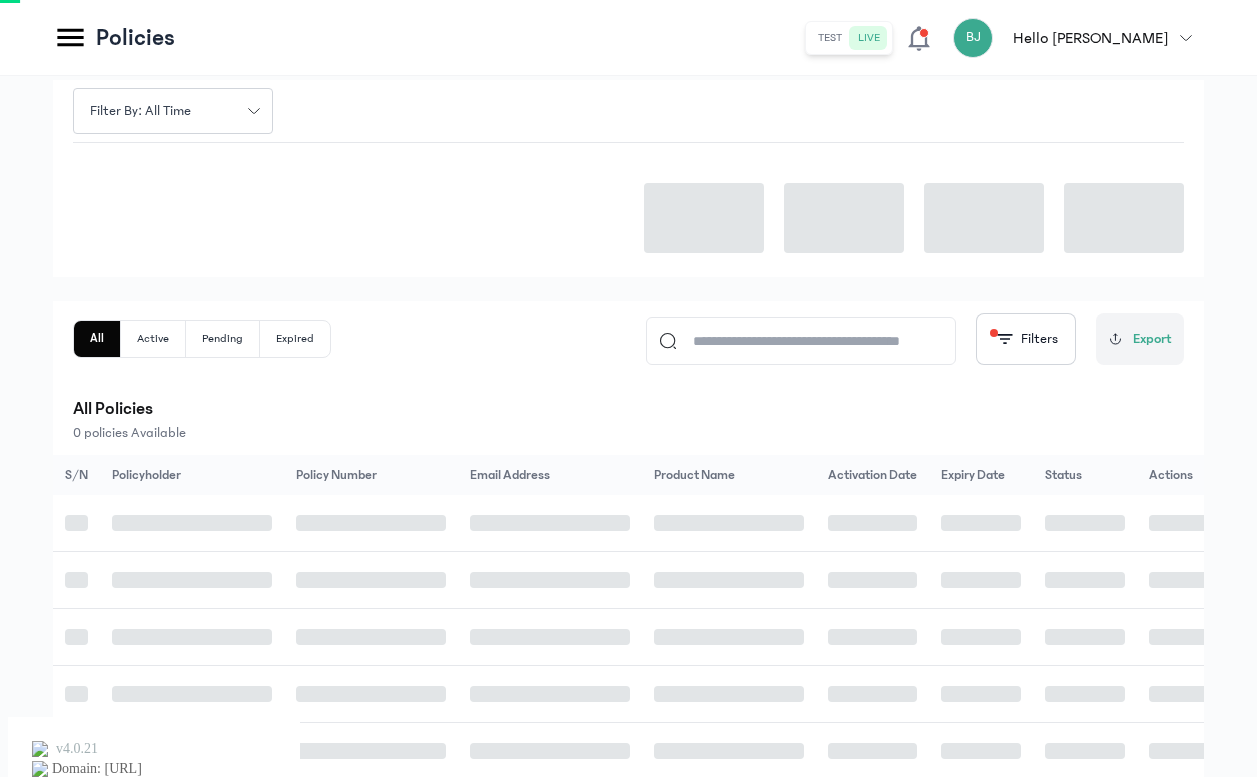 scroll, scrollTop: 0, scrollLeft: 0, axis: both 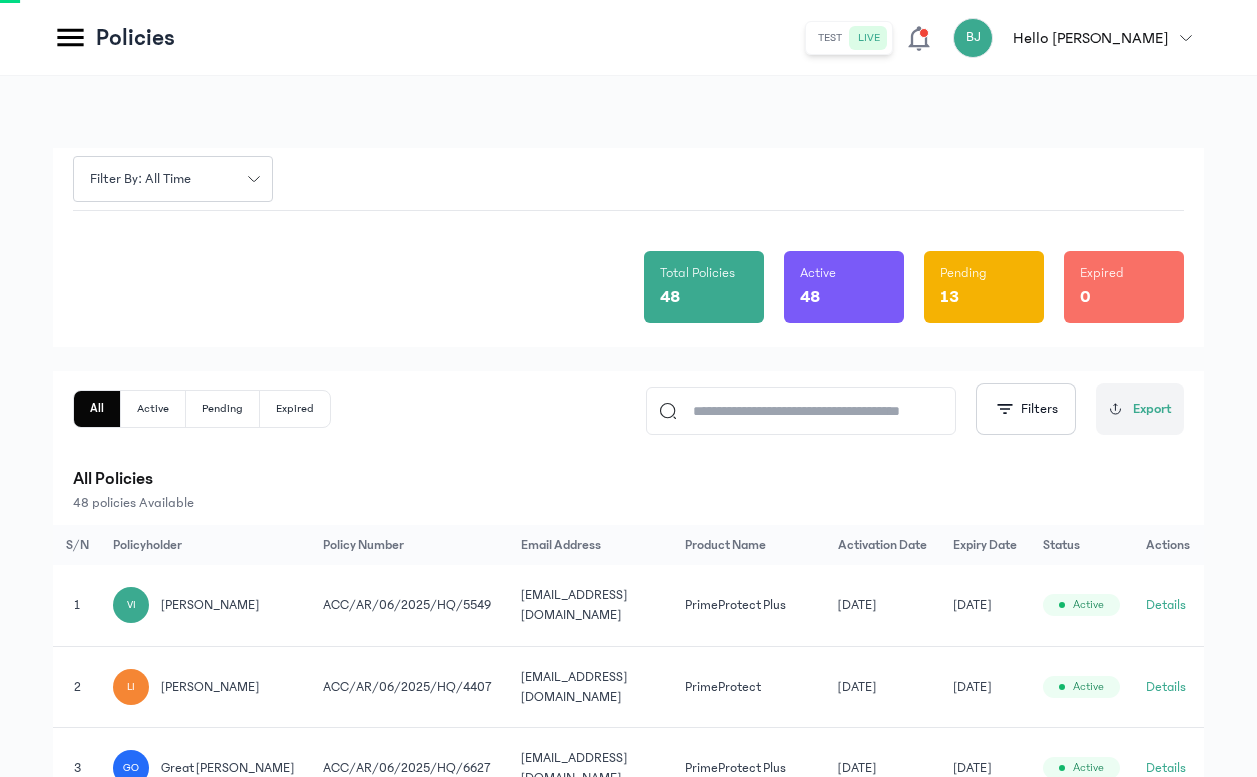 click 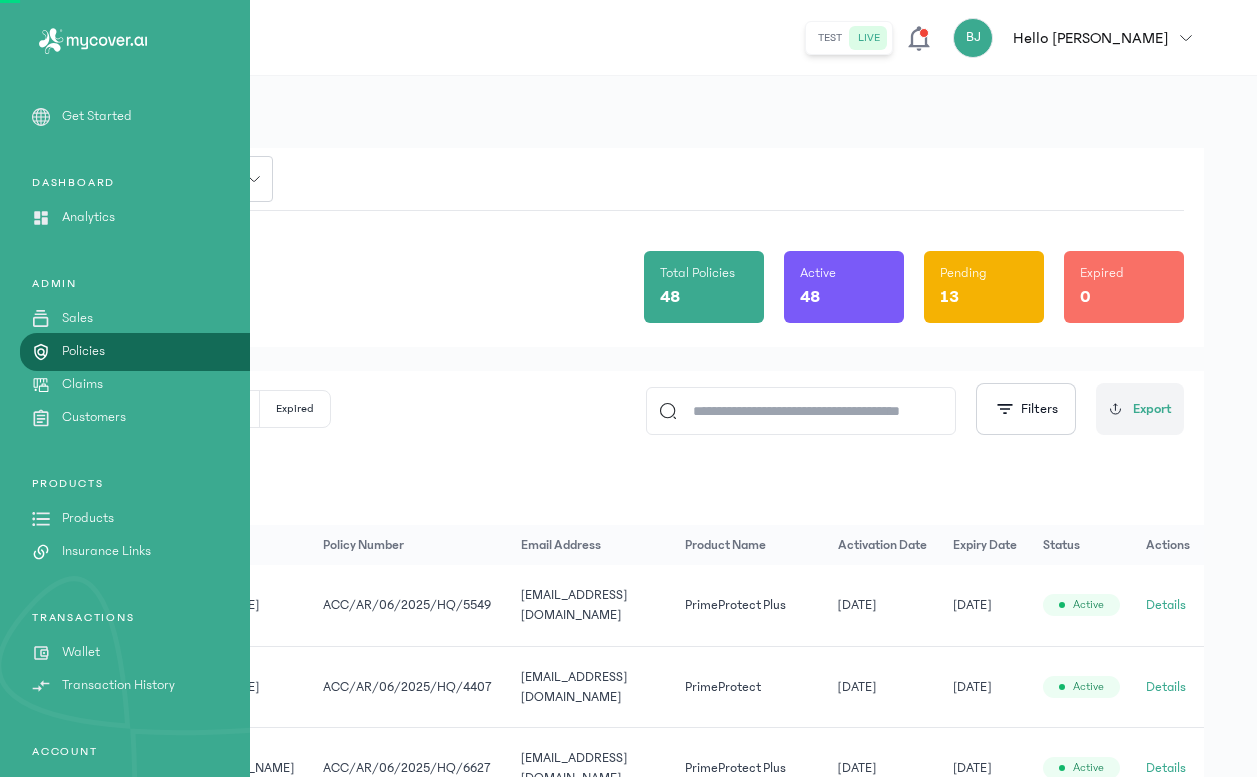 click on "Products" at bounding box center (88, 518) 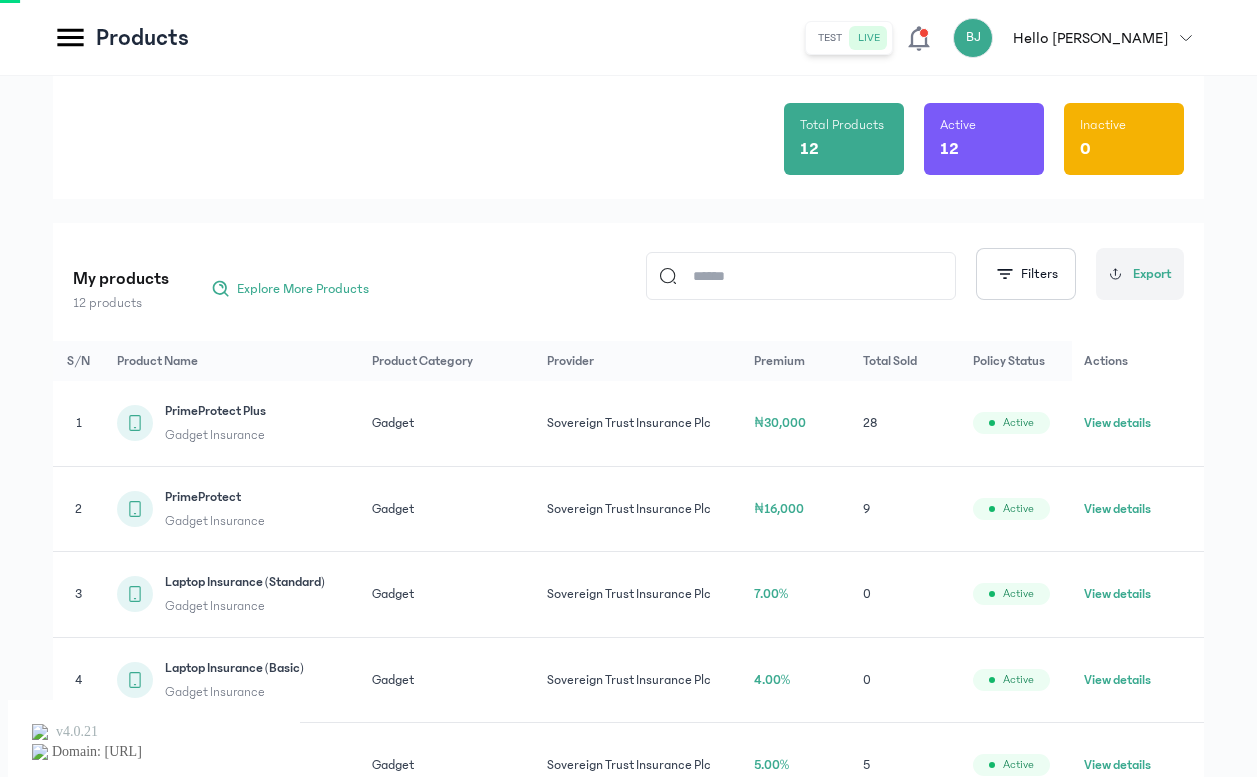 scroll, scrollTop: 0, scrollLeft: 0, axis: both 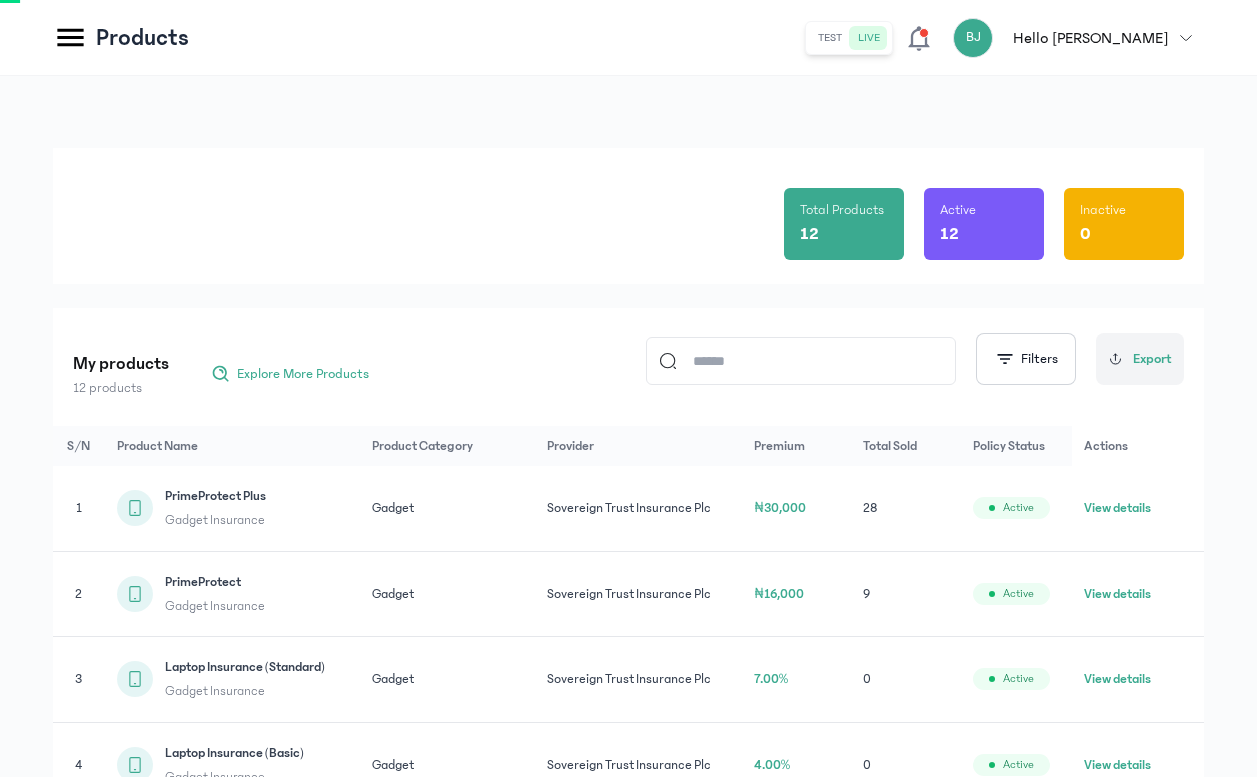 click 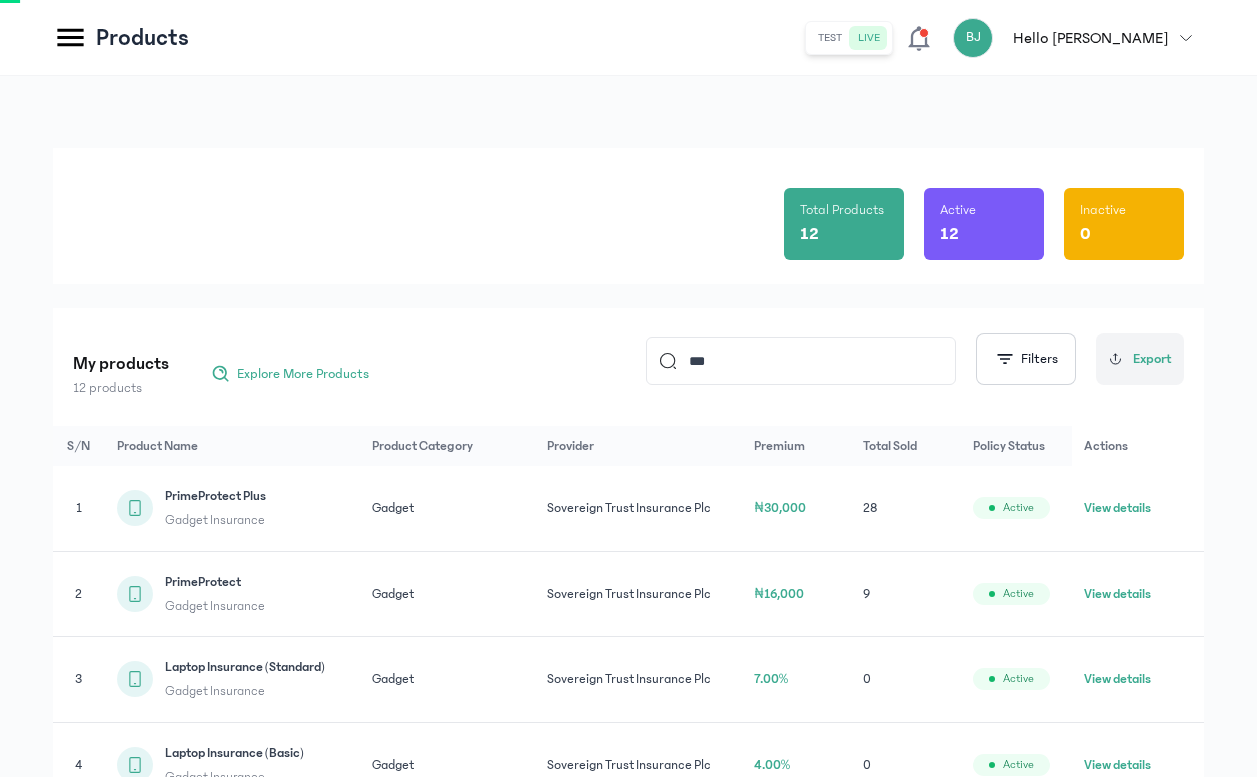 type on "***" 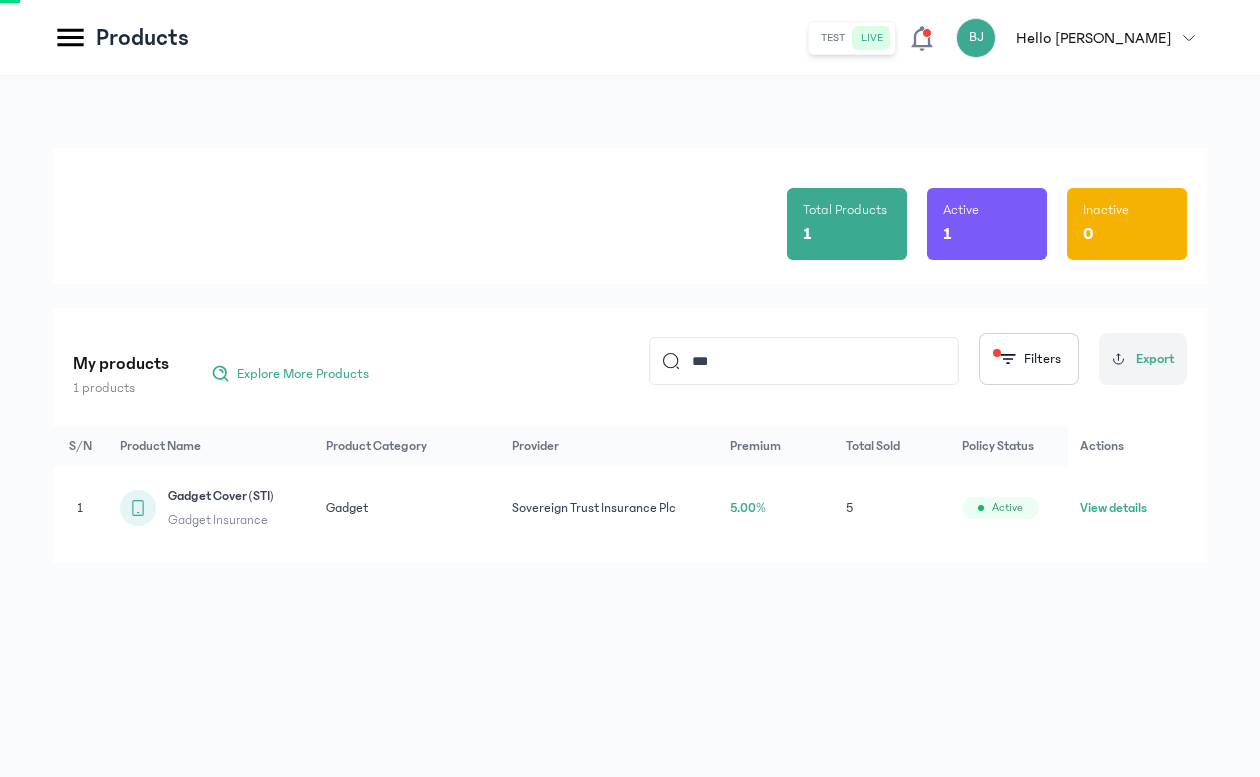 click on "Sovereign Trust Insurance Plc" 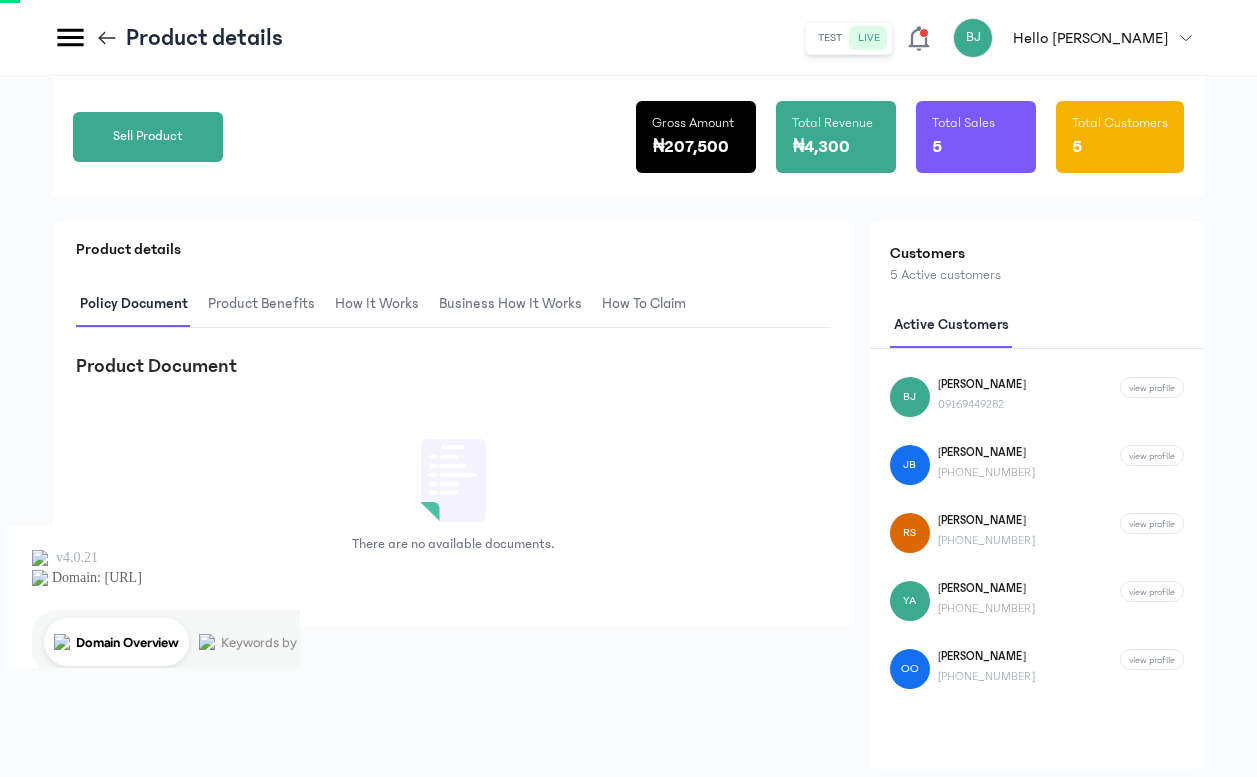 scroll, scrollTop: 271, scrollLeft: 0, axis: vertical 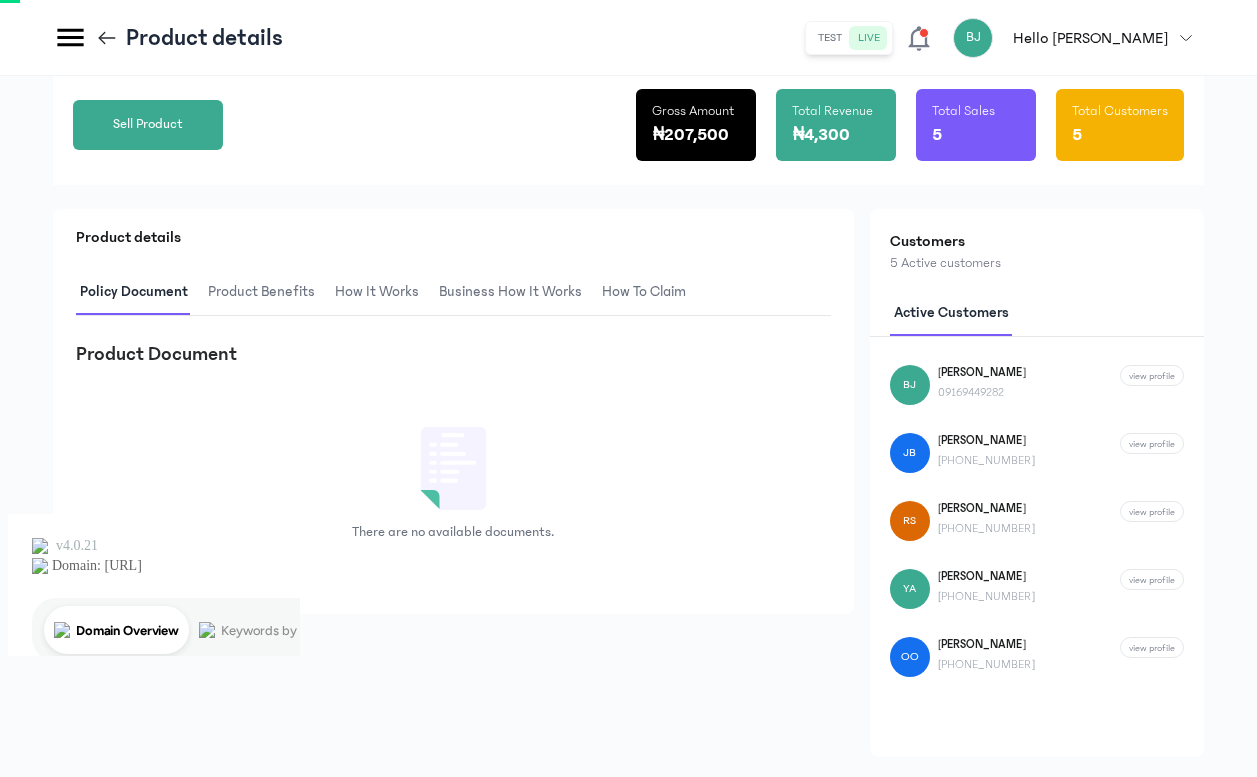 click 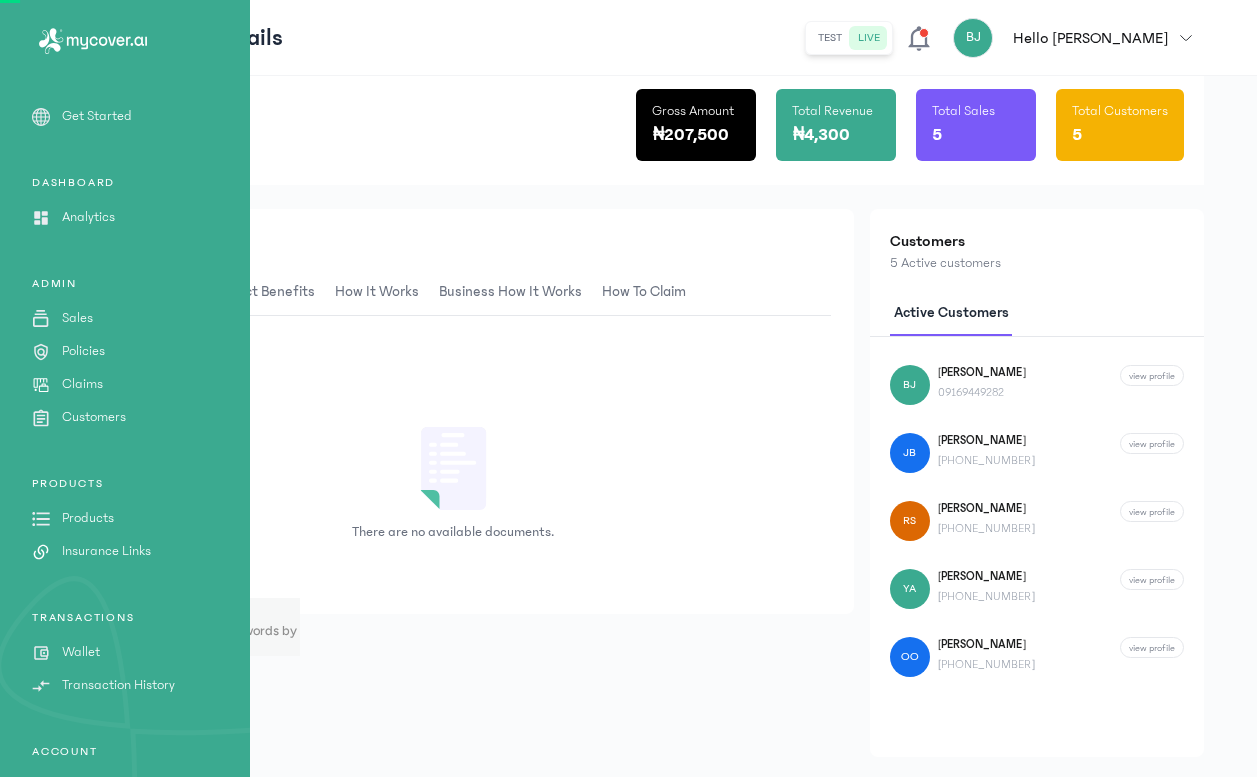 click on "Insurance Links" at bounding box center [106, 551] 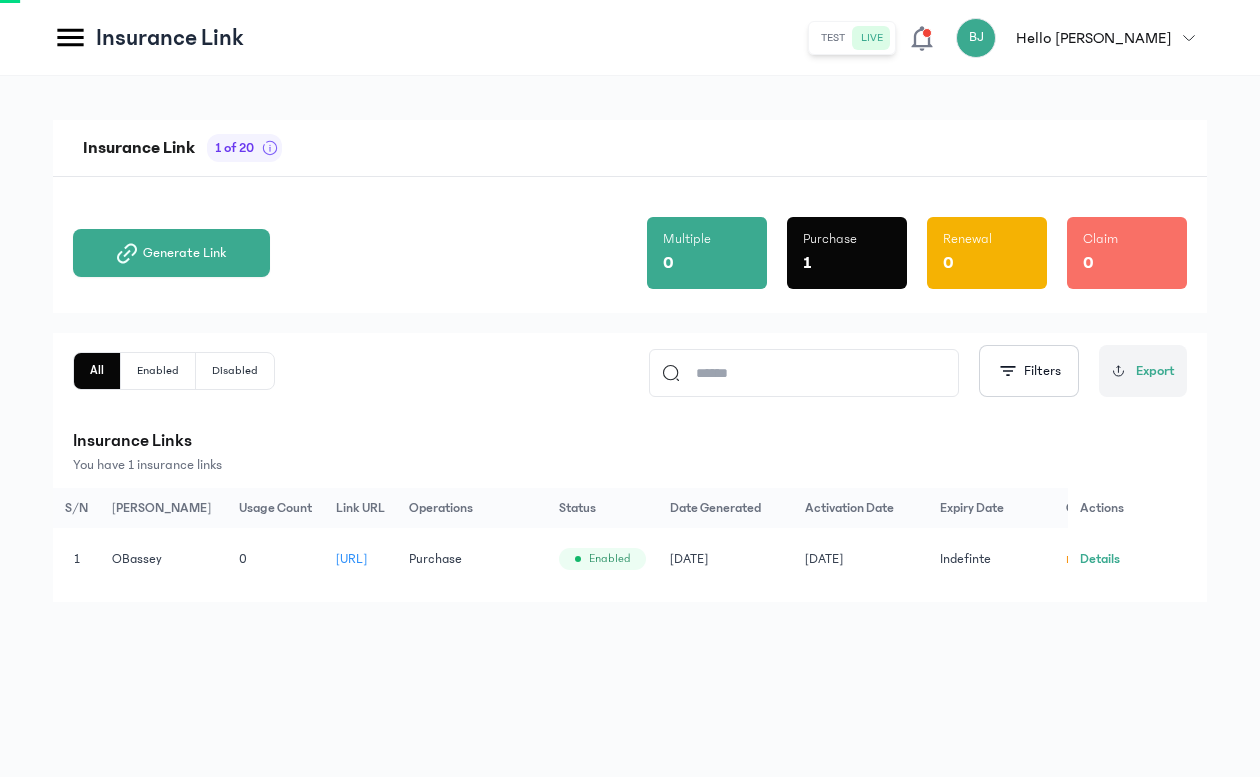 click on "Claim 0" 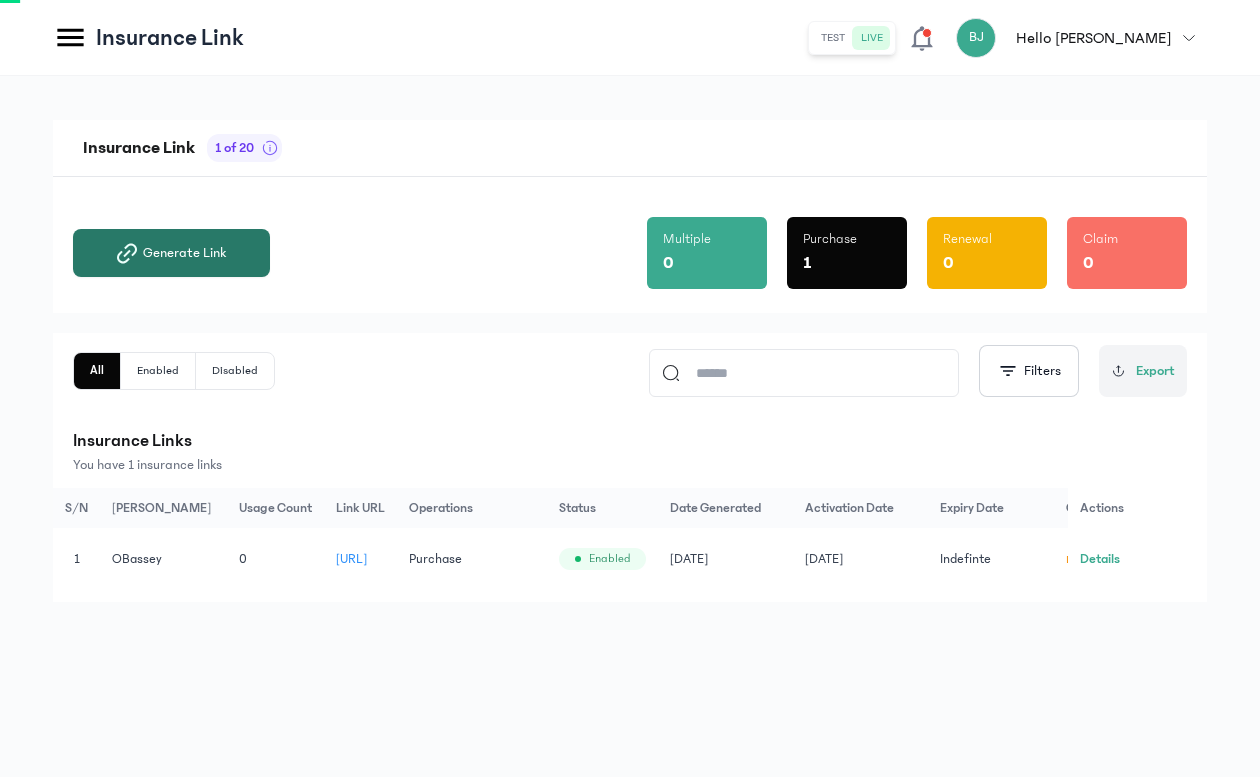 click on "Generate Link" 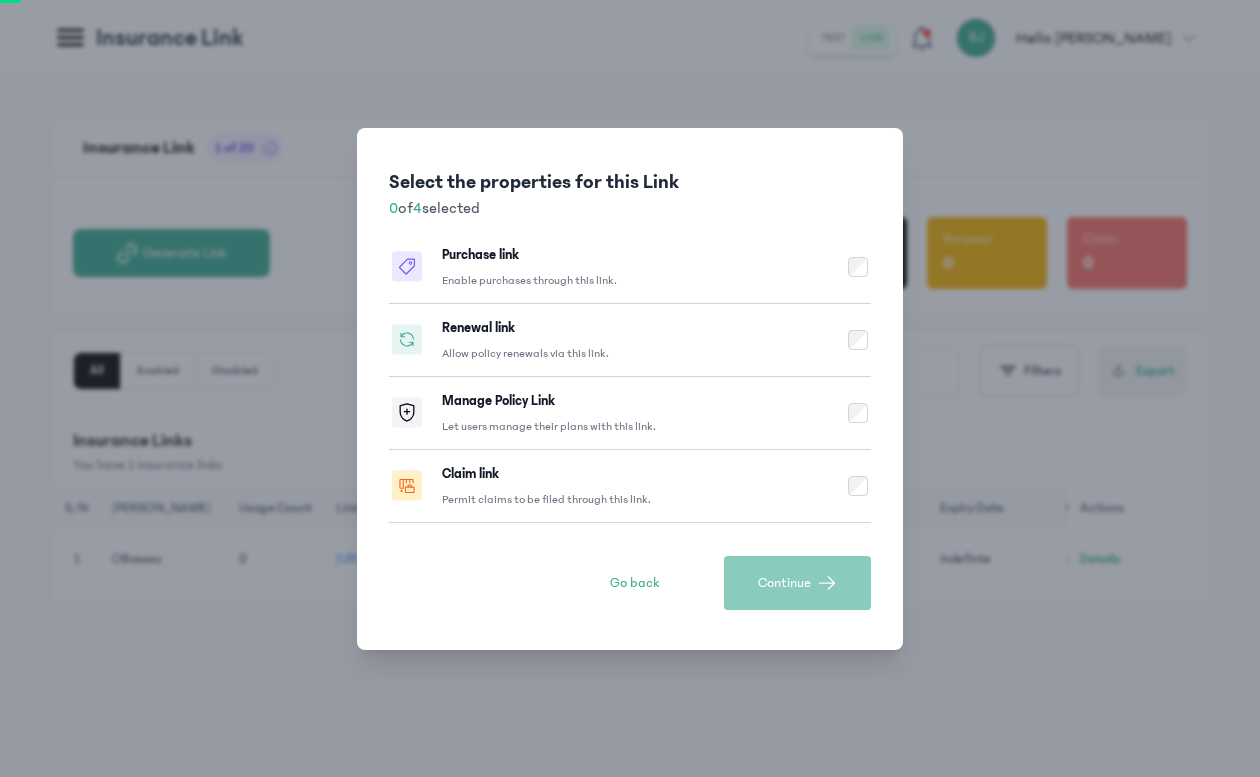 click on "Claim link Permit claims to be filed through this link." 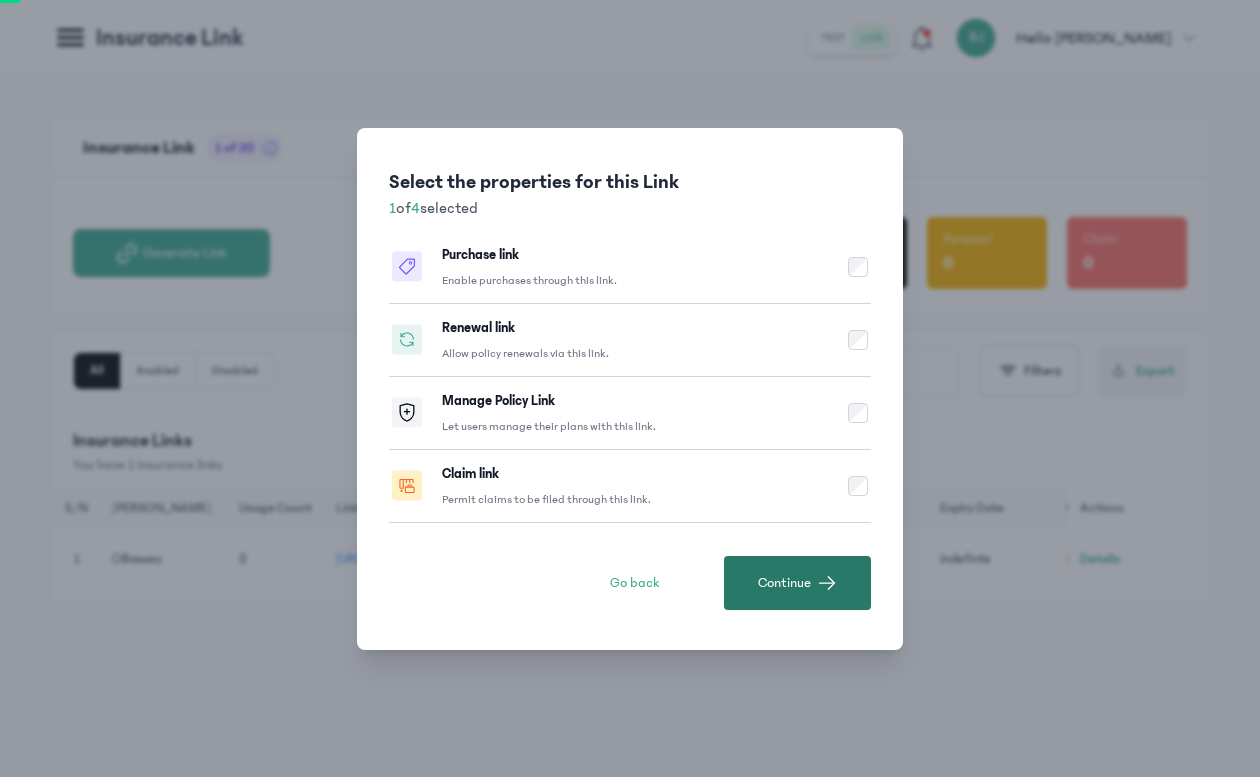 click on "Continue" 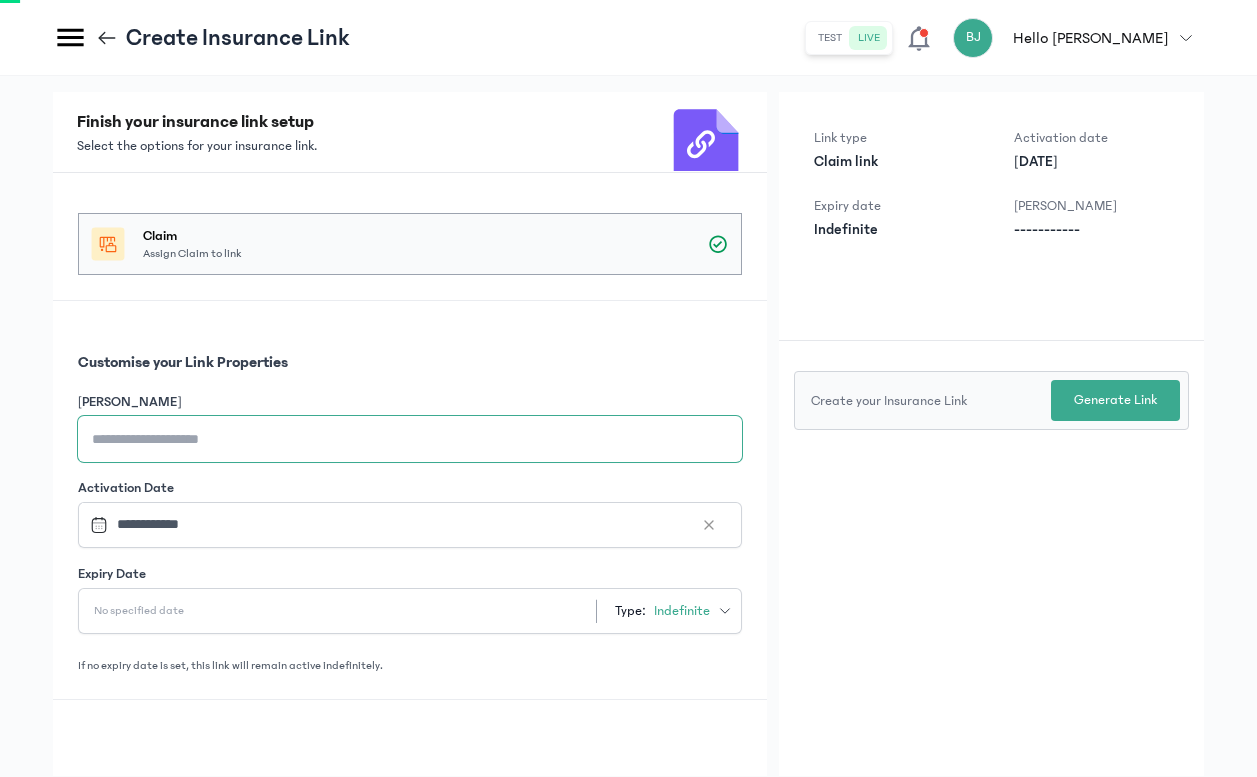 click on "[PERSON_NAME]" at bounding box center (410, 439) 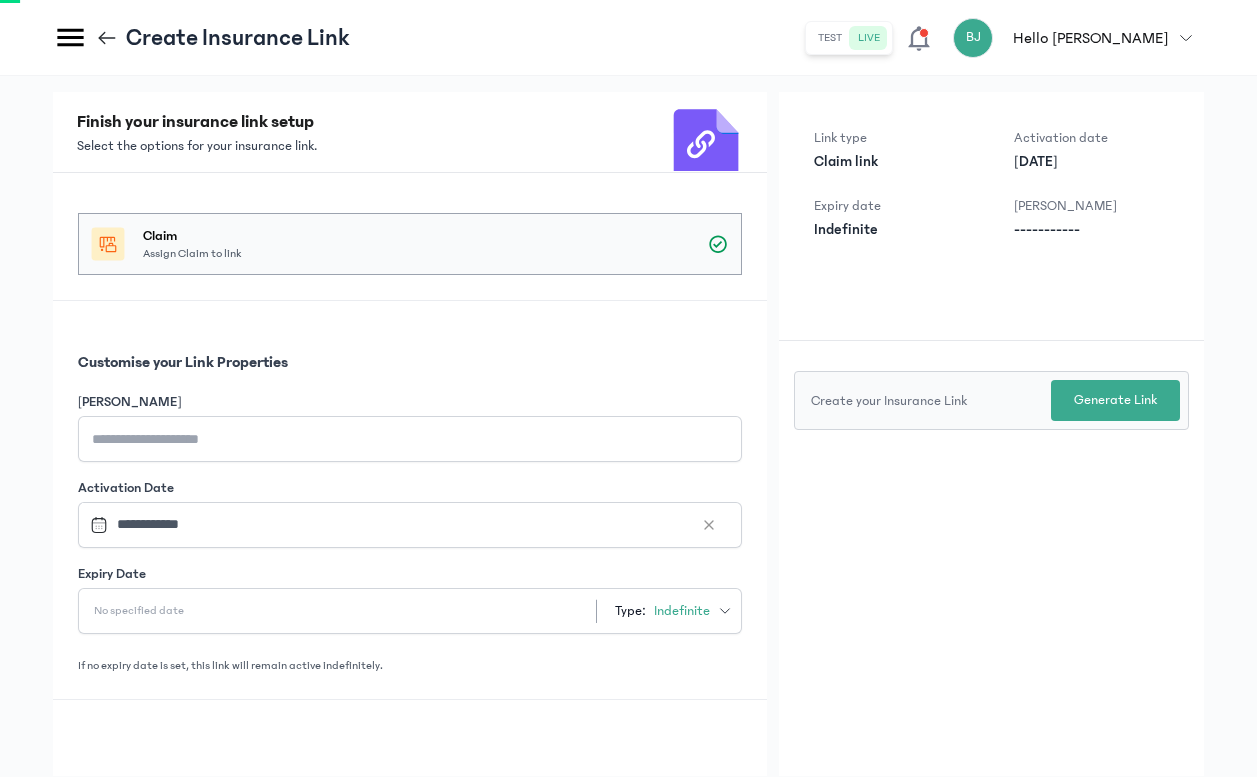 click on "Customise your Link Properties" at bounding box center (410, 362) 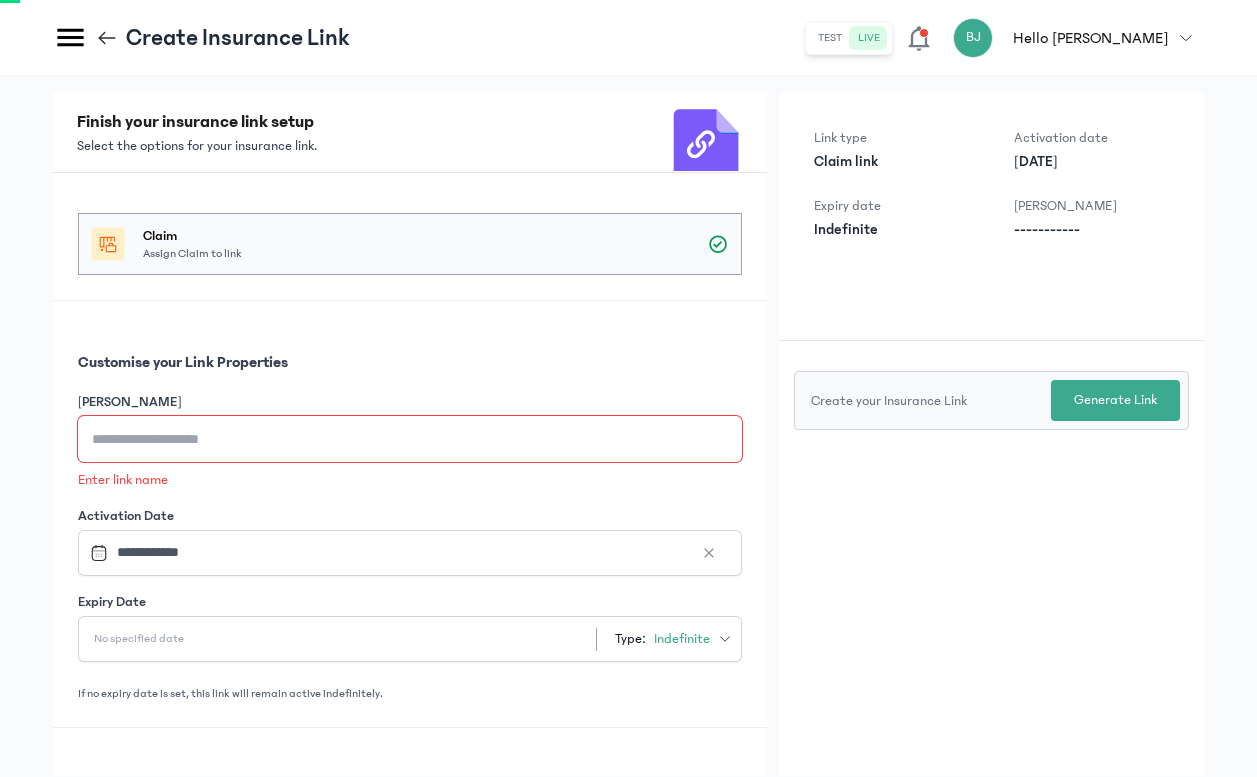 click on "[PERSON_NAME]" at bounding box center (410, 439) 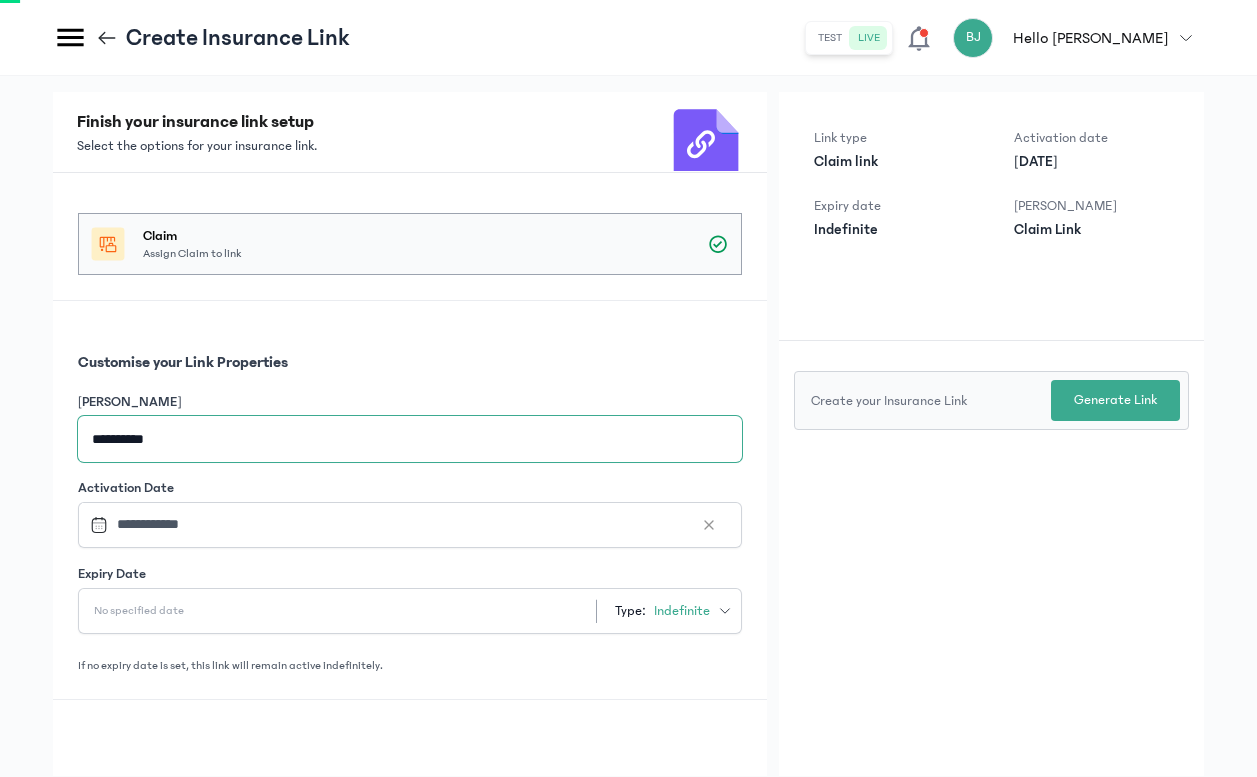 type on "**********" 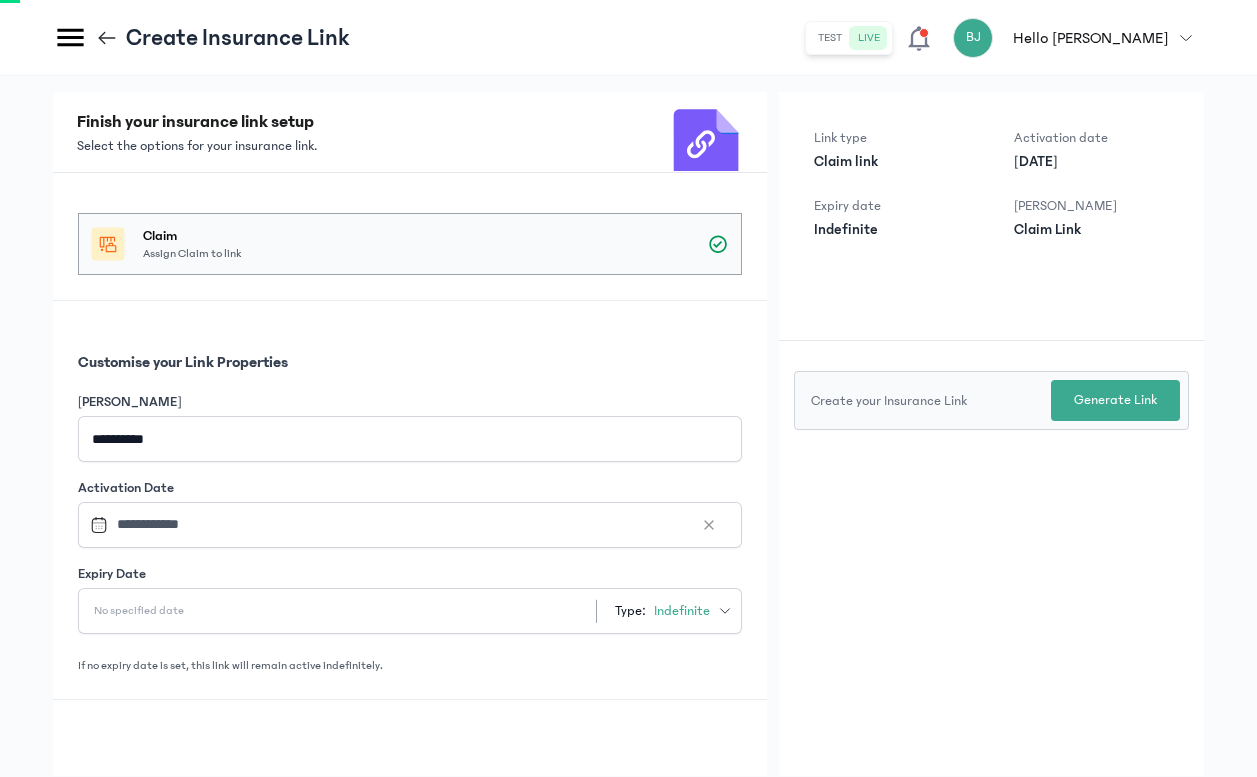 click on "**********" at bounding box center [388, 524] 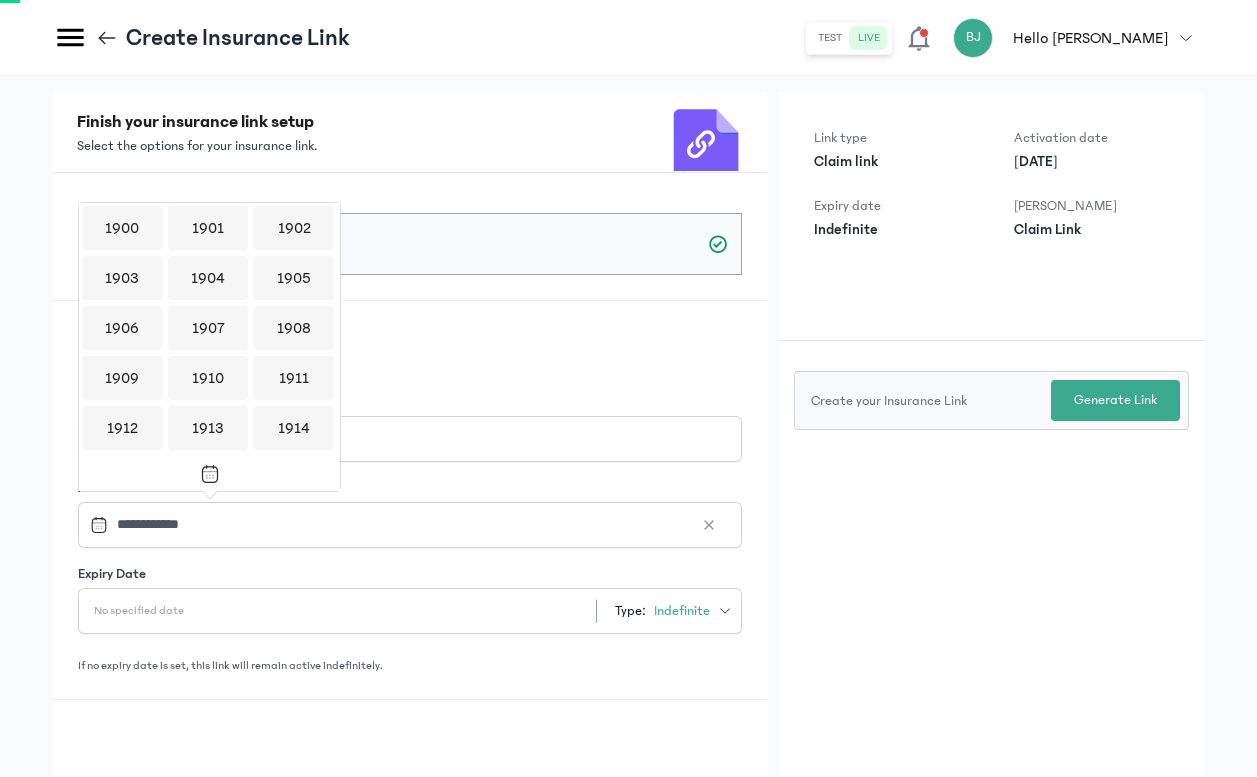 scroll, scrollTop: 1938, scrollLeft: 0, axis: vertical 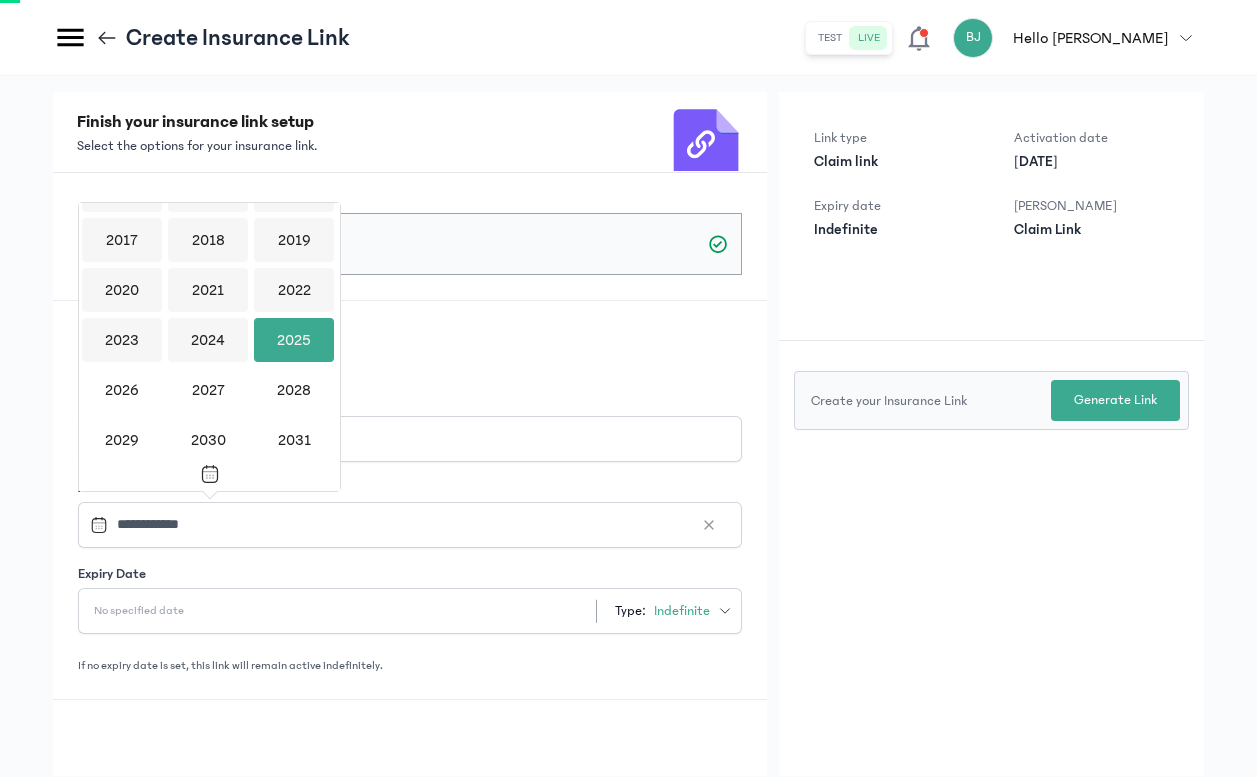click on "**********" at bounding box center (388, 524) 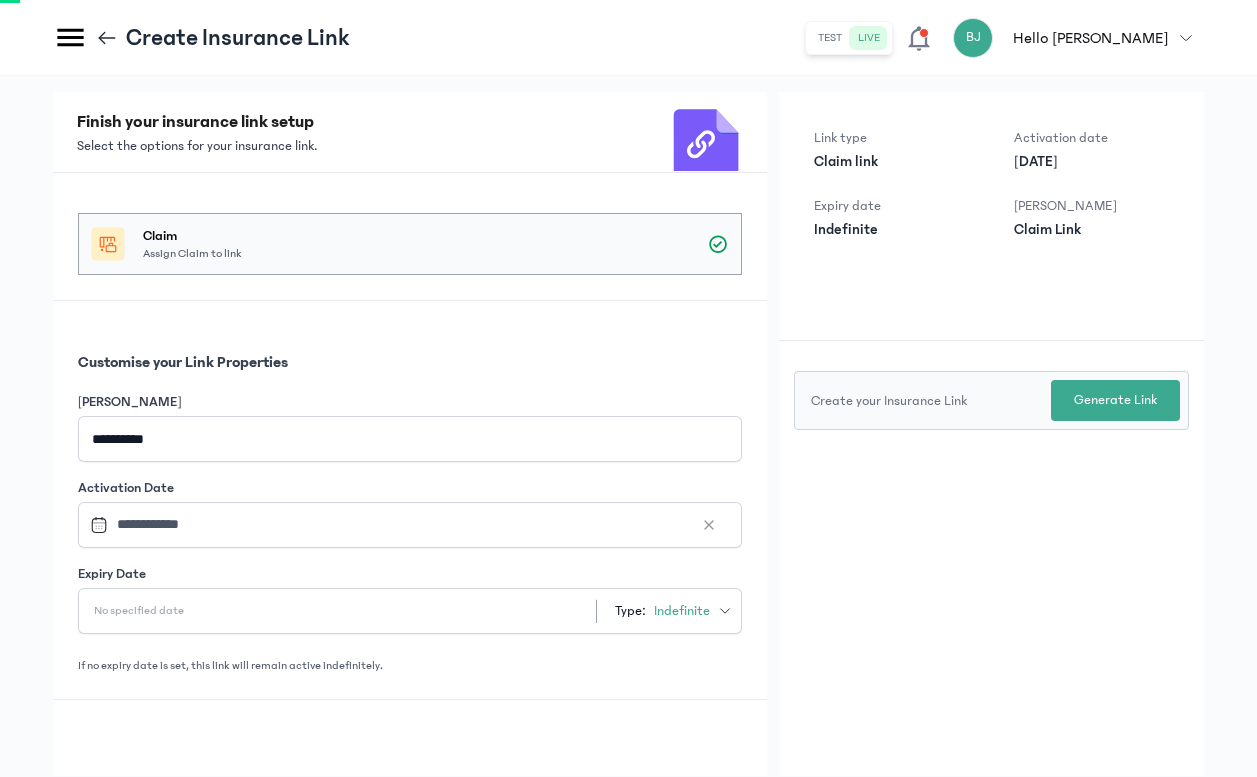 click on "No specified date  Type:  Indefinite" 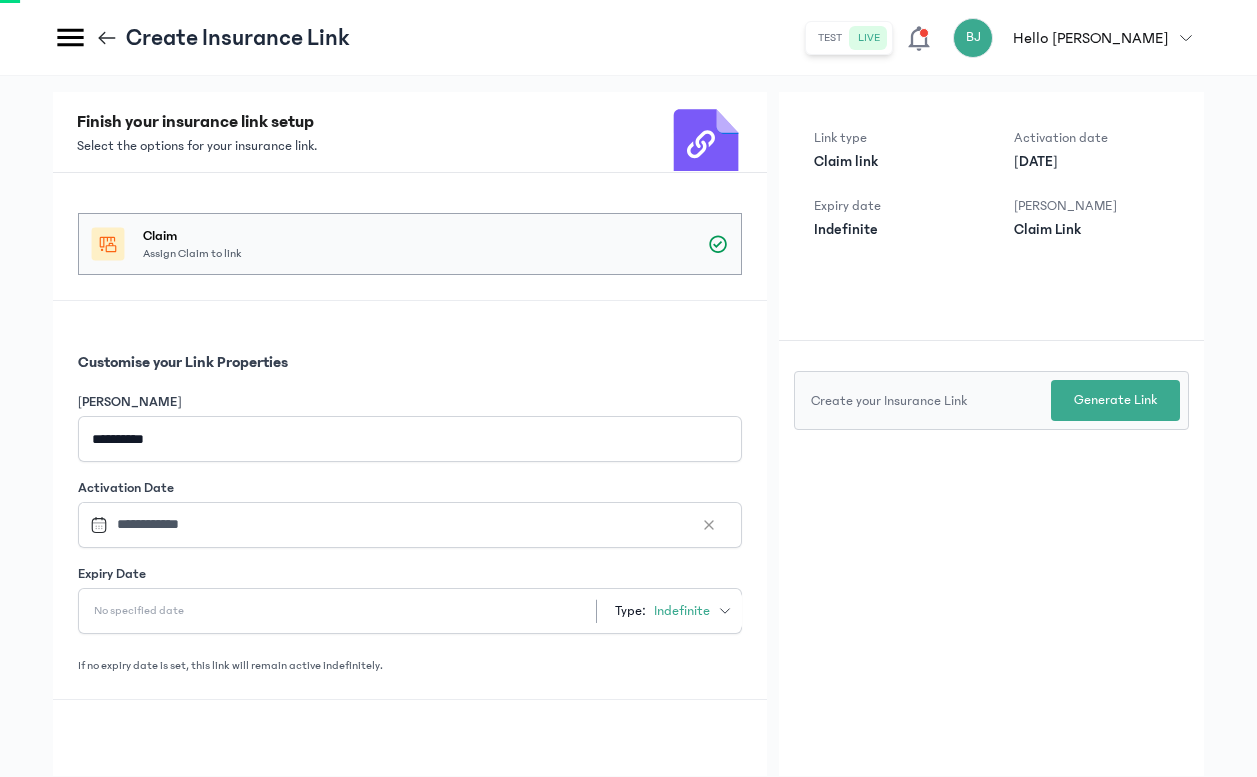 click on "Indefinite" at bounding box center [682, 611] 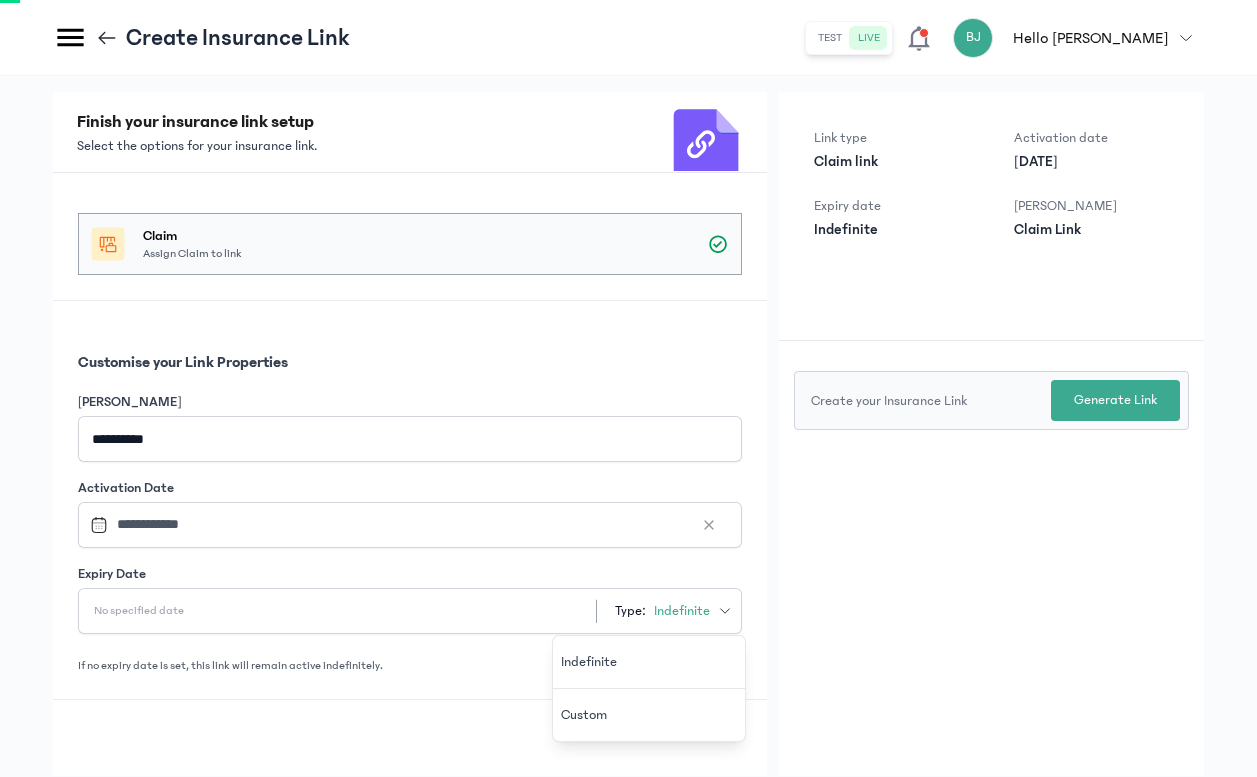 click on "No specified date  Type:  Indefinite Indefinite Custom" 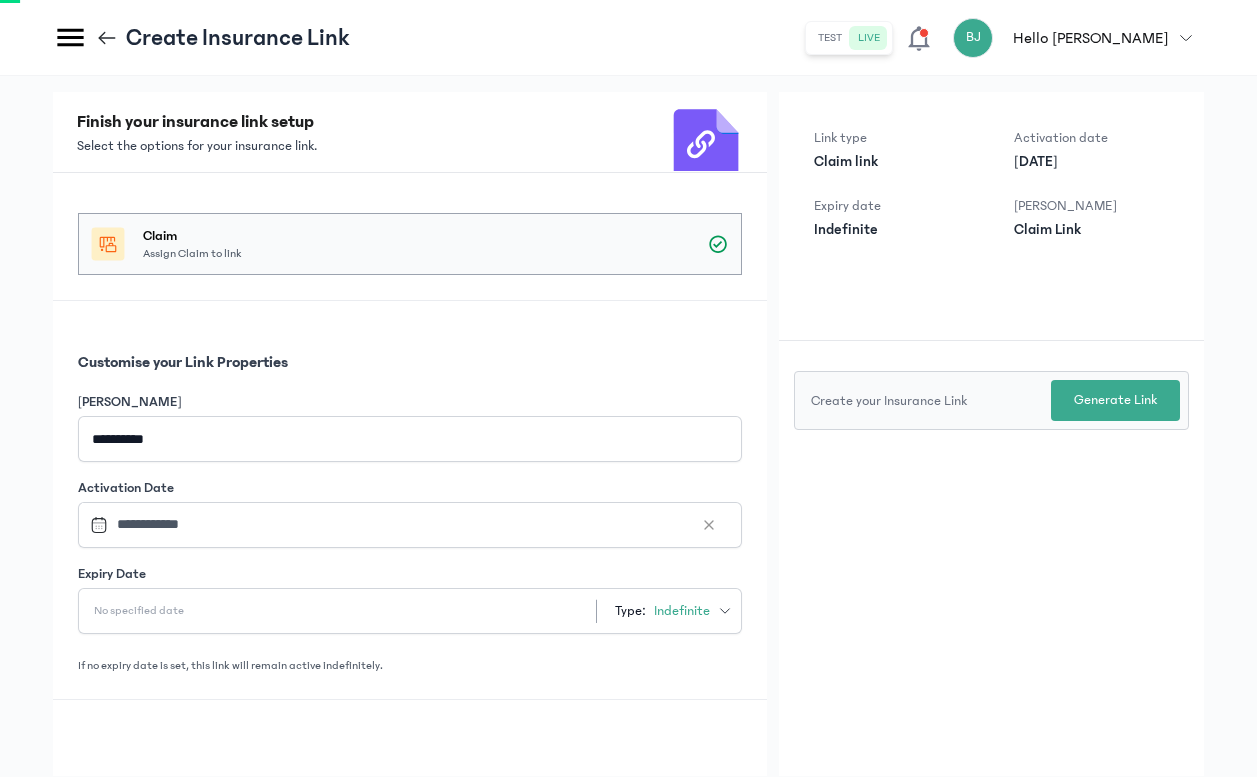 click on "No specified date  Type:  Indefinite" 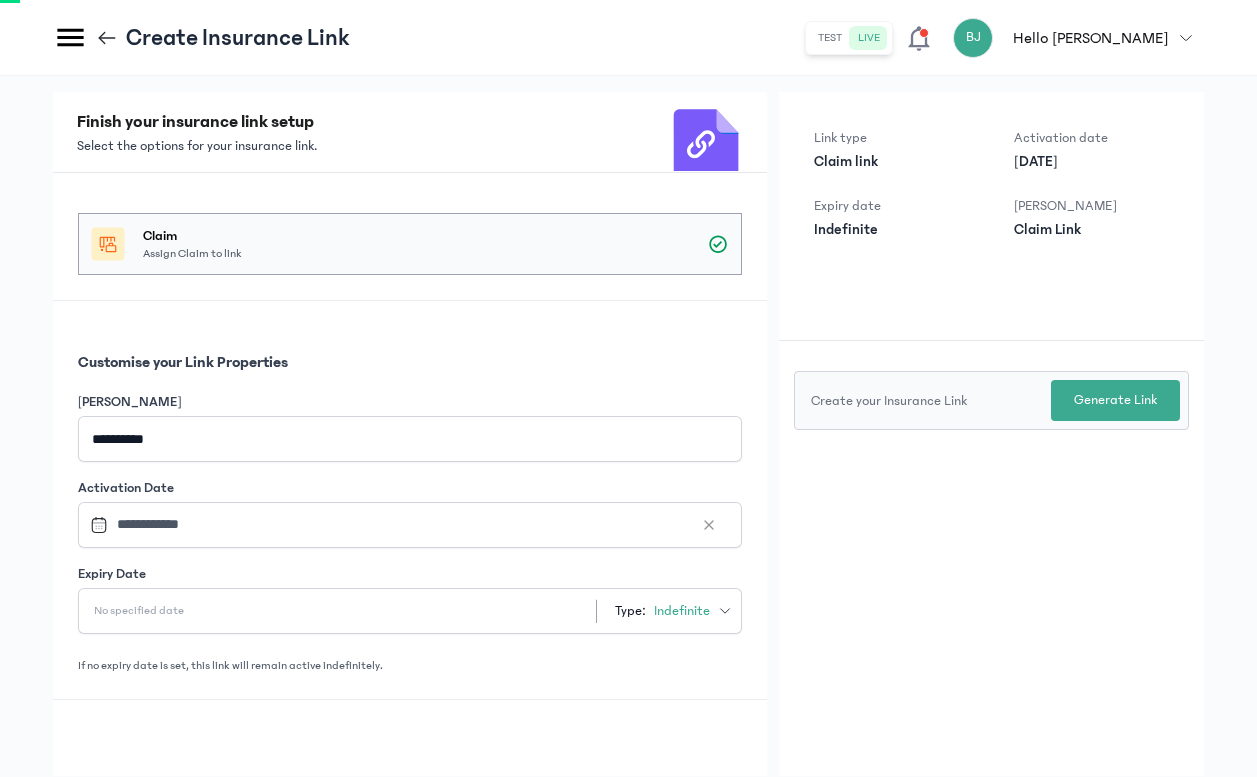 scroll, scrollTop: 63, scrollLeft: 0, axis: vertical 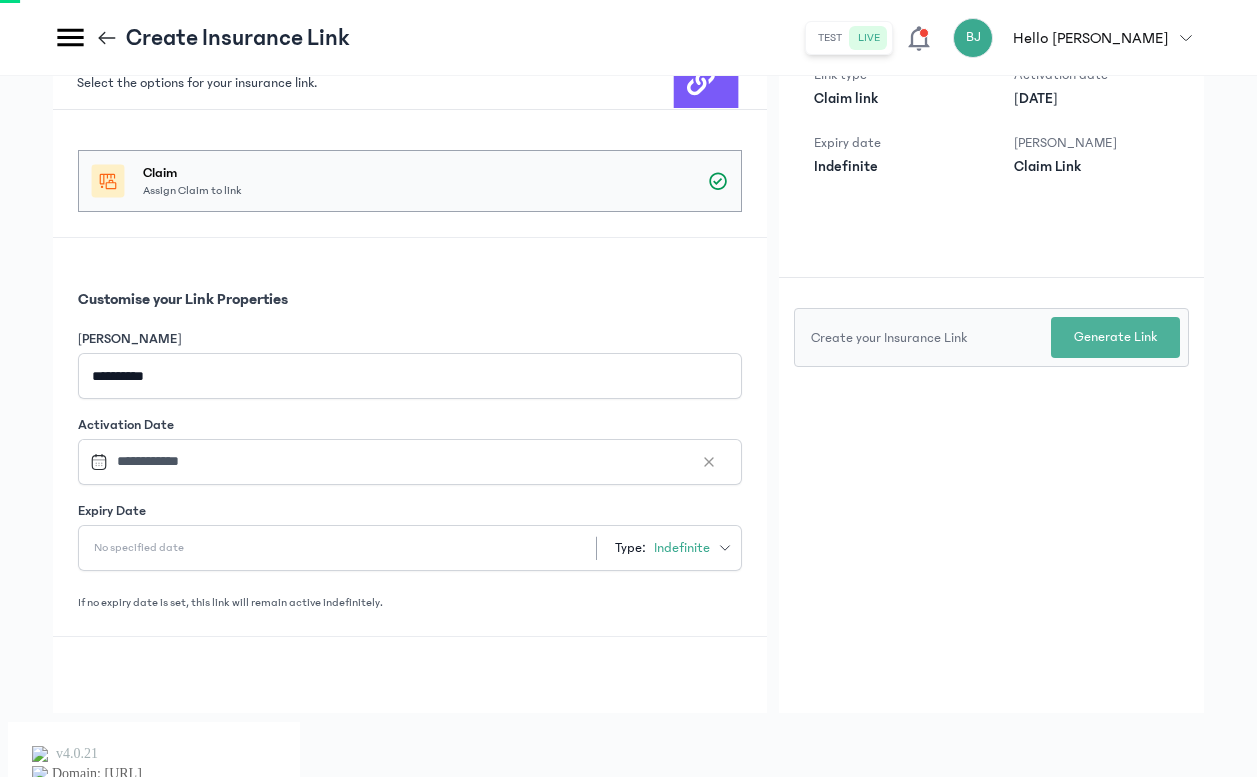 click on "Generate Link" at bounding box center (1115, 337) 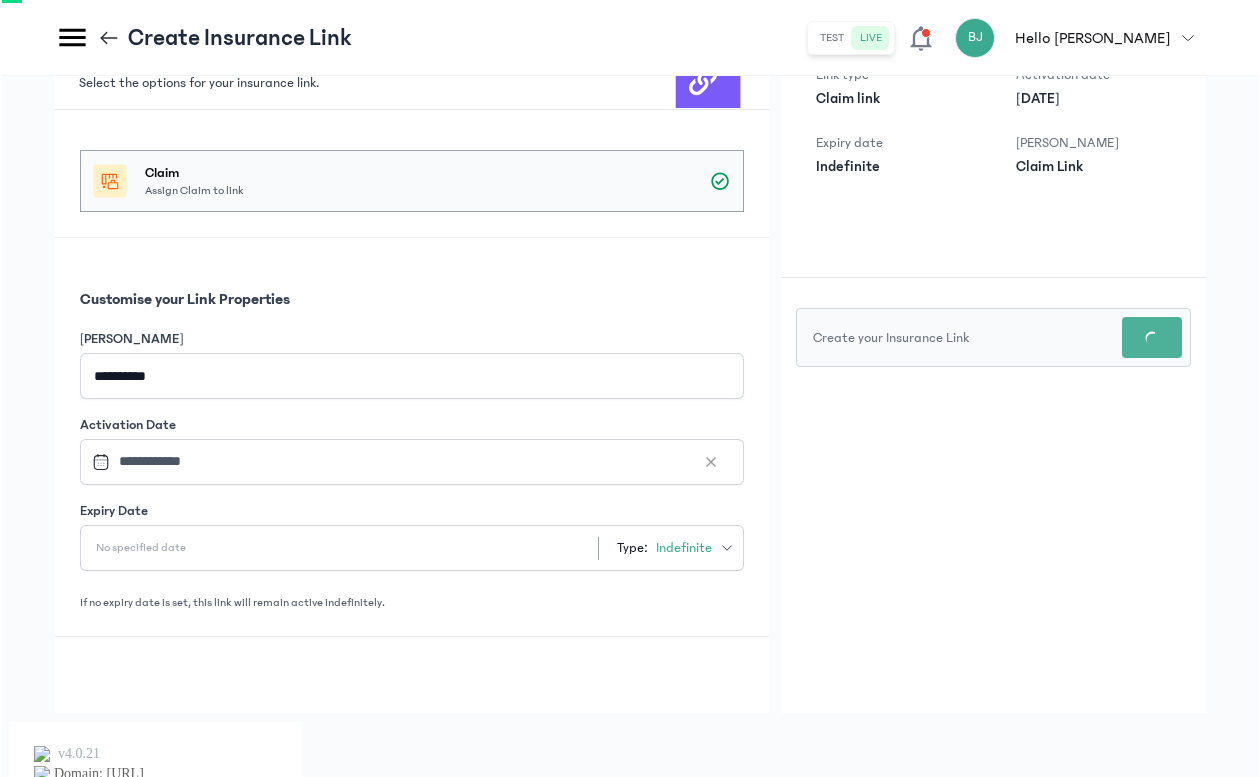 scroll, scrollTop: 0, scrollLeft: 0, axis: both 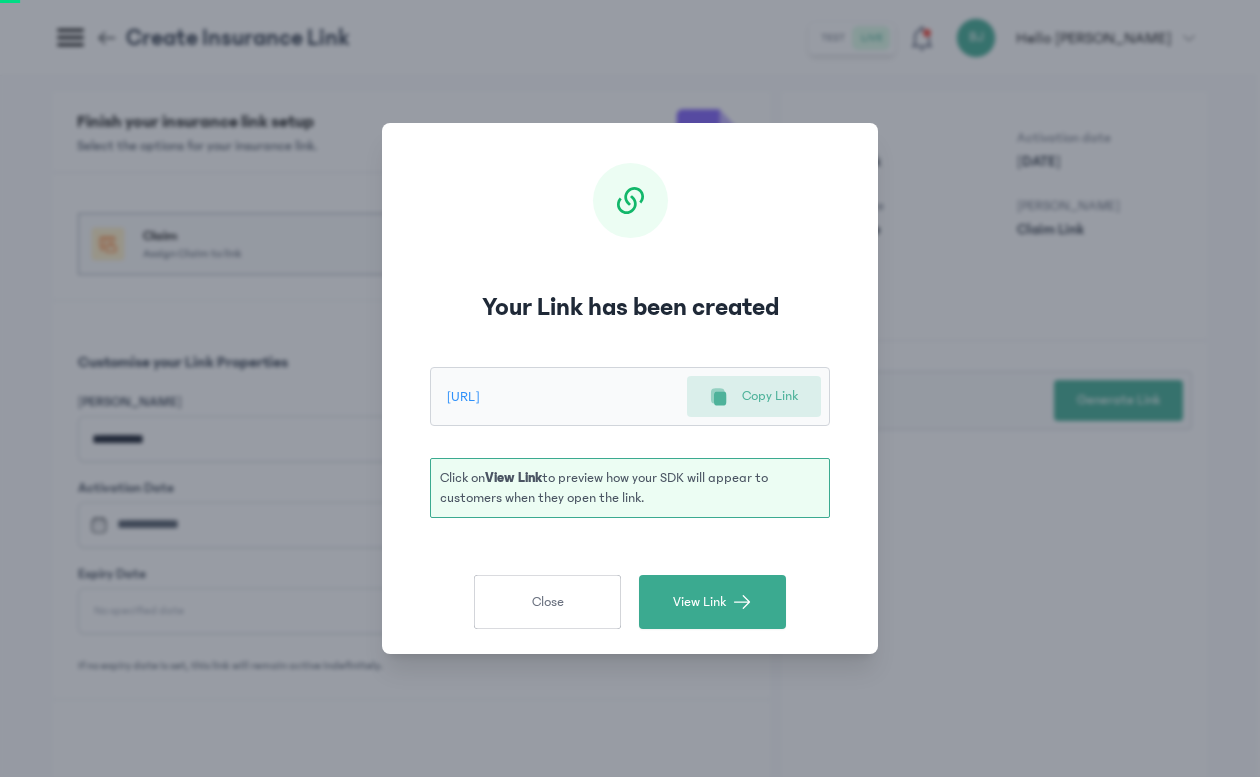 click on "Copy Link" 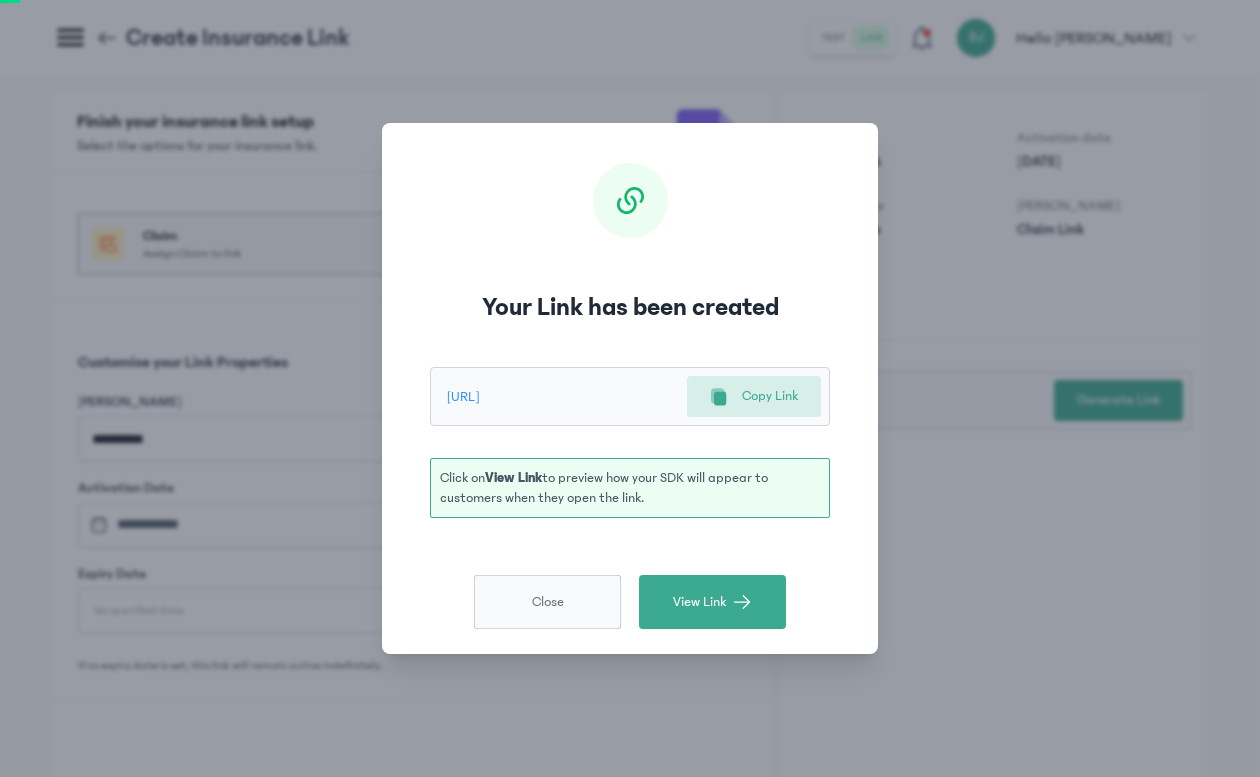 click on "Close" at bounding box center [547, 602] 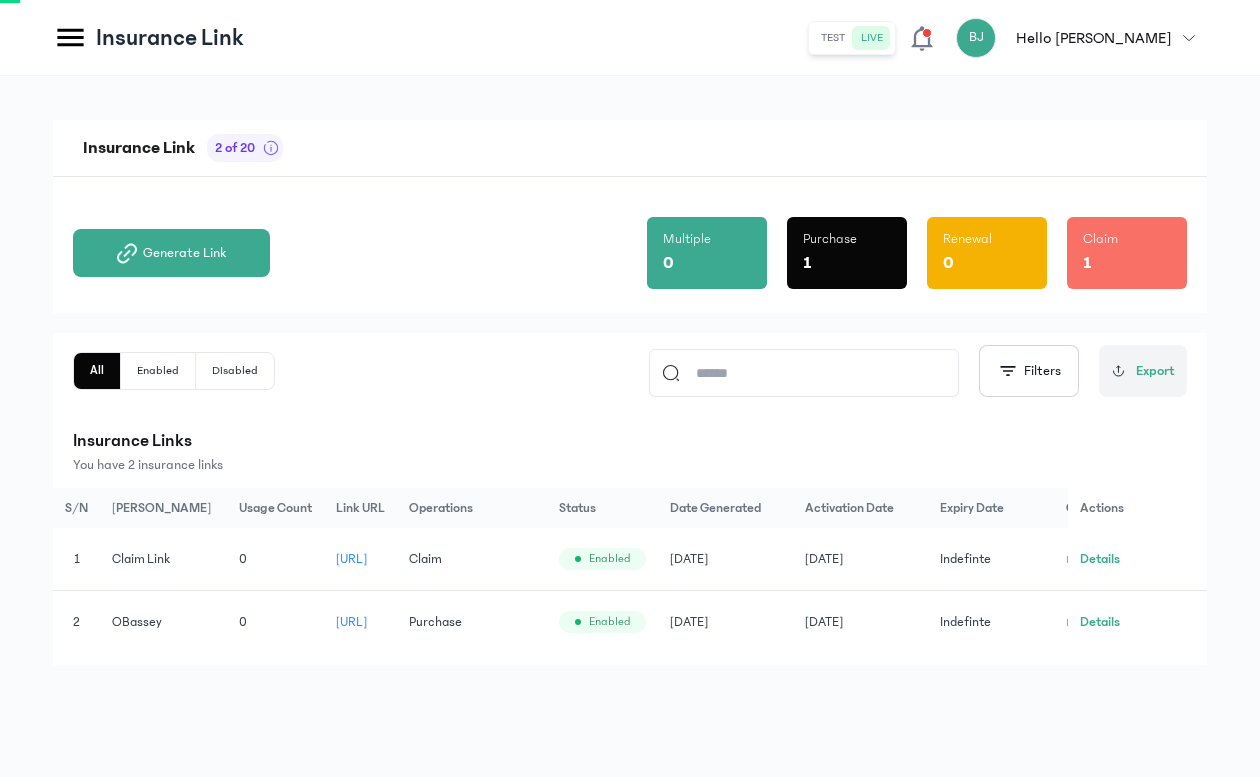 click 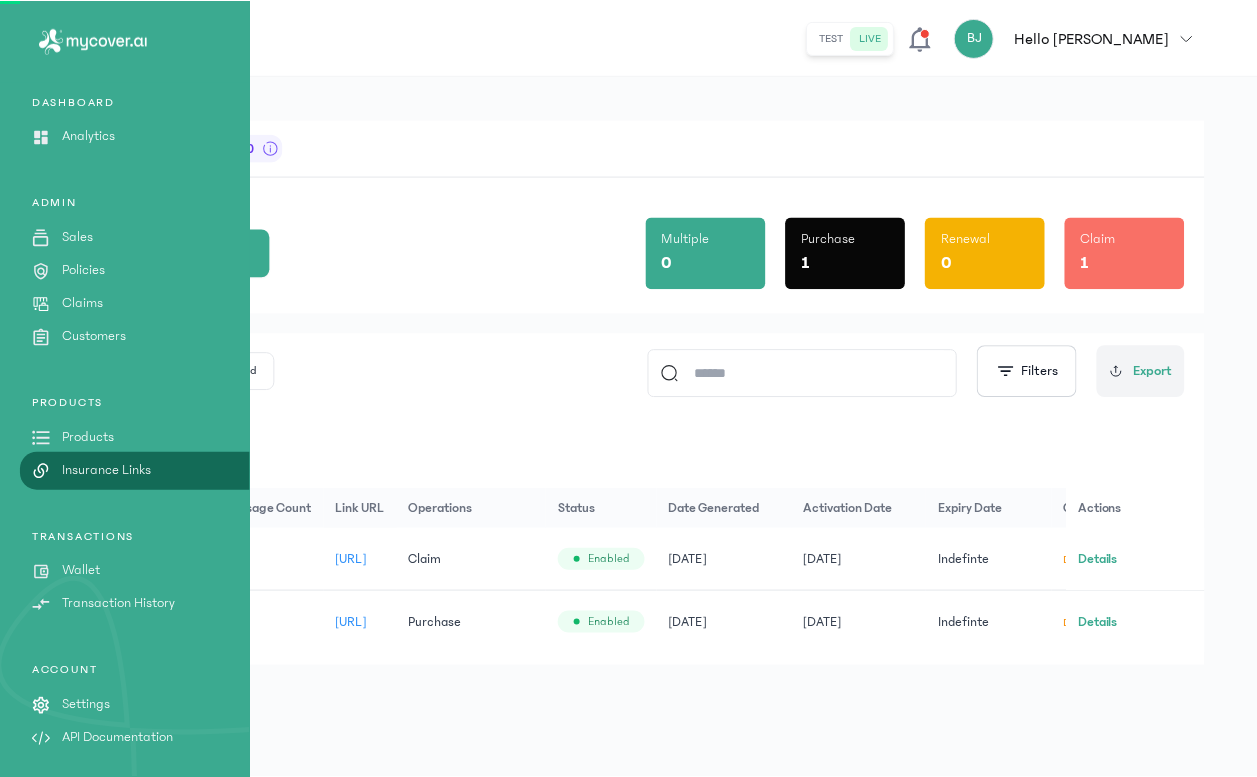 scroll, scrollTop: 0, scrollLeft: 0, axis: both 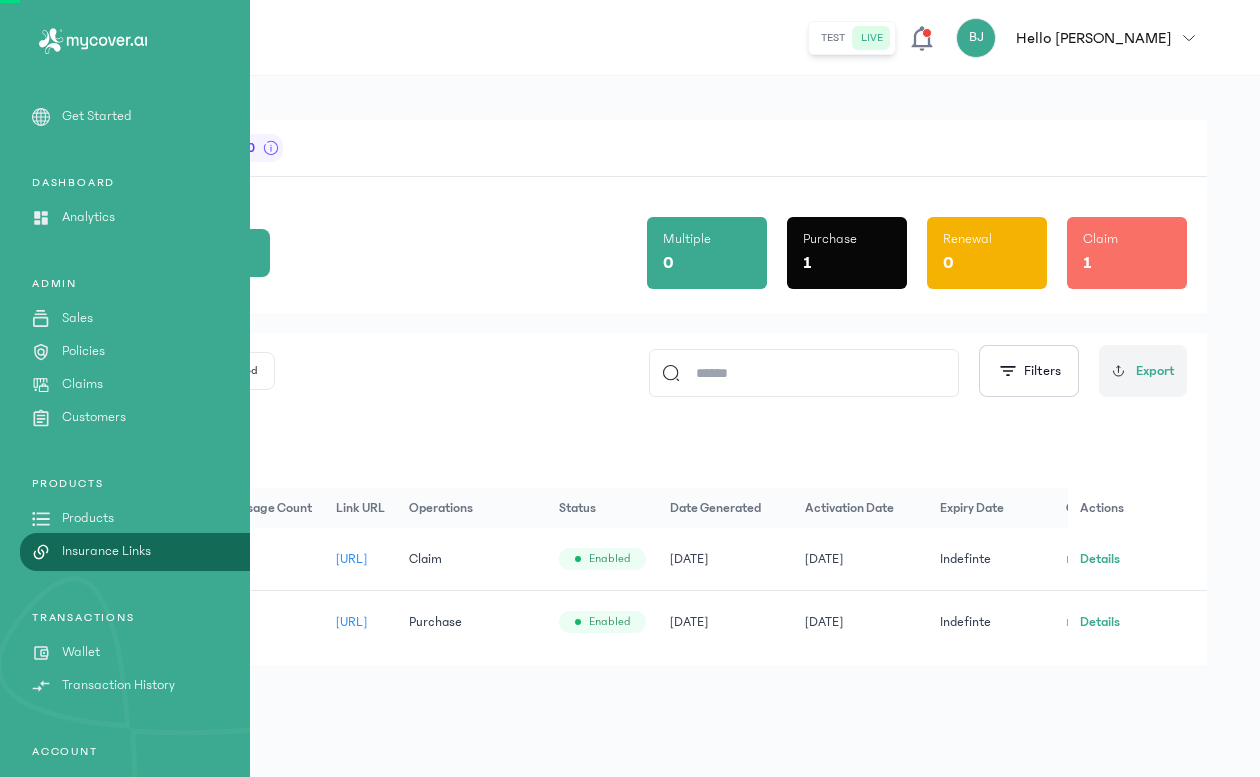 click on "Policies" at bounding box center [83, 351] 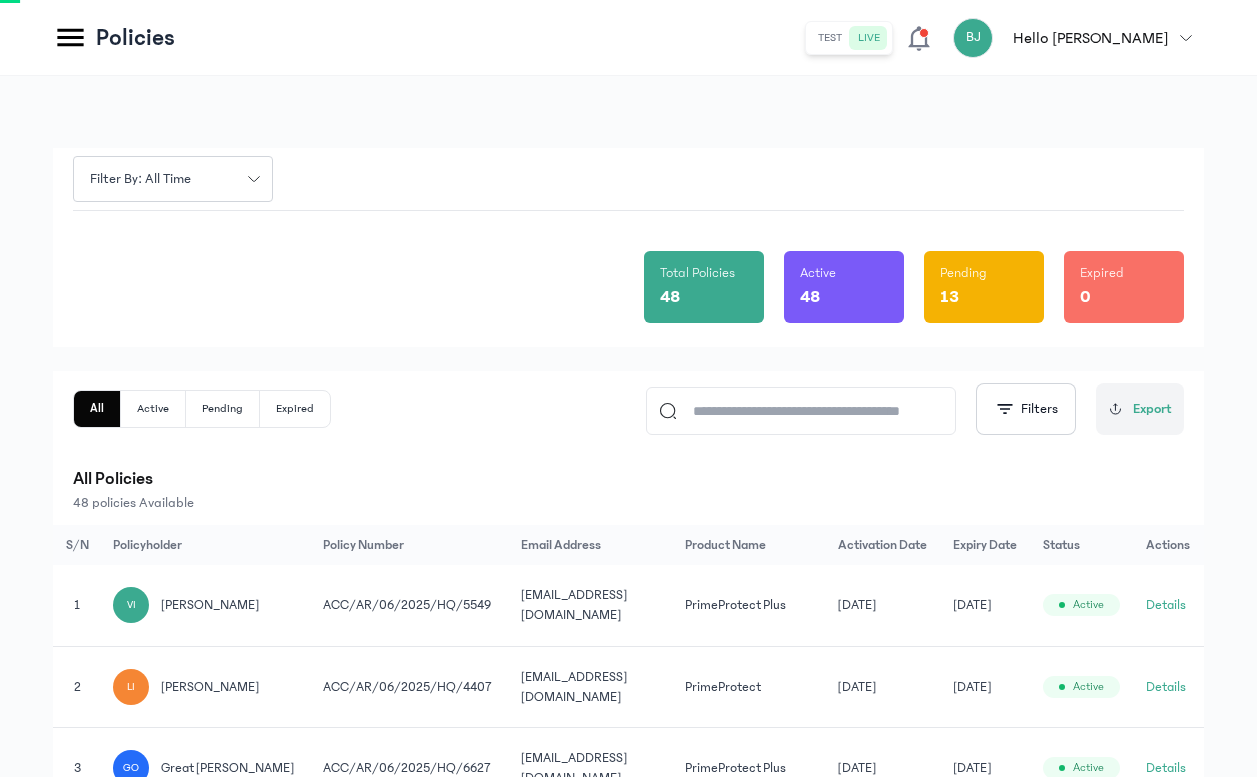 click 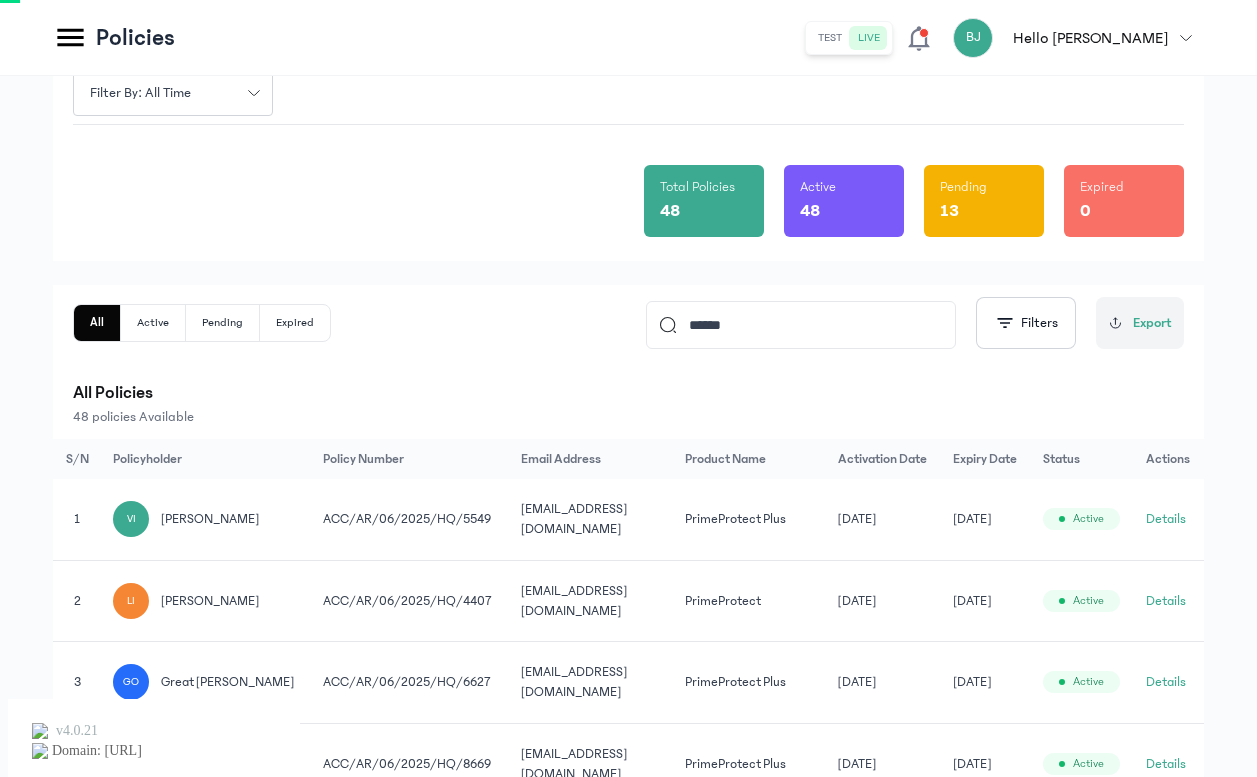 scroll, scrollTop: 81, scrollLeft: 0, axis: vertical 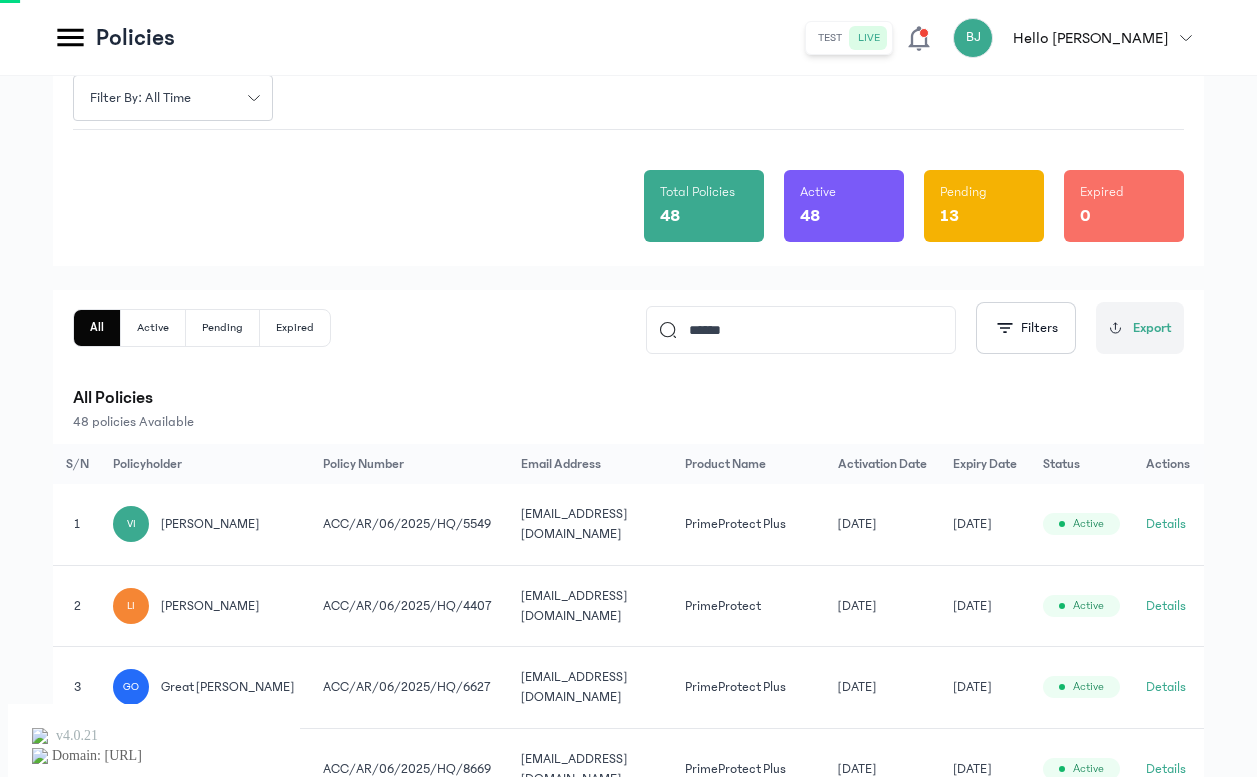 click on "******" 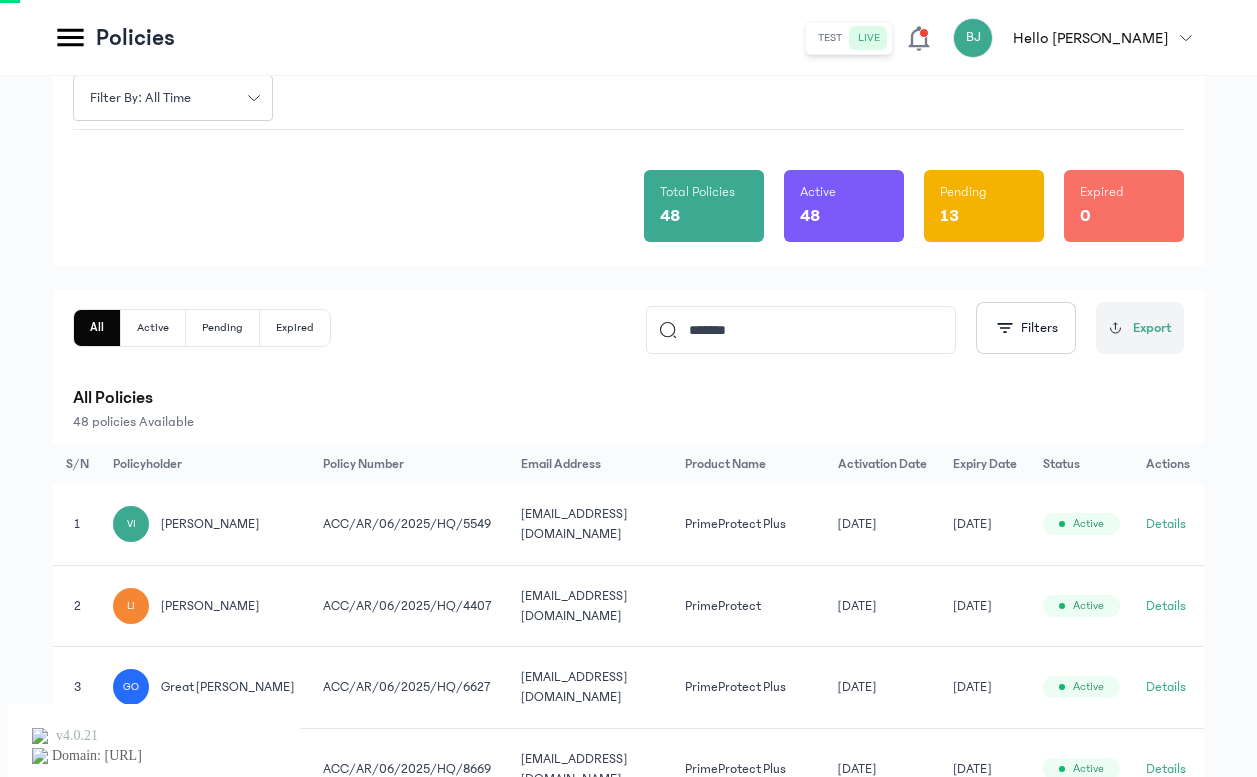 type on "******" 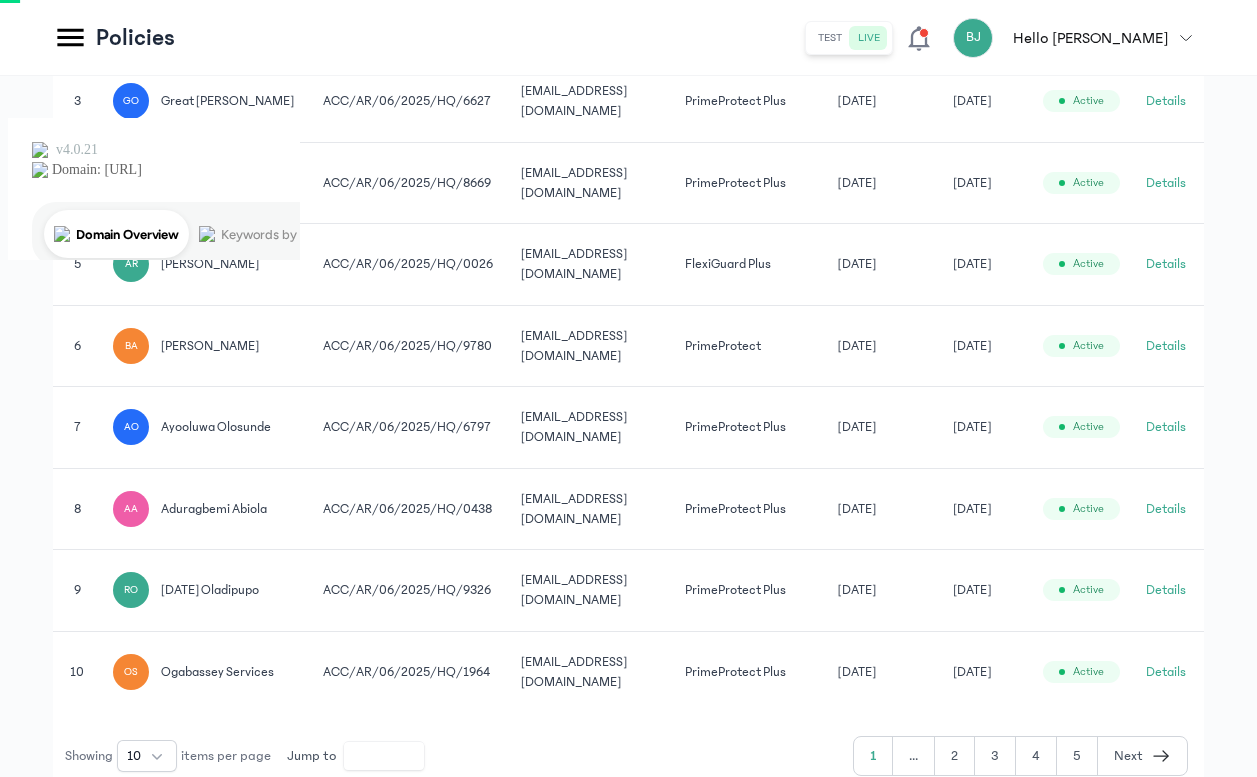 scroll, scrollTop: 748, scrollLeft: 0, axis: vertical 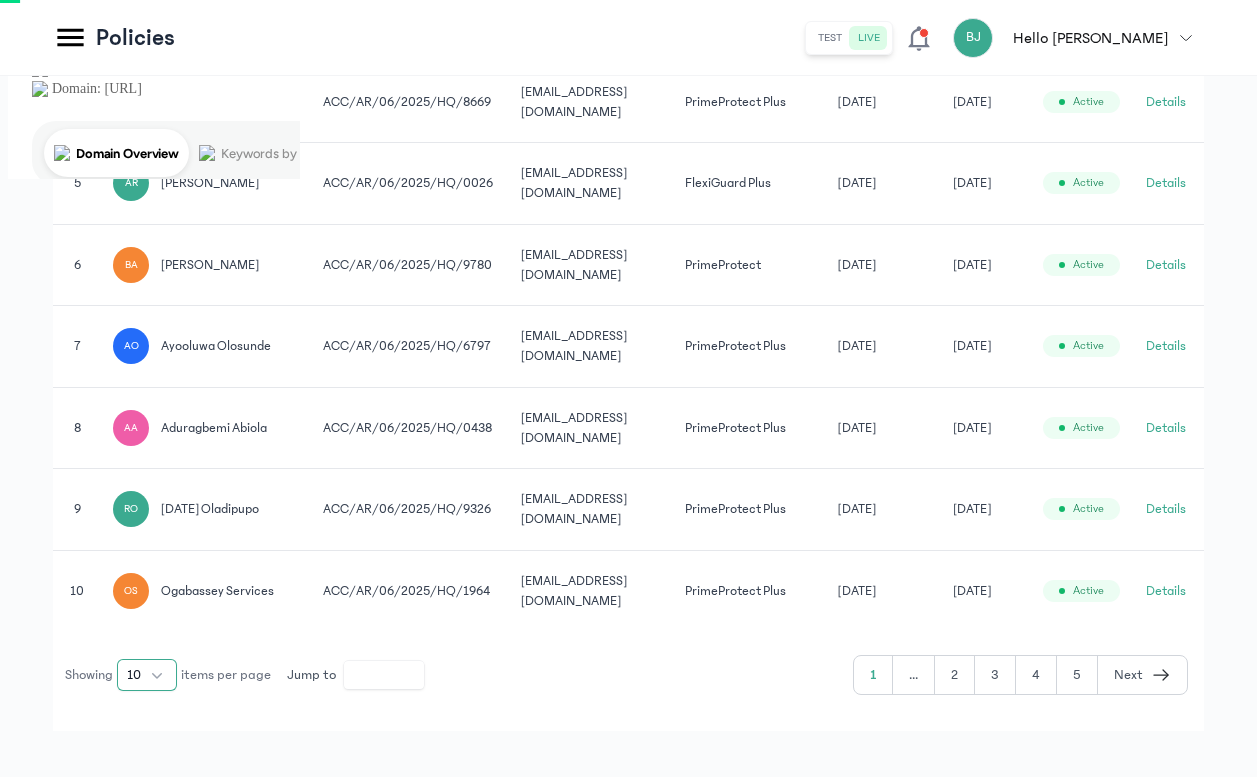 click on "10" 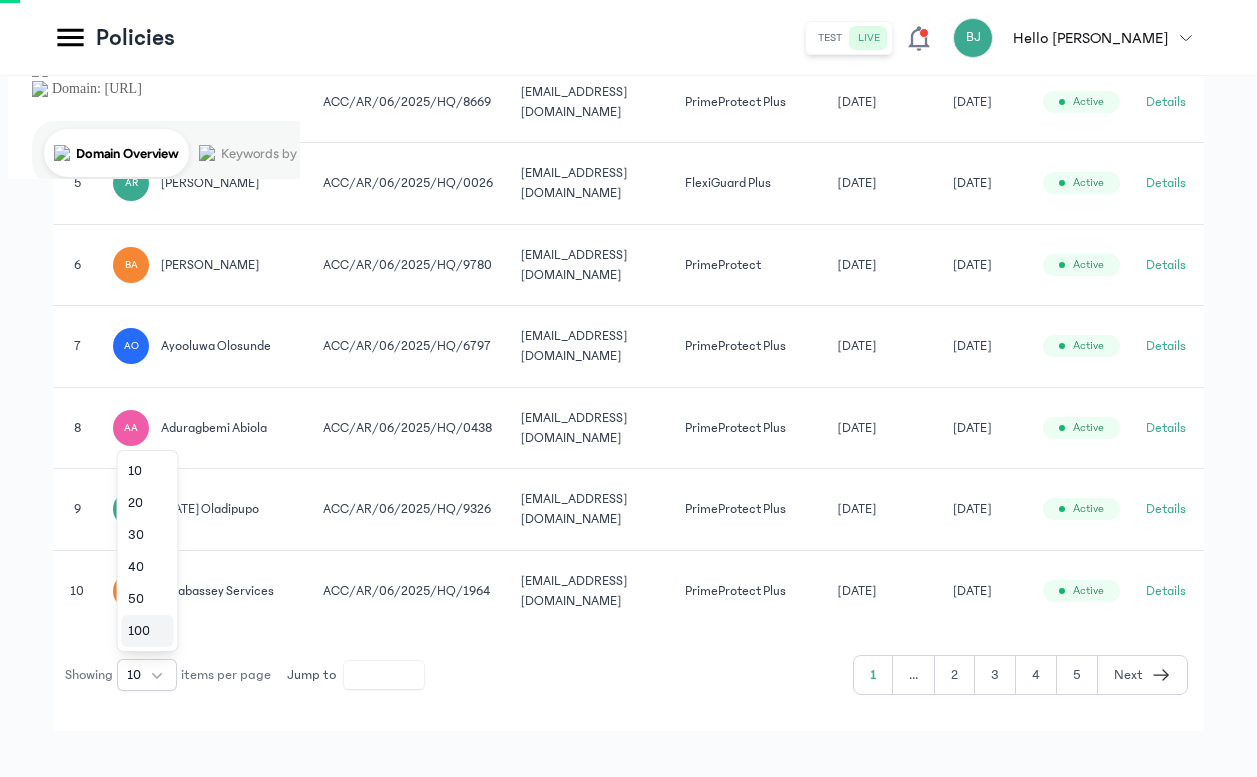 click on "100" 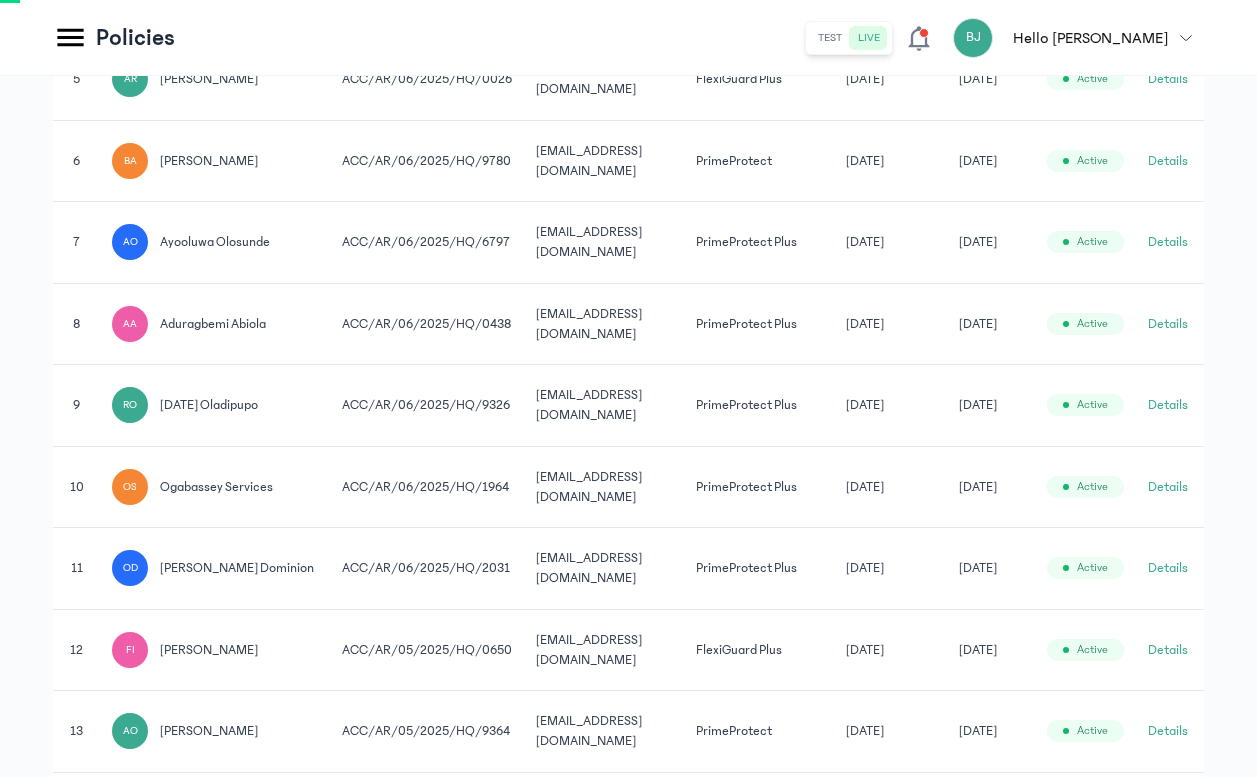 scroll, scrollTop: 857, scrollLeft: 0, axis: vertical 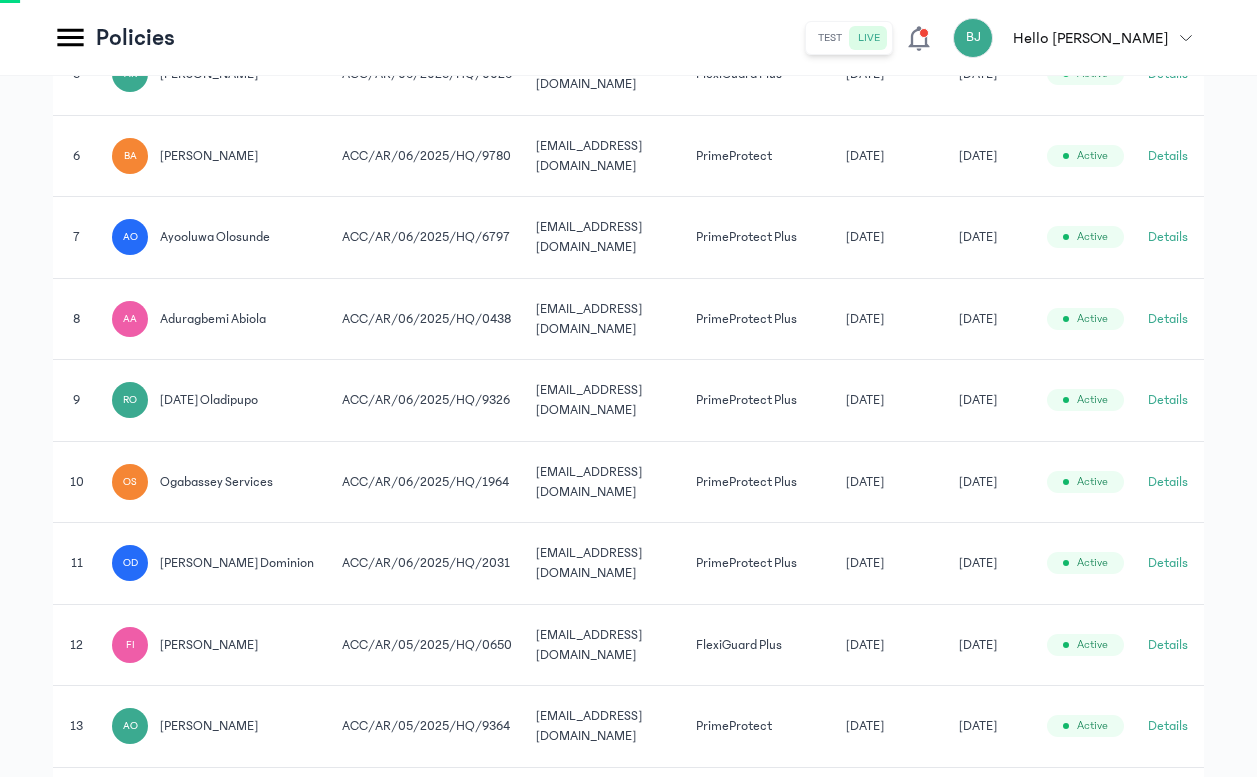 click on "Details" 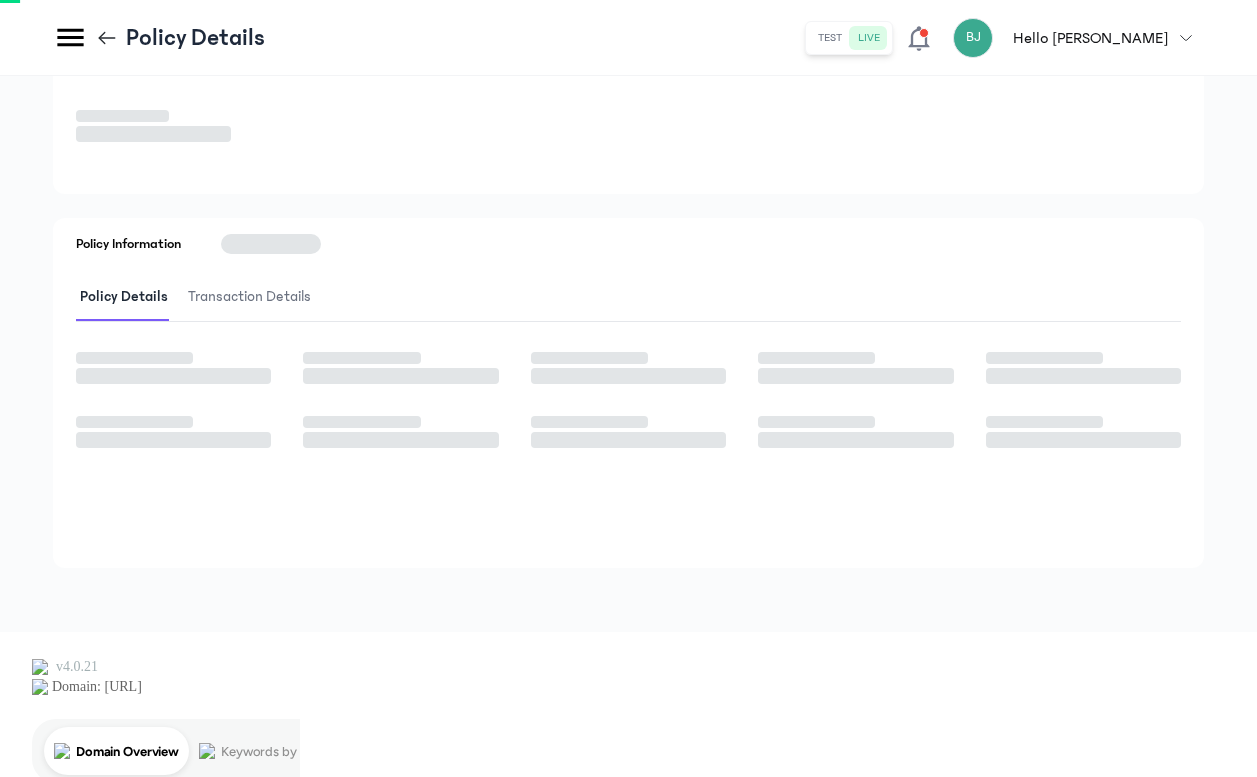 scroll, scrollTop: 0, scrollLeft: 0, axis: both 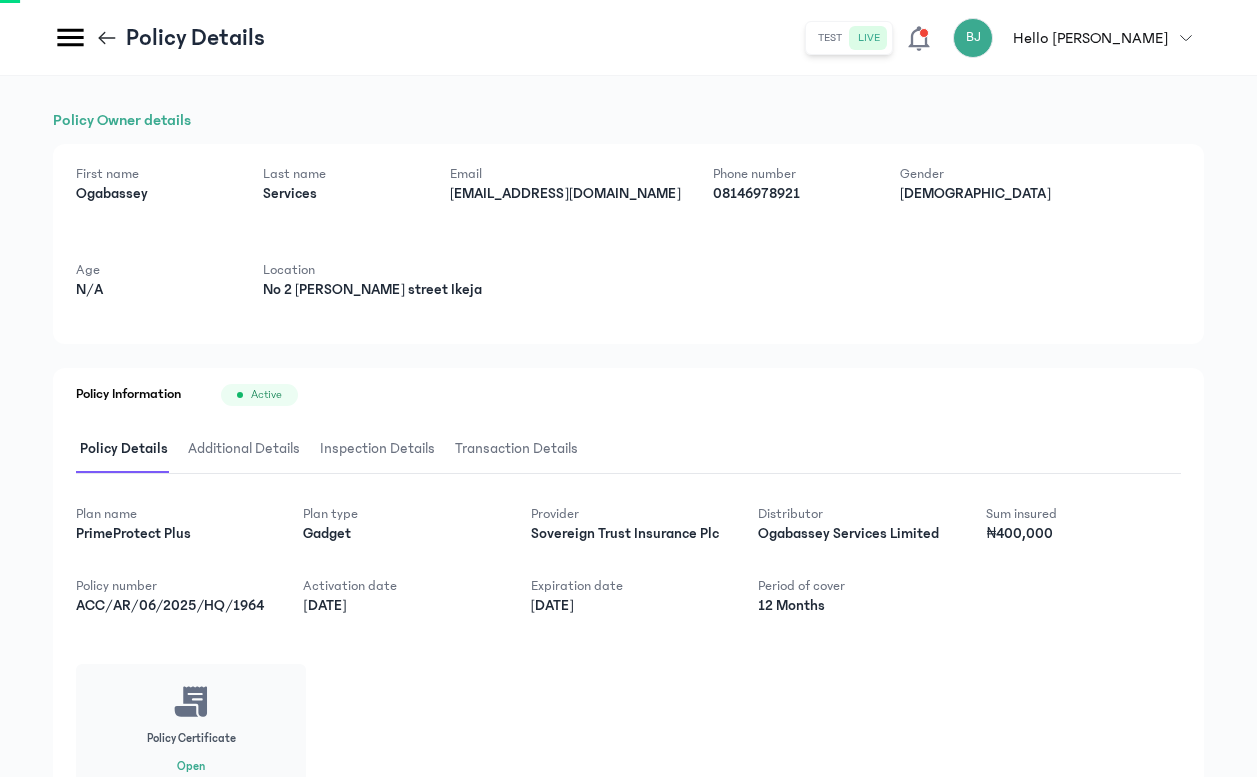click on "Additional Details" at bounding box center (244, 449) 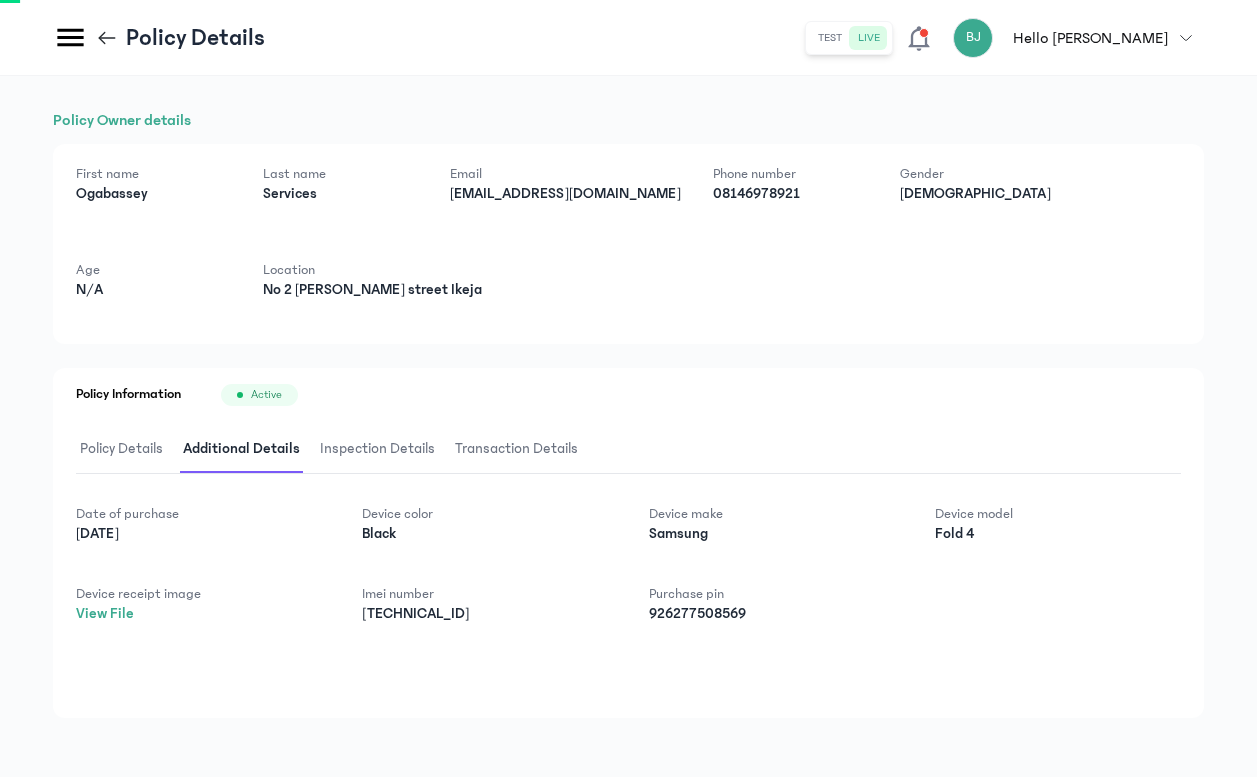 click on "Inspection Details" at bounding box center [377, 449] 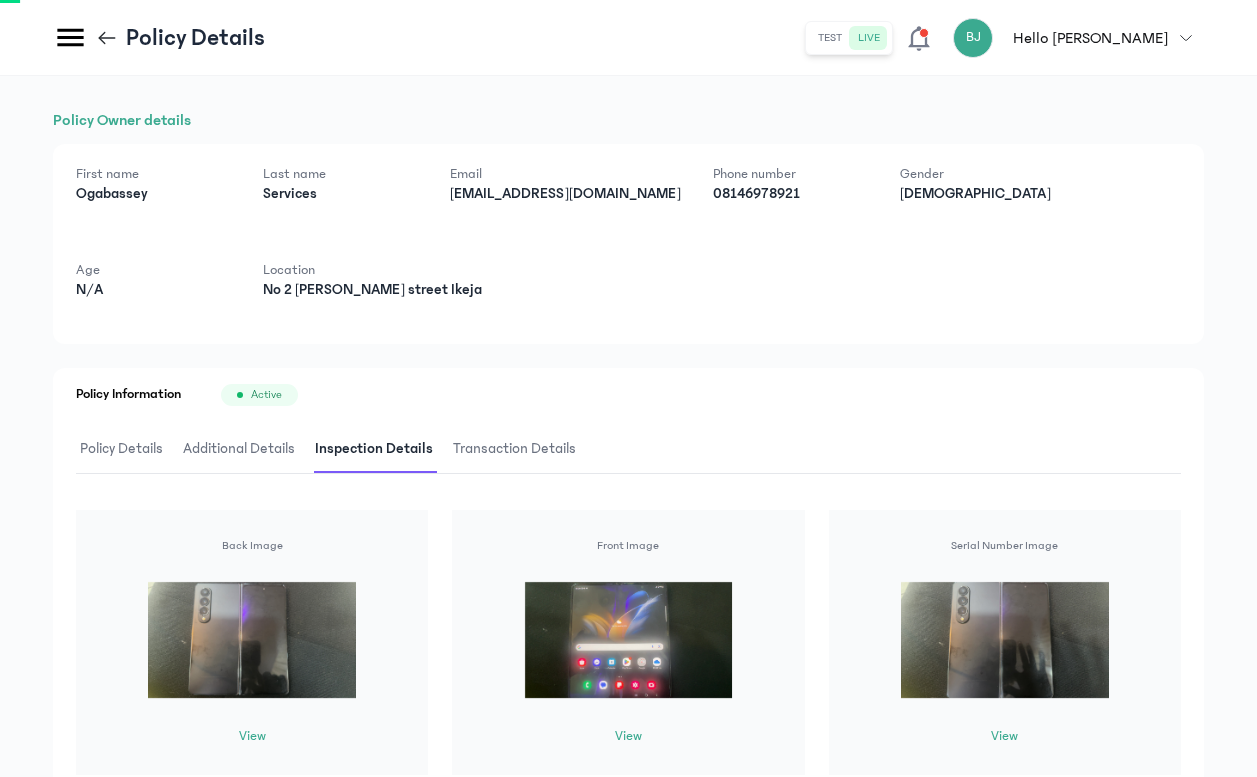 click on "Policy Details" at bounding box center (121, 449) 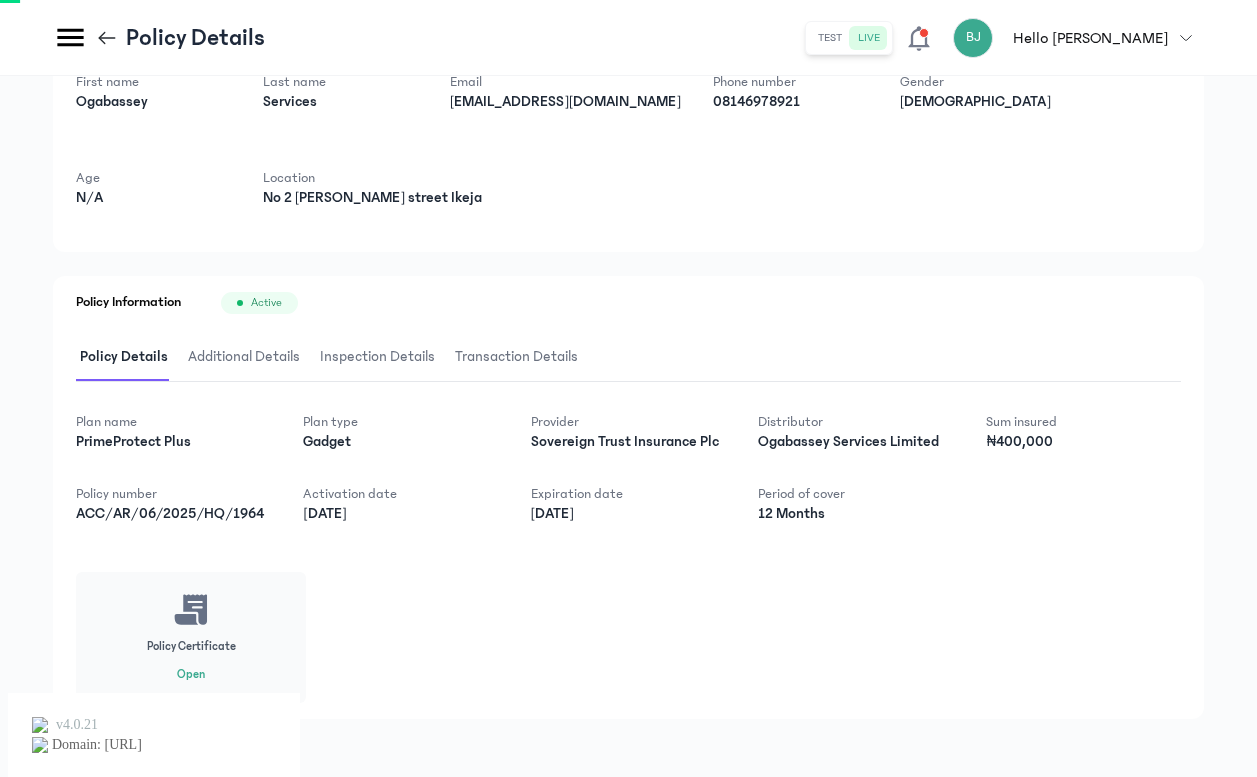 scroll, scrollTop: 97, scrollLeft: 0, axis: vertical 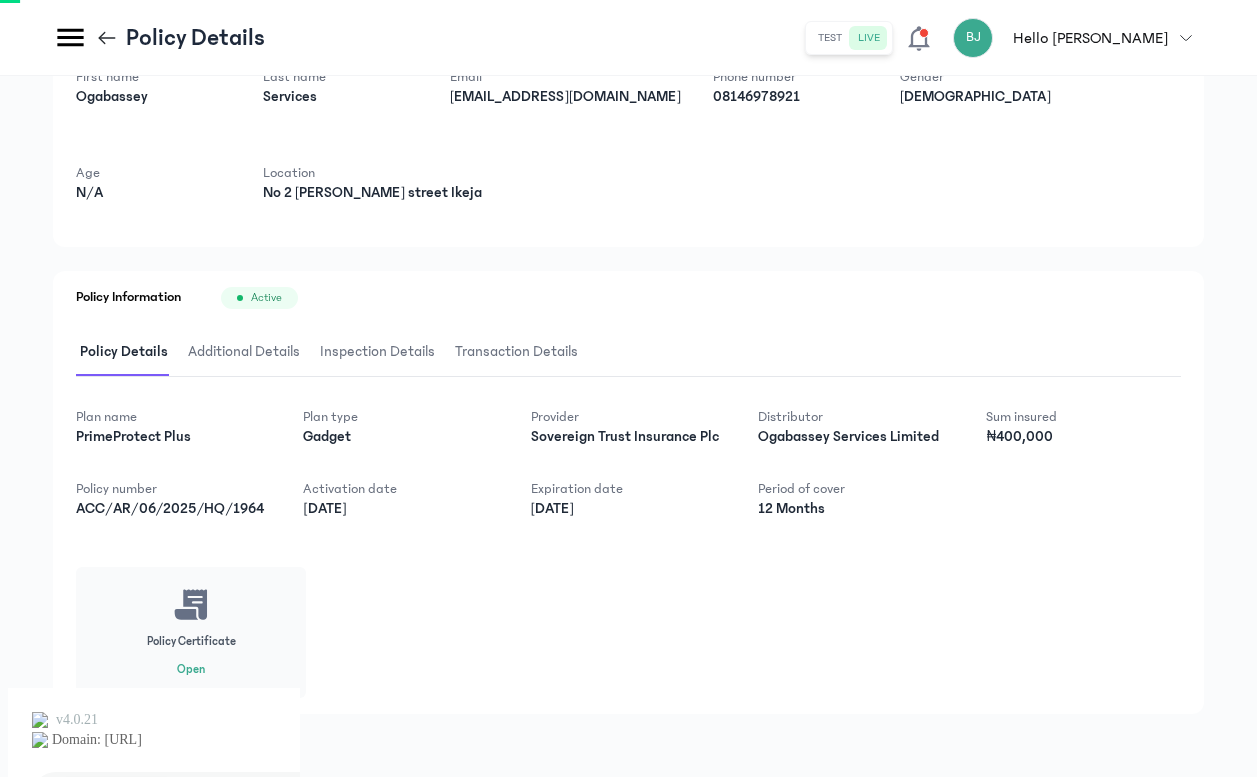 click on "Additional Details" at bounding box center (244, 352) 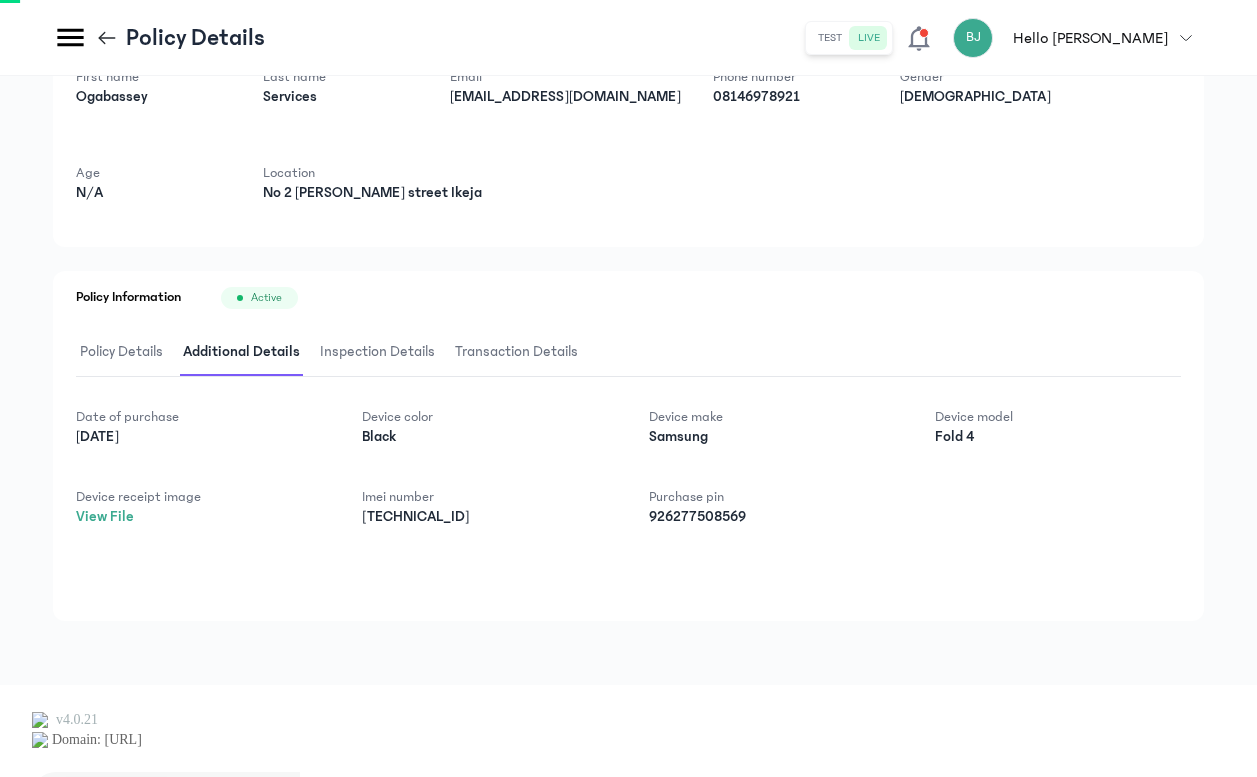 scroll, scrollTop: 5, scrollLeft: 0, axis: vertical 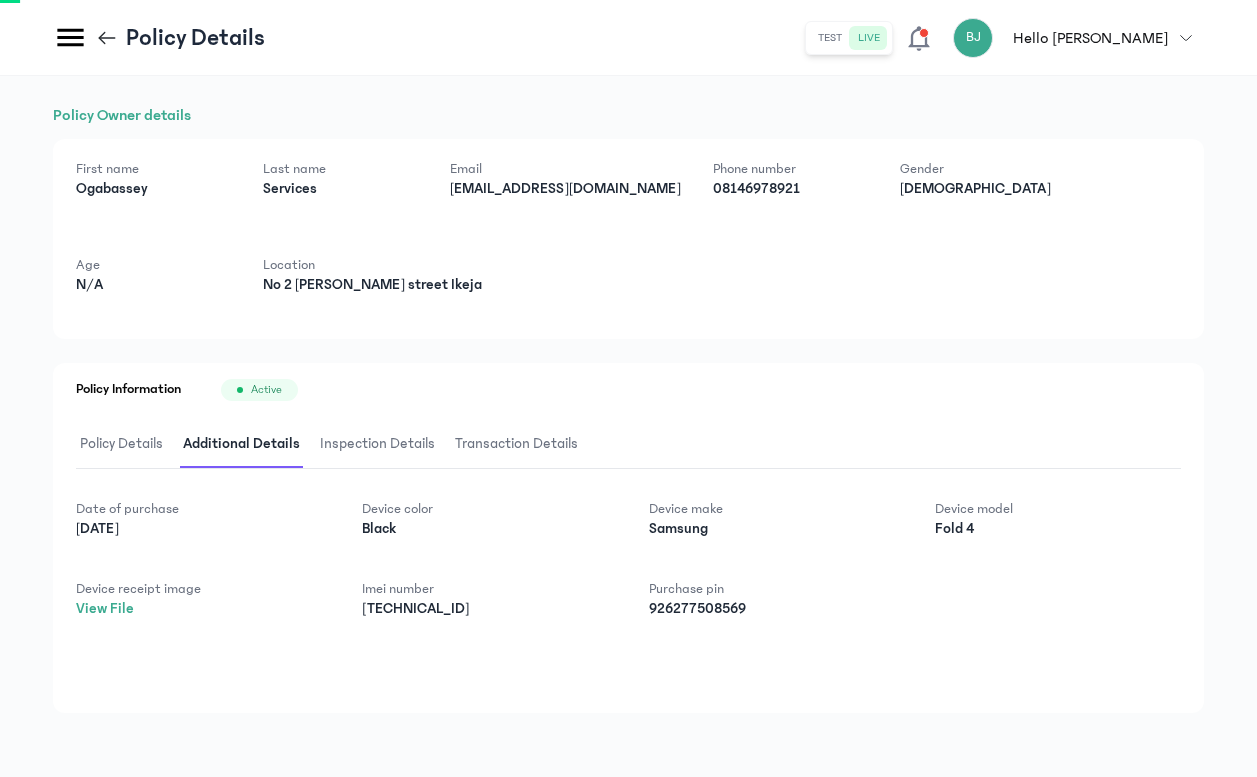 click on "Inspection Details" at bounding box center (377, 444) 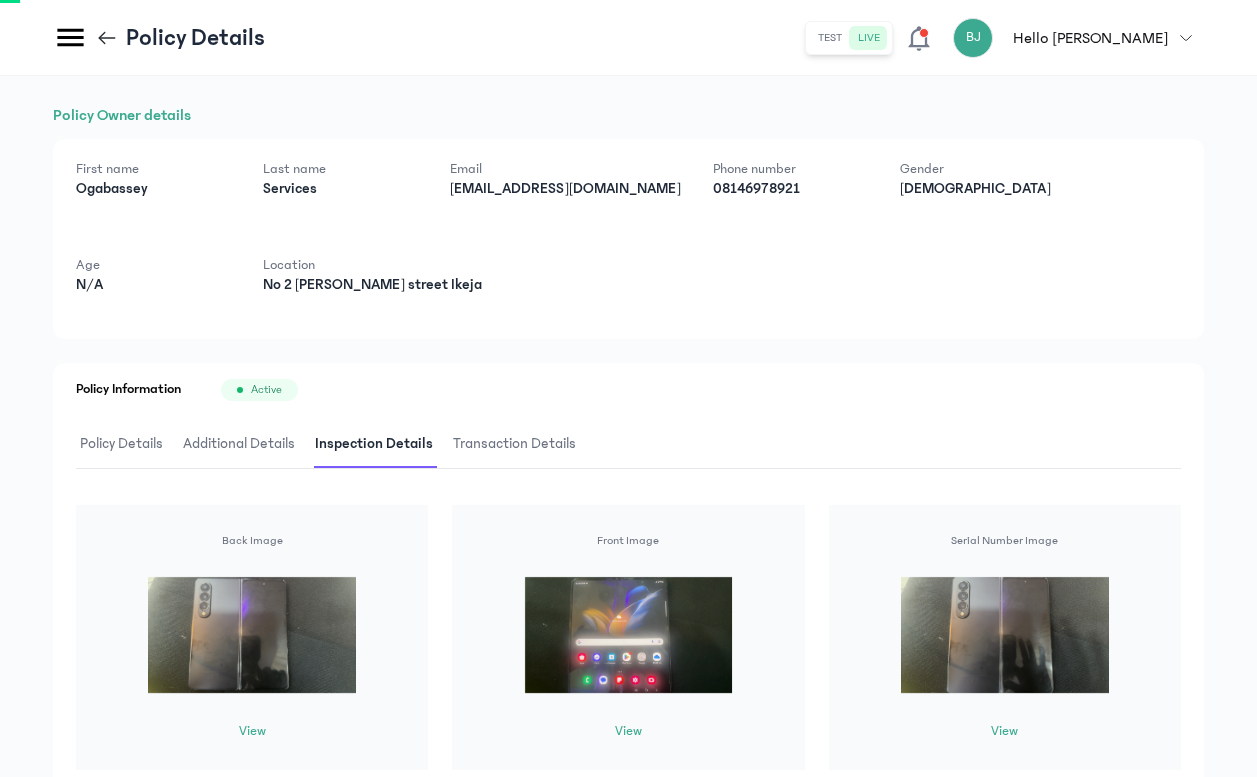 click on "Policy Details" at bounding box center [121, 444] 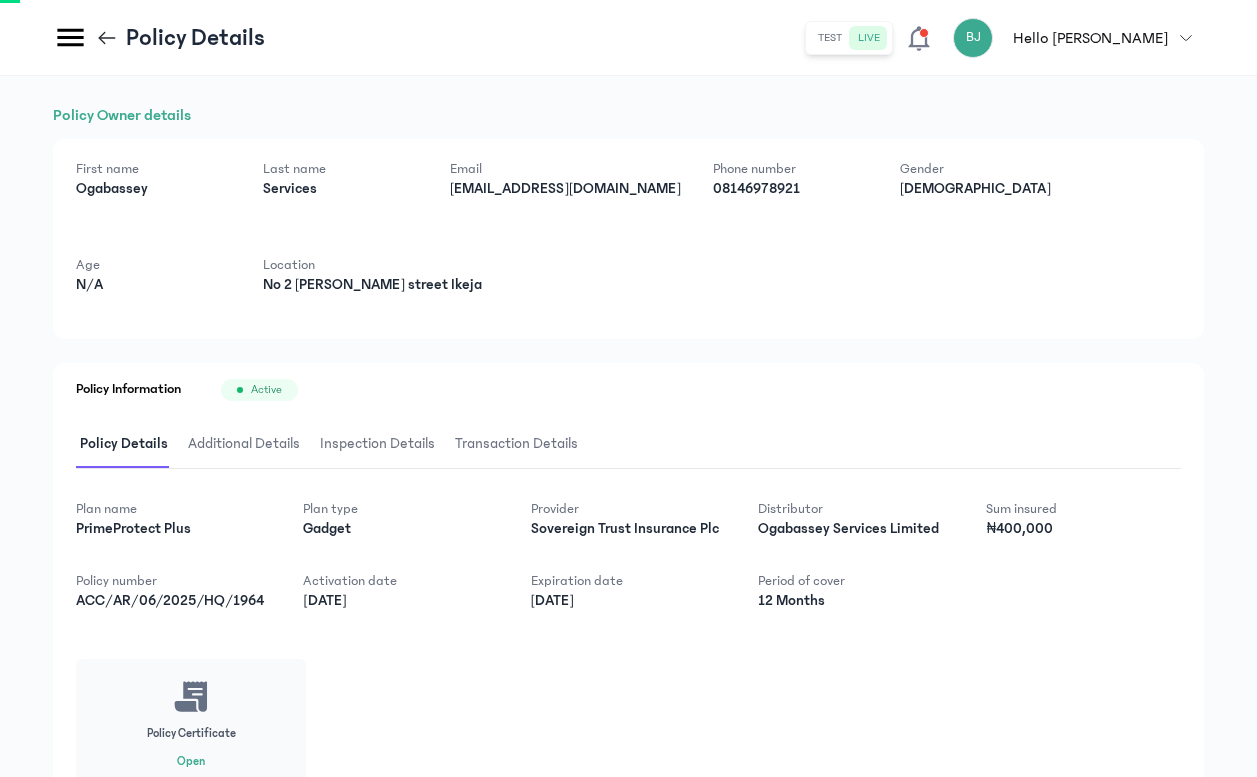 click 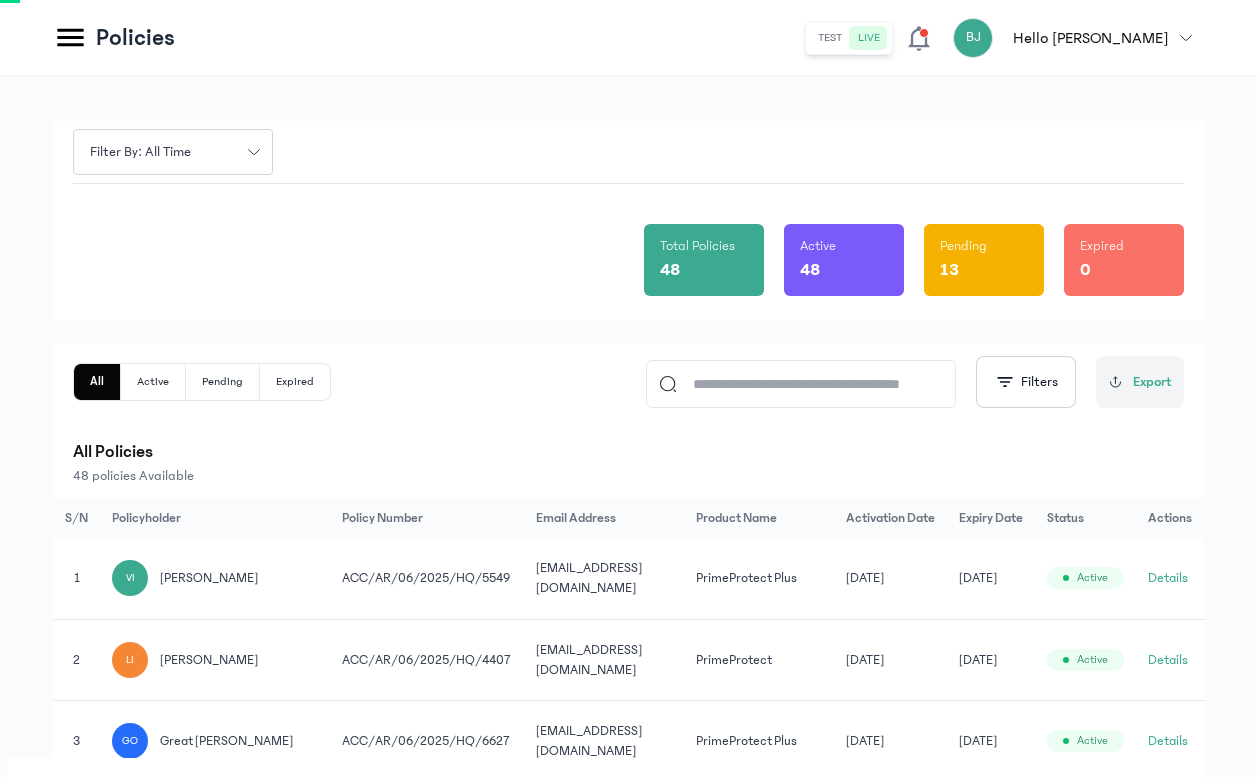 scroll, scrollTop: 0, scrollLeft: 0, axis: both 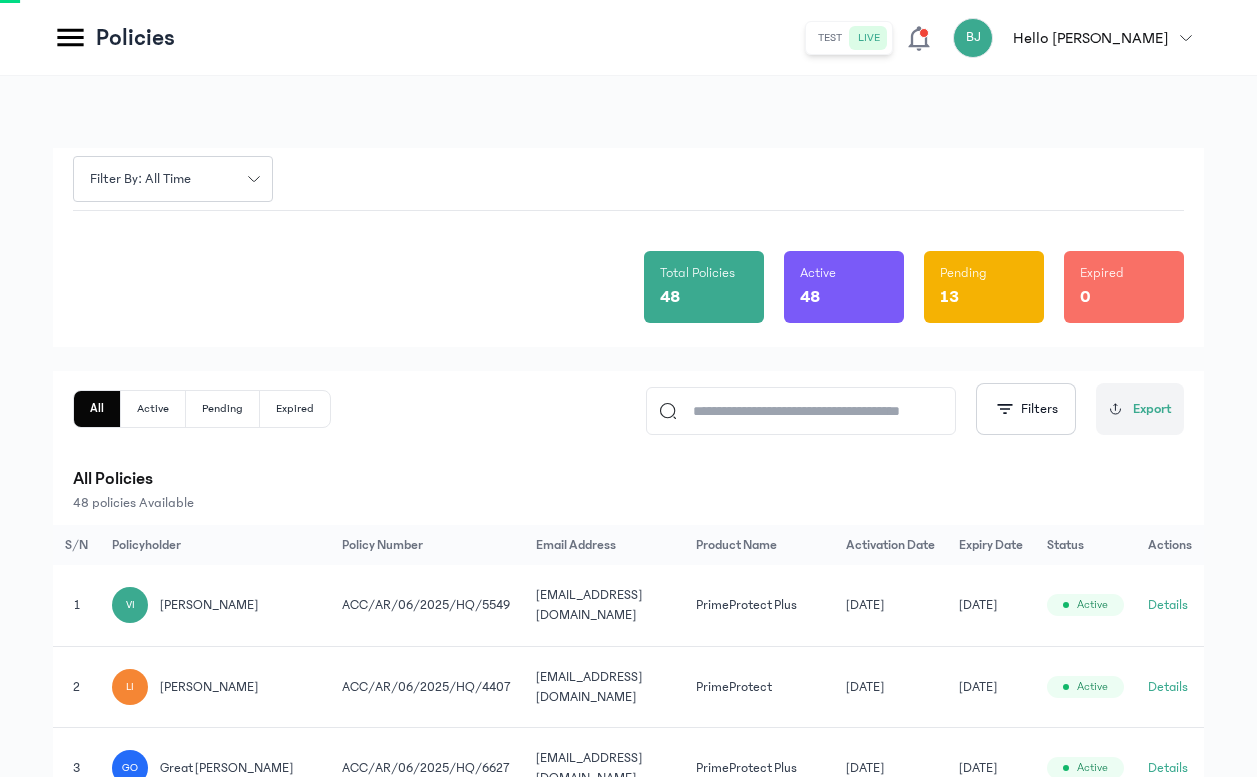 click 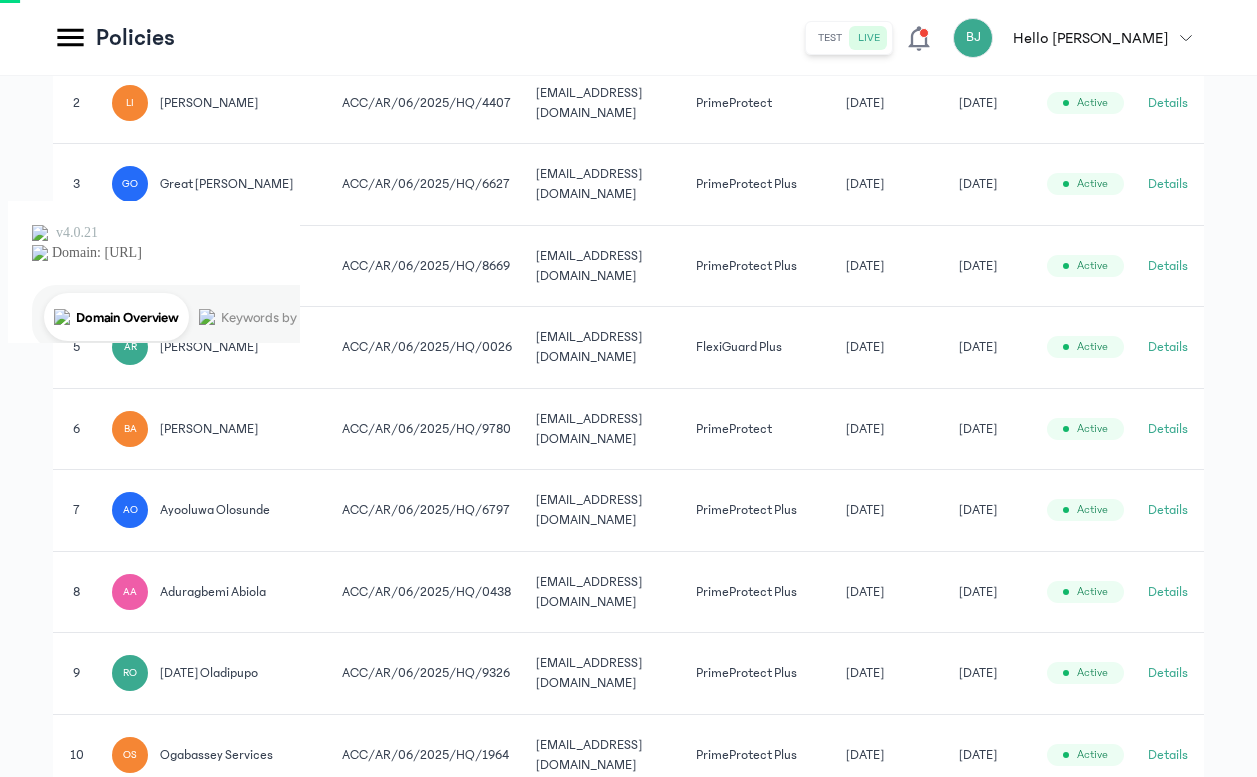 scroll, scrollTop: 242, scrollLeft: 0, axis: vertical 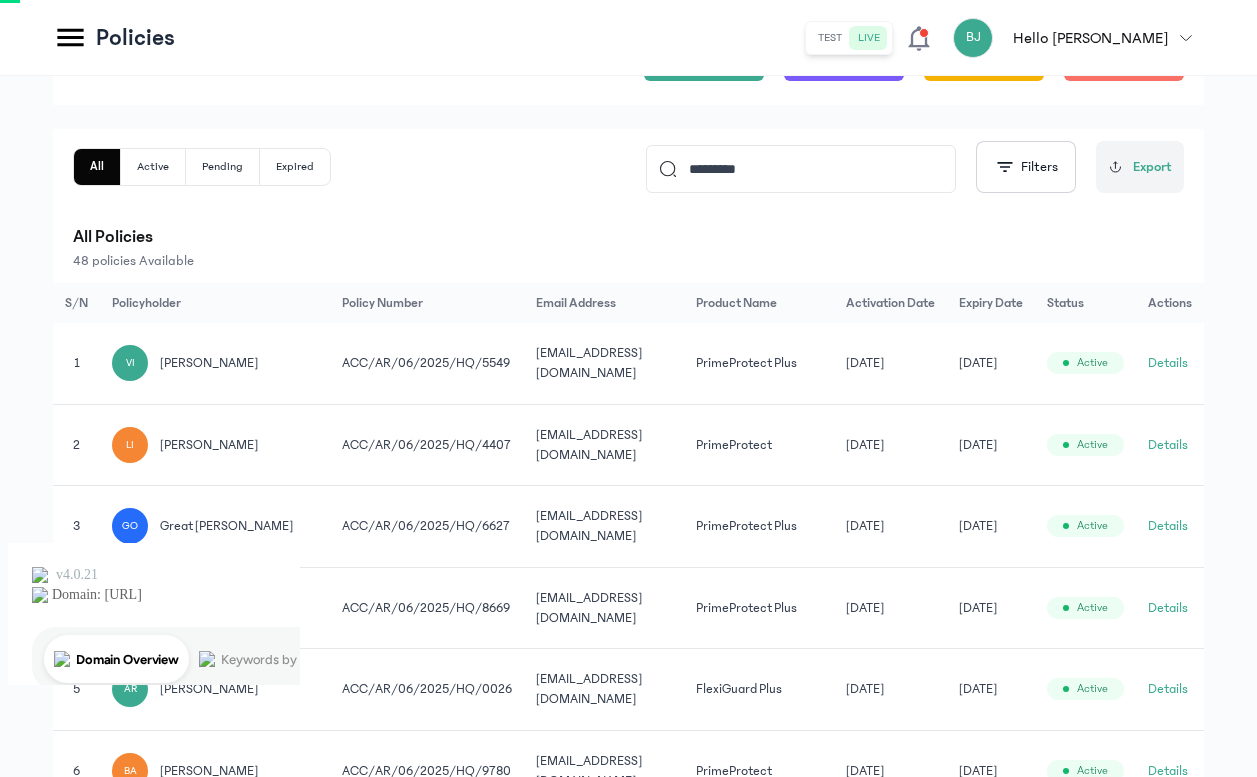 drag, startPoint x: 777, startPoint y: 173, endPoint x: 650, endPoint y: 169, distance: 127.06297 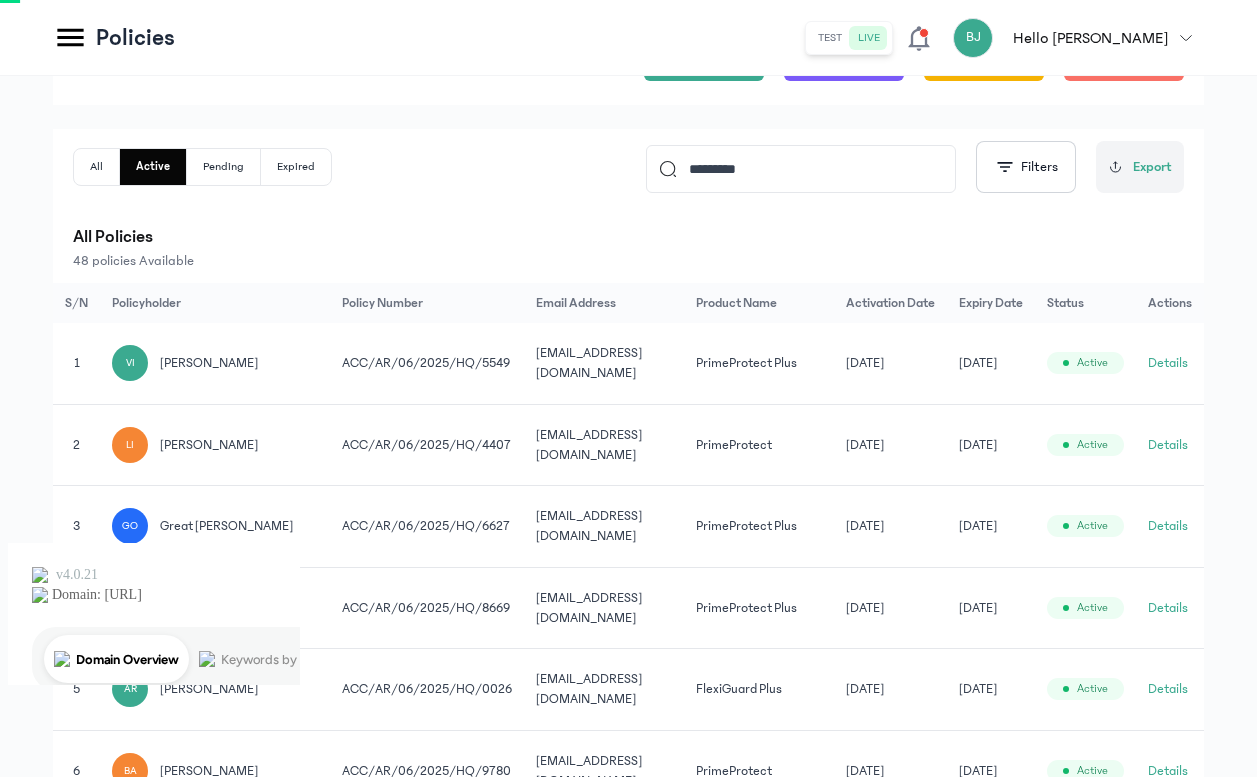 drag, startPoint x: 794, startPoint y: 164, endPoint x: 645, endPoint y: 167, distance: 149.0302 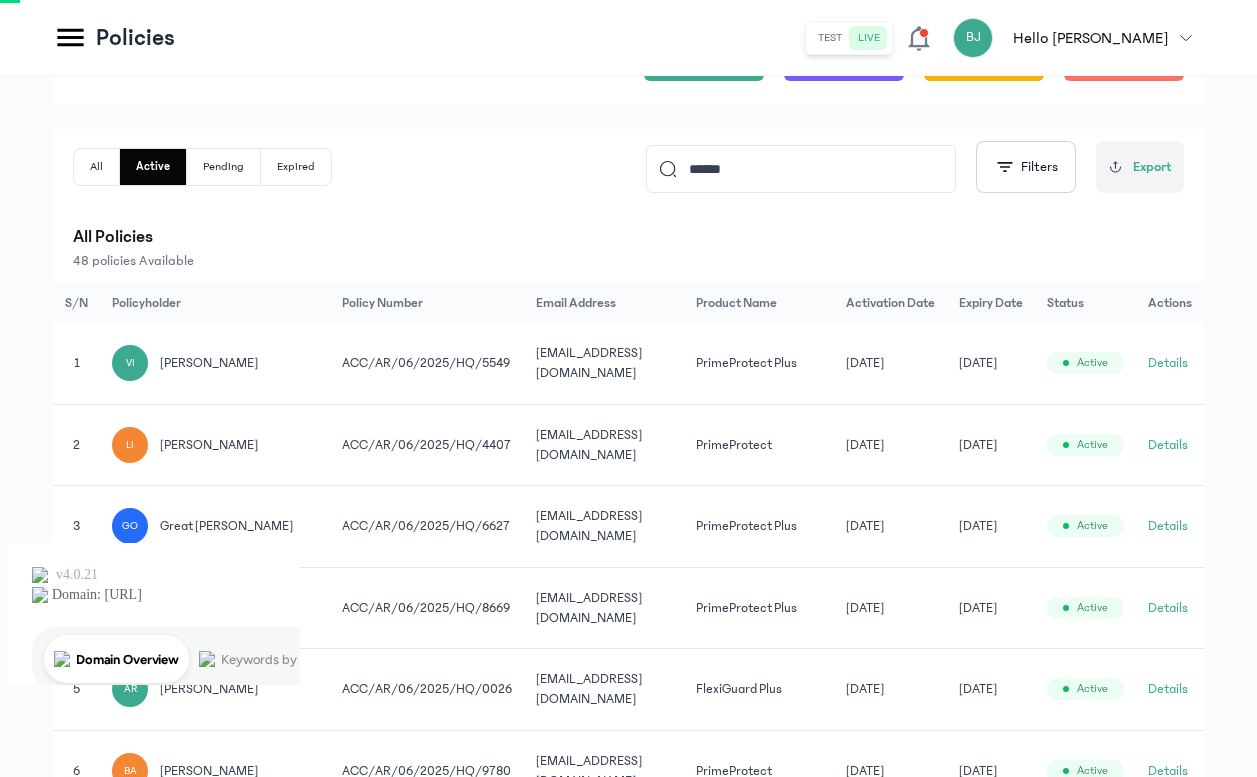 type on "******" 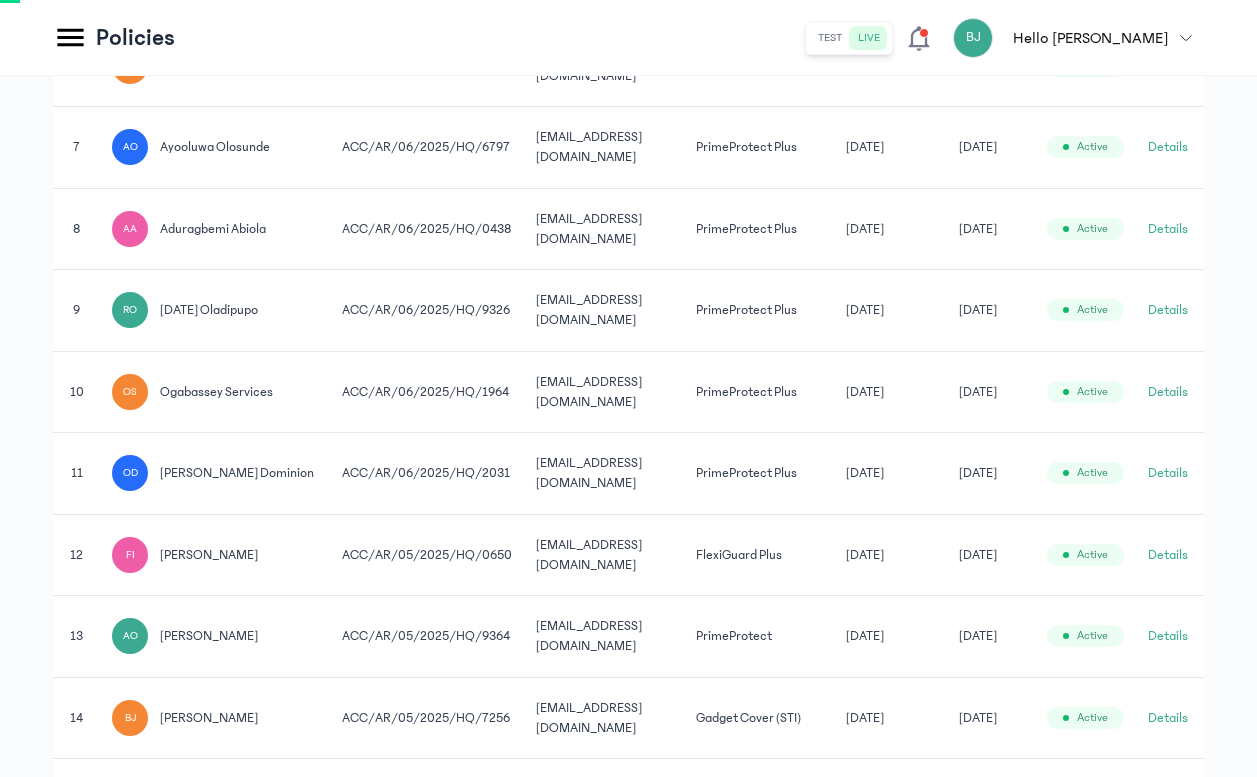 scroll, scrollTop: 955, scrollLeft: 0, axis: vertical 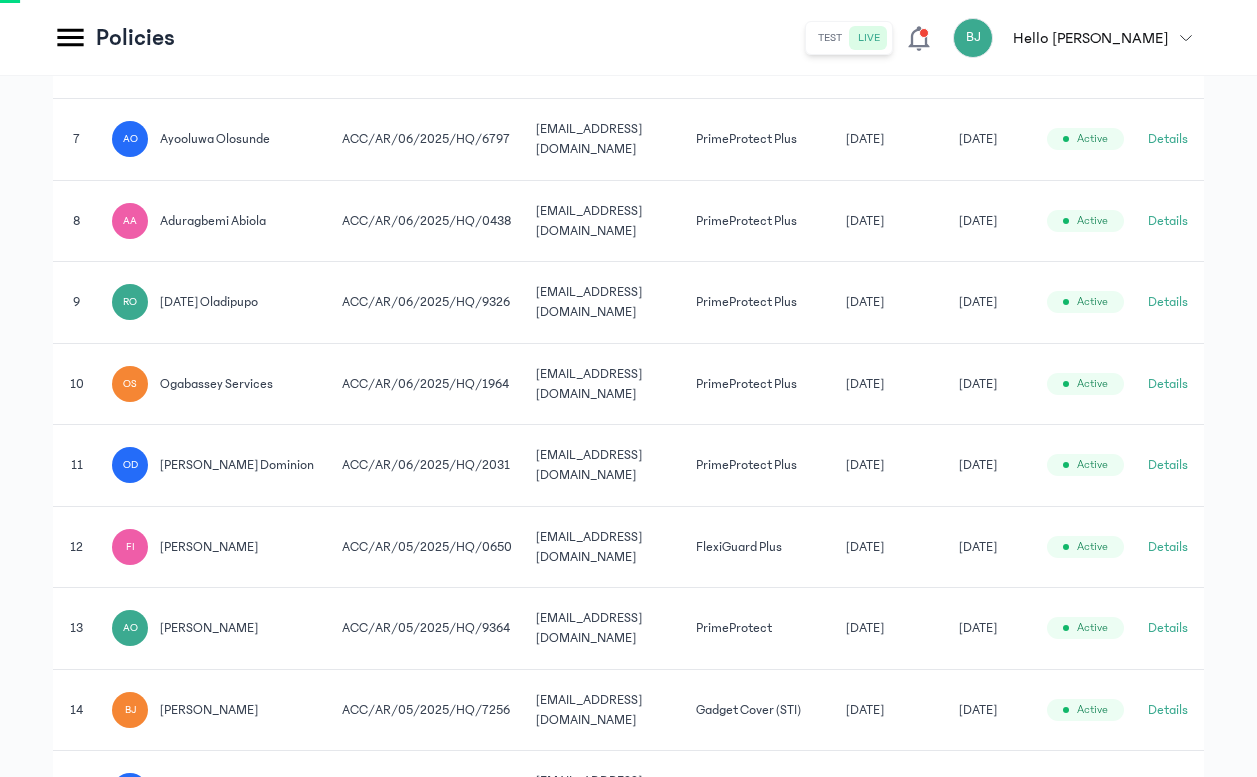 drag, startPoint x: 1158, startPoint y: 376, endPoint x: 1171, endPoint y: 368, distance: 15.264338 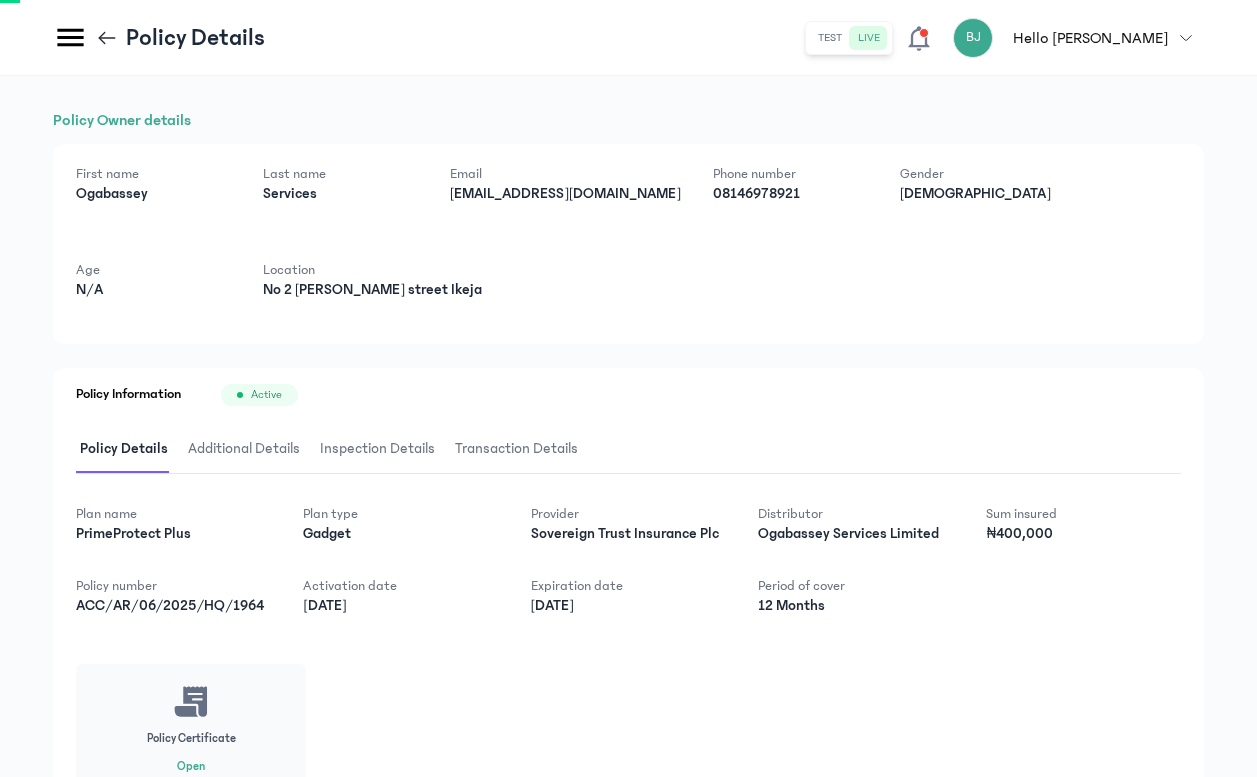 scroll, scrollTop: 97, scrollLeft: 0, axis: vertical 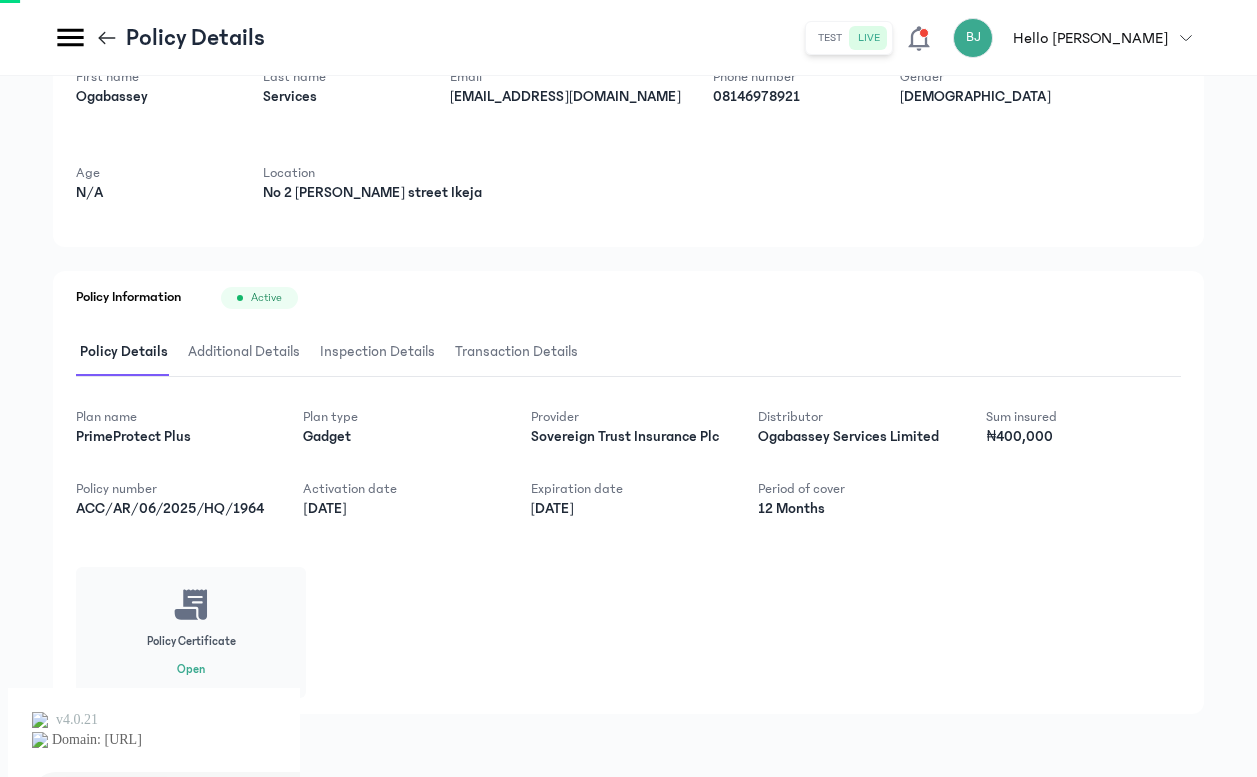 click on "Inspection Details" at bounding box center (377, 352) 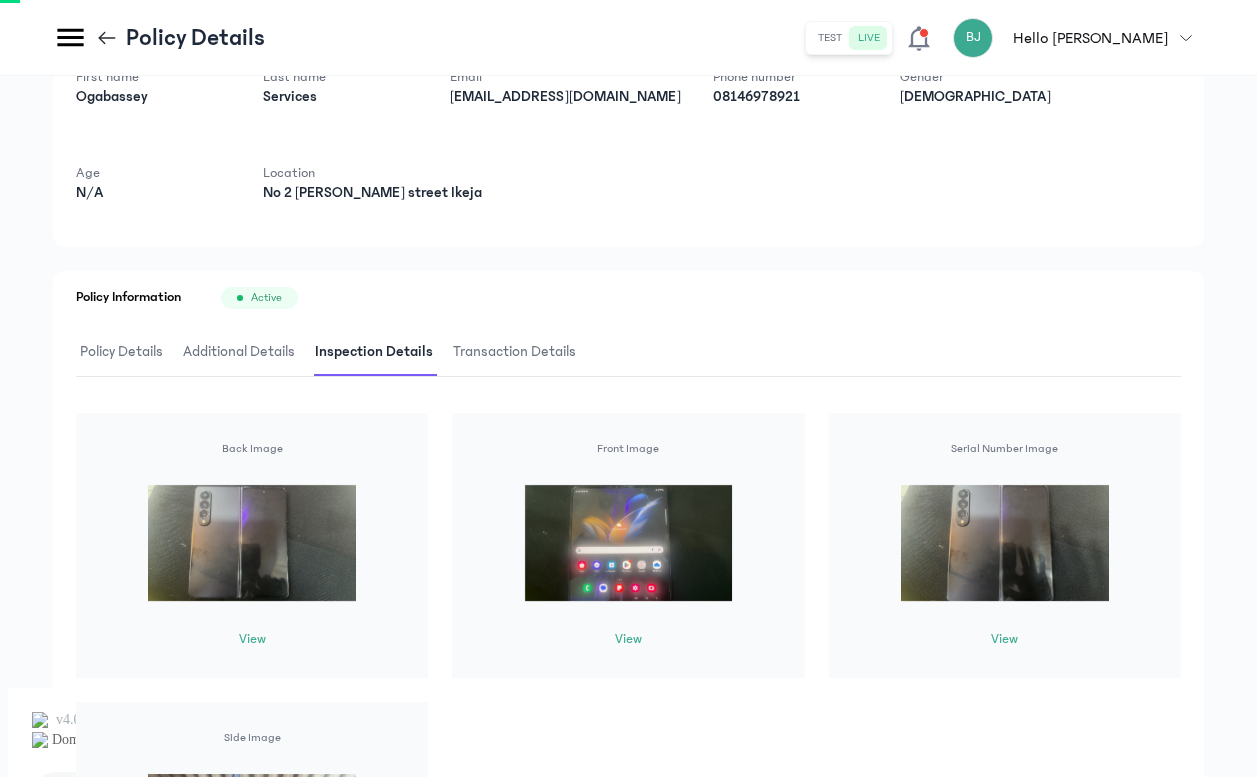 click on "Additional Details" at bounding box center (239, 352) 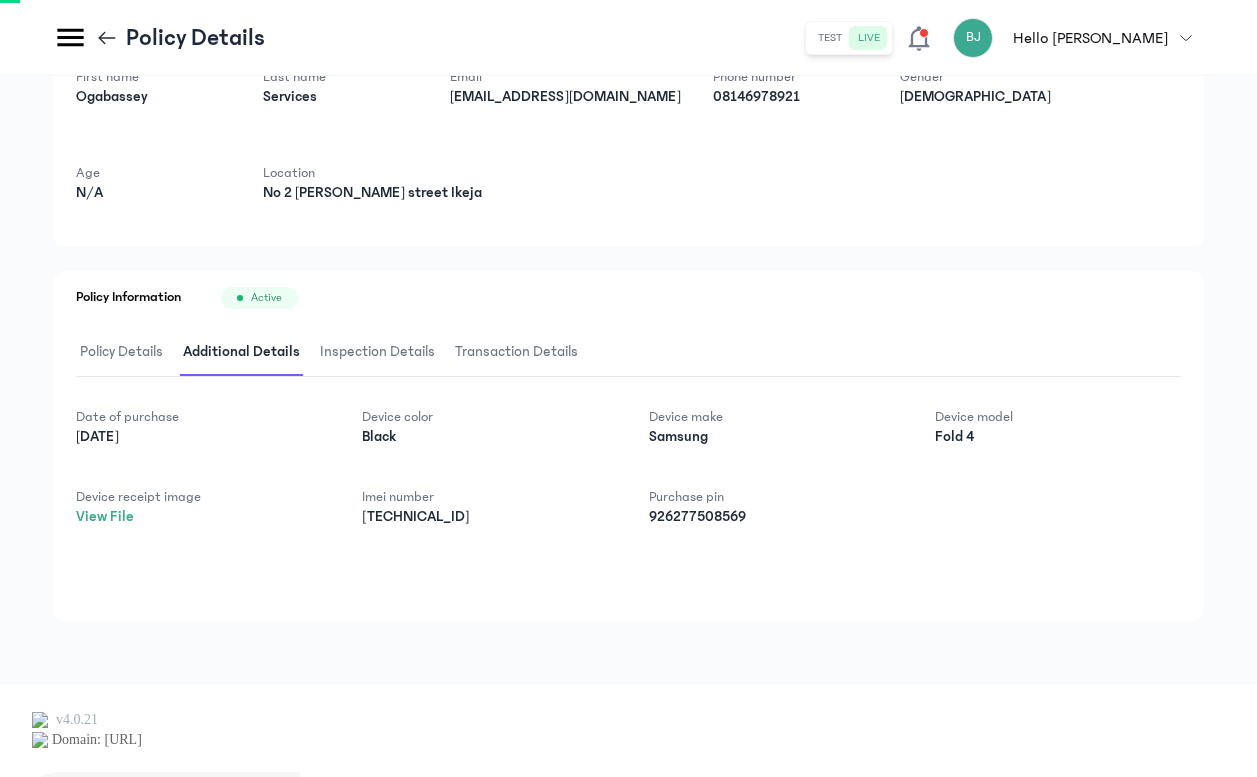 scroll, scrollTop: 5, scrollLeft: 0, axis: vertical 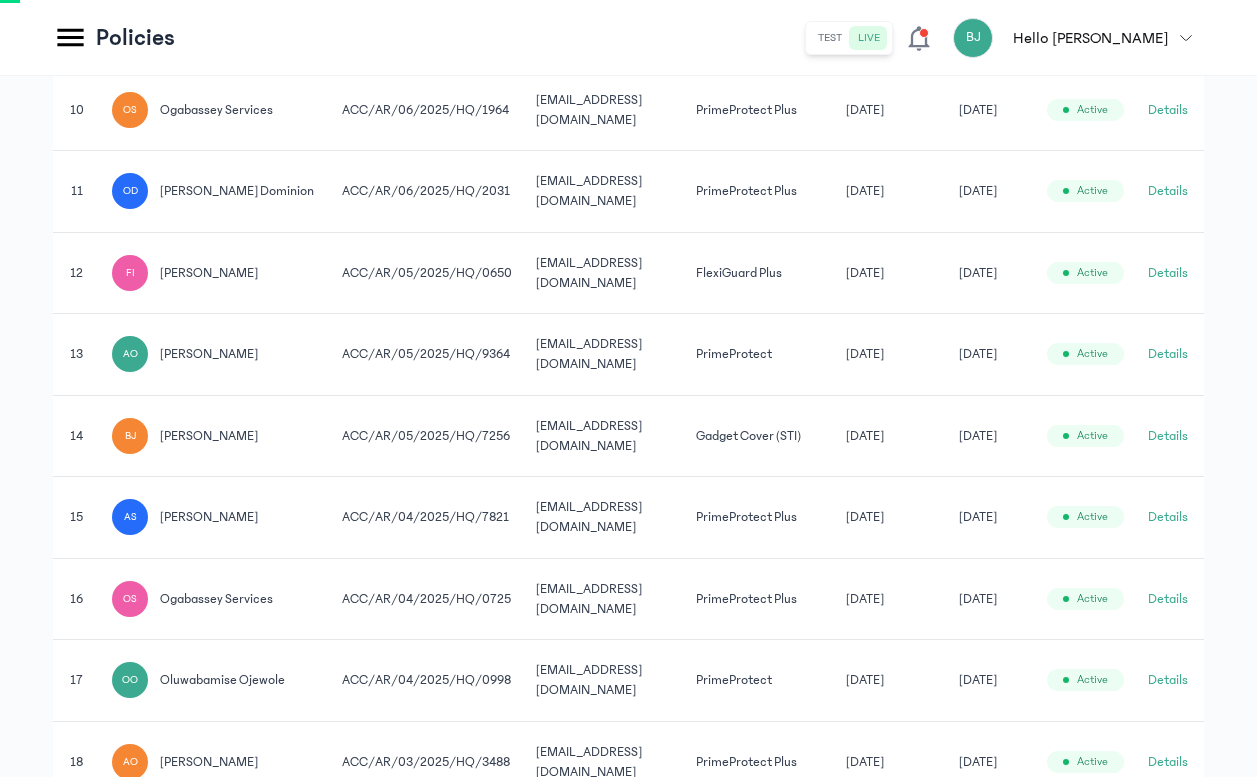 click on "Details" 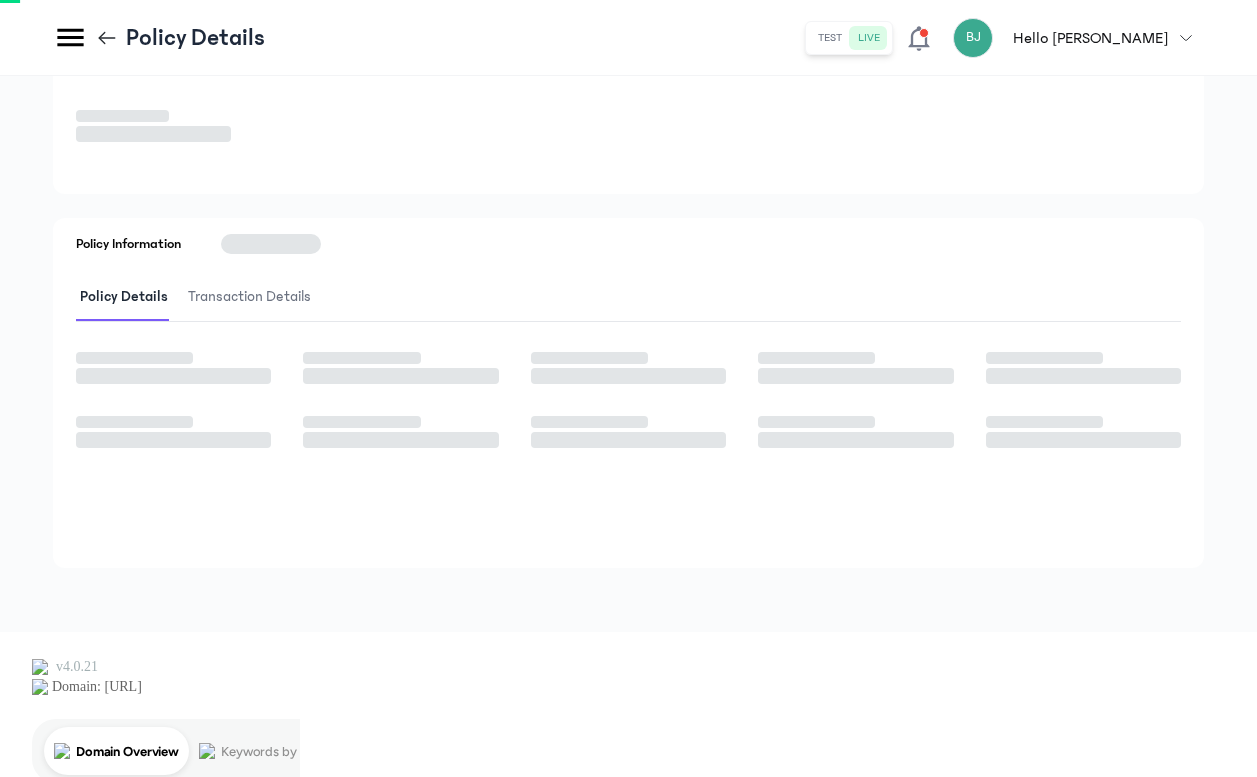 scroll, scrollTop: 0, scrollLeft: 0, axis: both 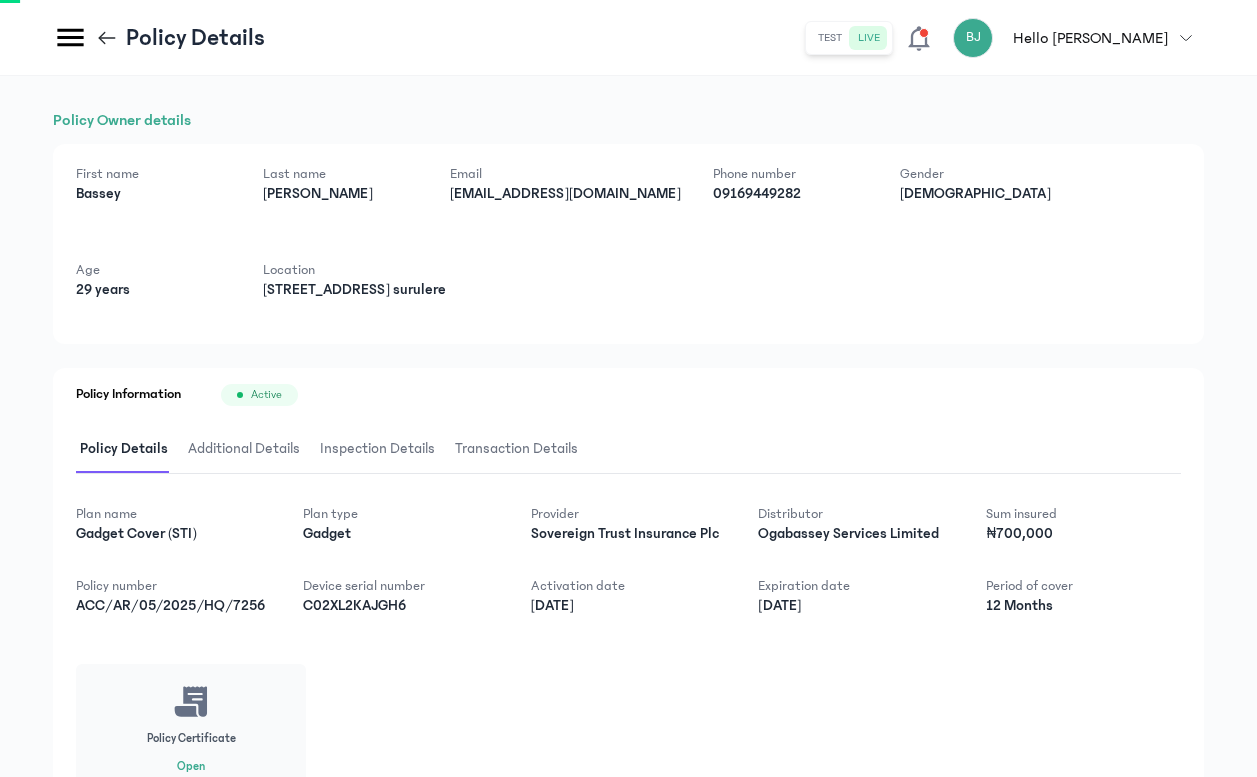 drag, startPoint x: 251, startPoint y: 444, endPoint x: 474, endPoint y: 489, distance: 227.49506 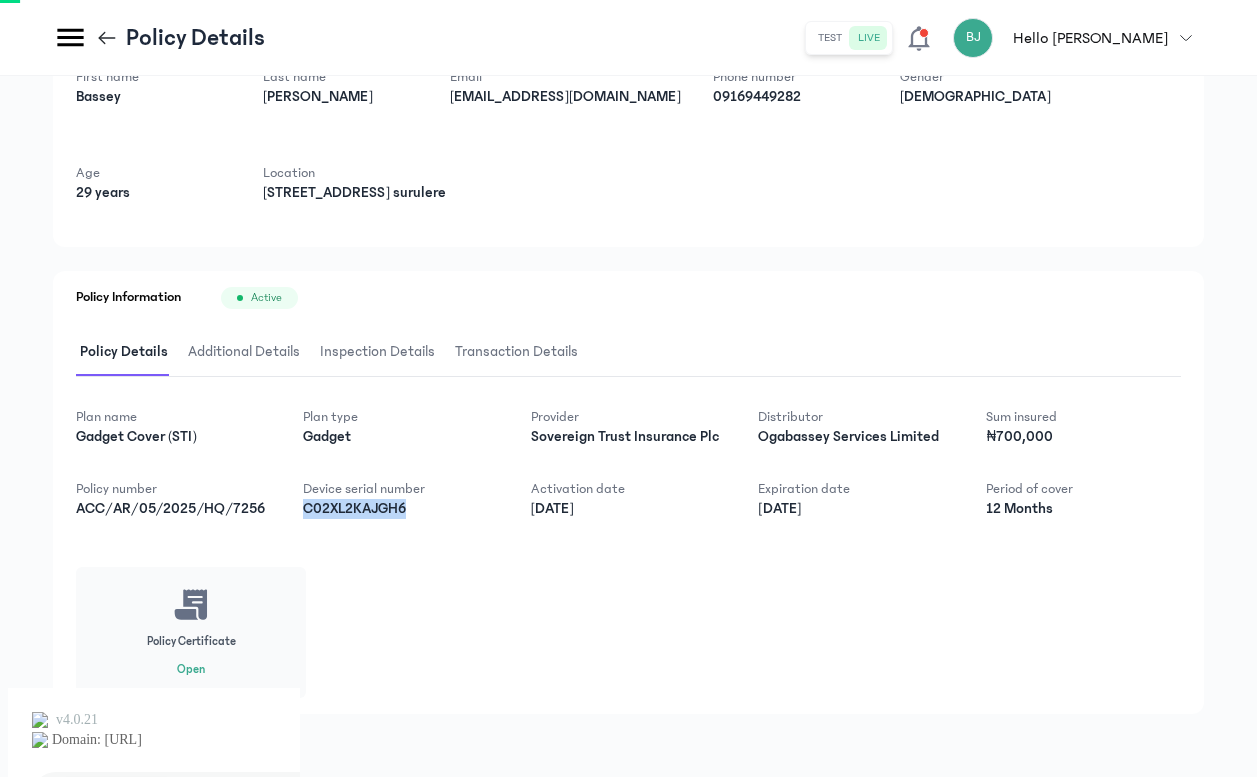 drag, startPoint x: 303, startPoint y: 510, endPoint x: 426, endPoint y: 512, distance: 123.01626 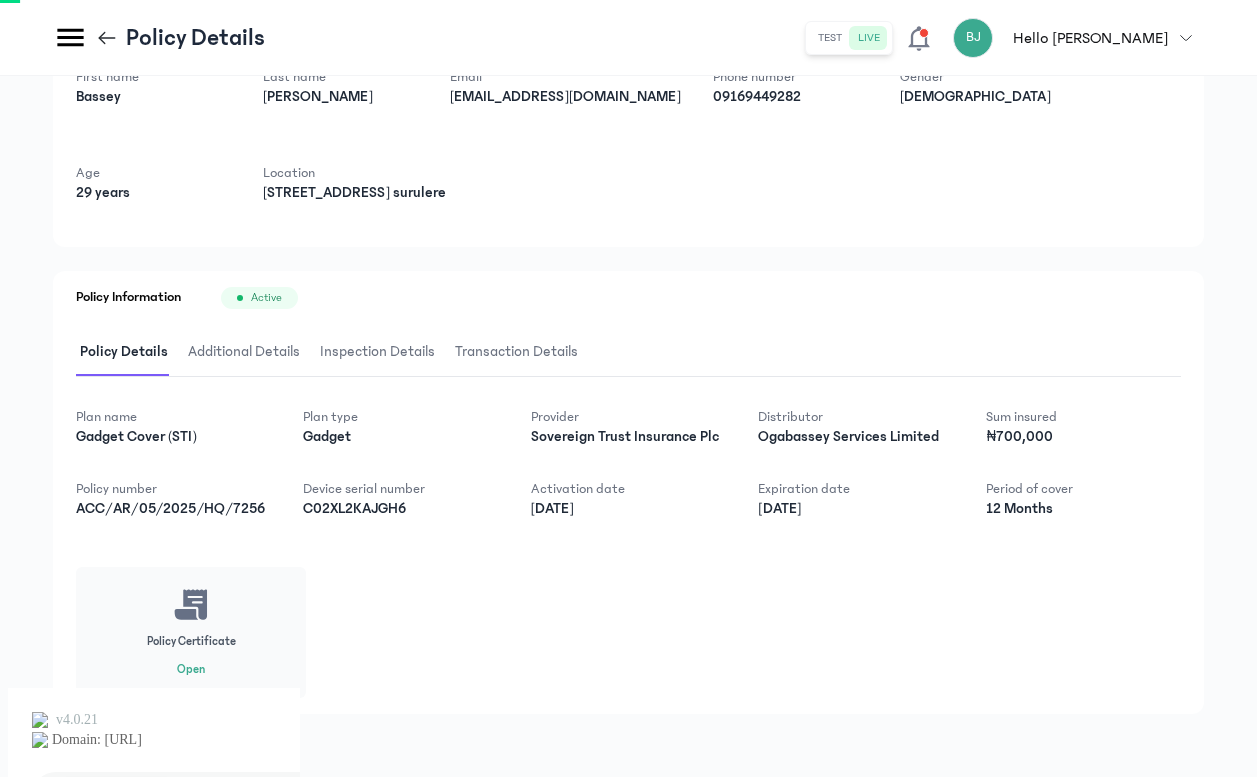 click on "Plan name Gadget Cover (STI) Plan type Gadget Provider Sovereign Trust Insurance Plc Distributor Ogabassey Services Limited Sum insured ₦700,000 Policy number ACC/AR/05/2025/HQ/7256 Device serial number C02XL2KAJGH6 Activation date [DATE] Expiration date [DATE] Period of cover 12 Months
Policy Certificate Open" 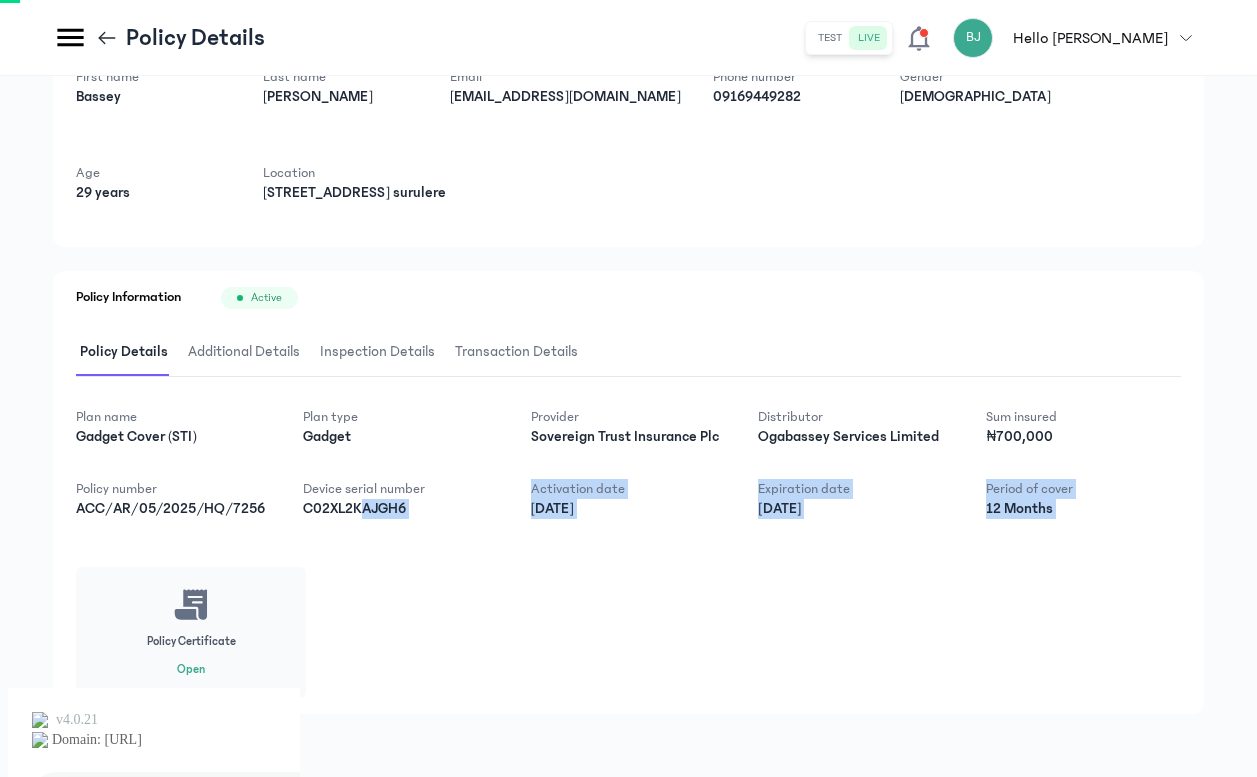 drag, startPoint x: 359, startPoint y: 515, endPoint x: 433, endPoint y: 524, distance: 74.54529 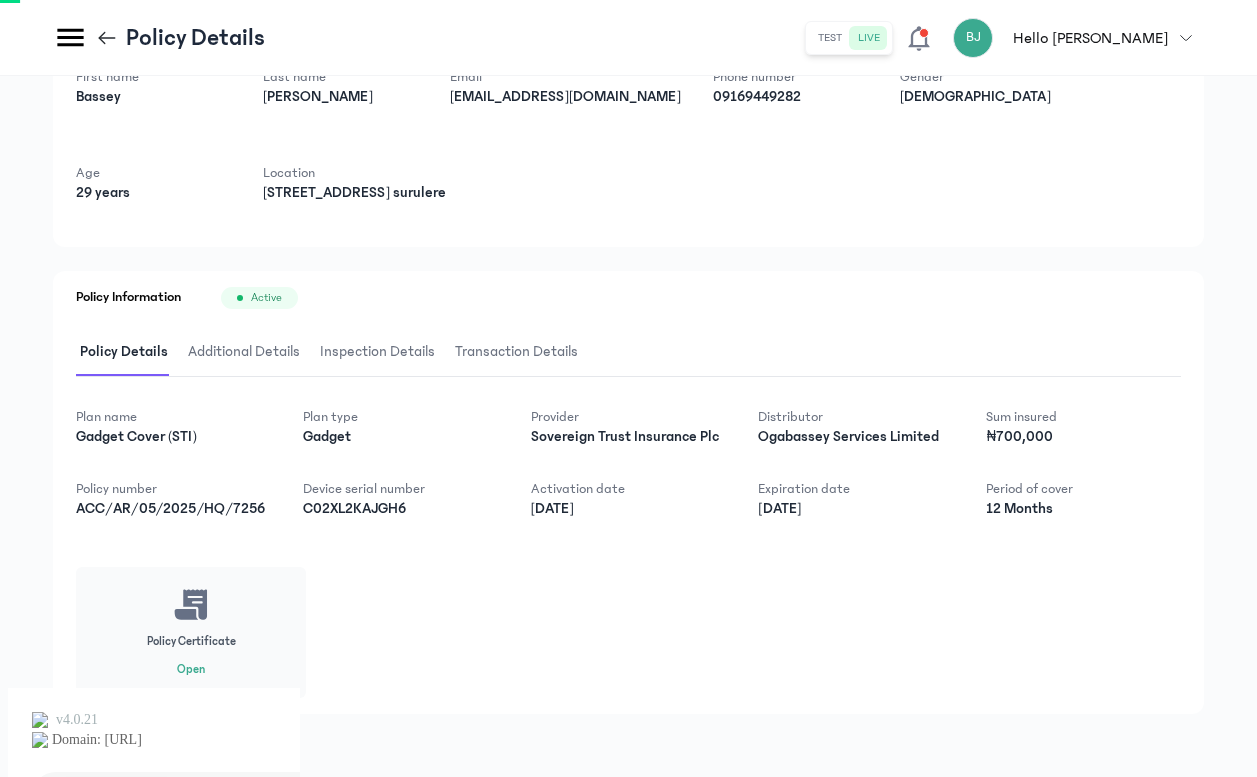 click on "C02XL2KAJGH6" at bounding box center (400, 509) 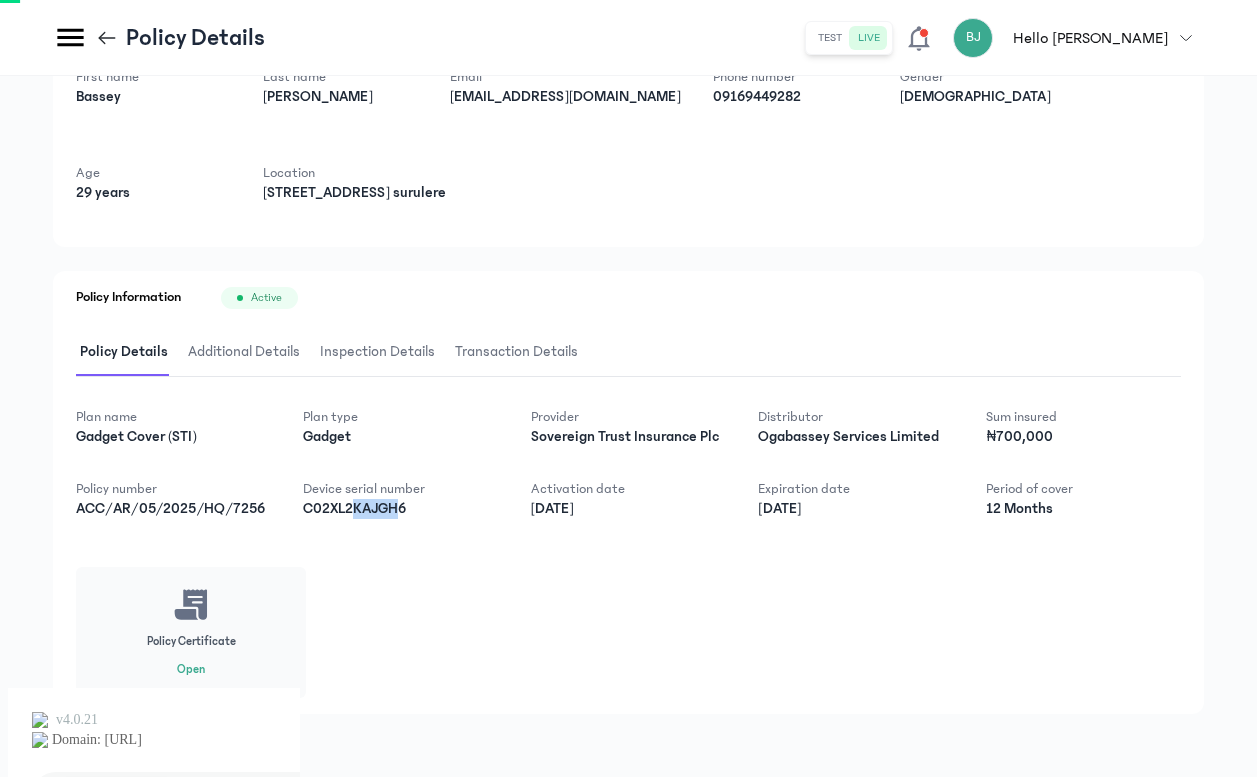 drag, startPoint x: 400, startPoint y: 517, endPoint x: 354, endPoint y: 517, distance: 46 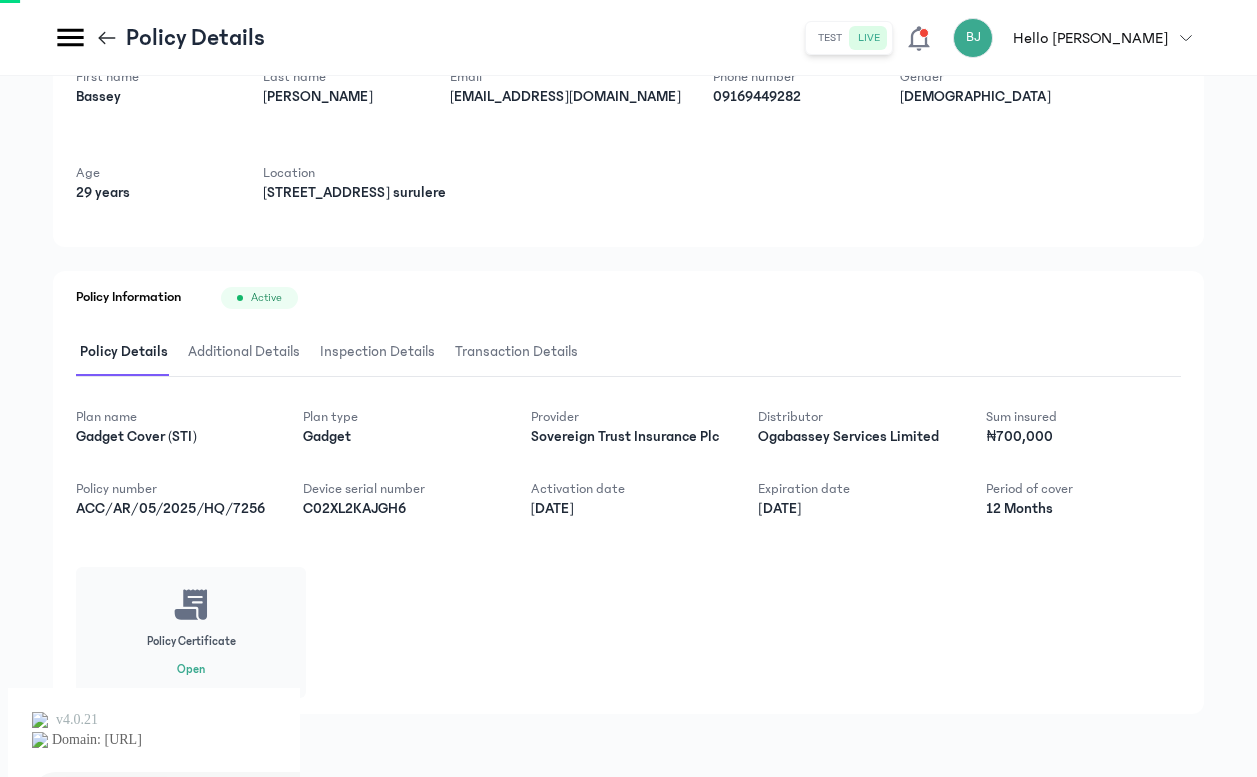 click on "C02XL2KAJGH6" at bounding box center [400, 509] 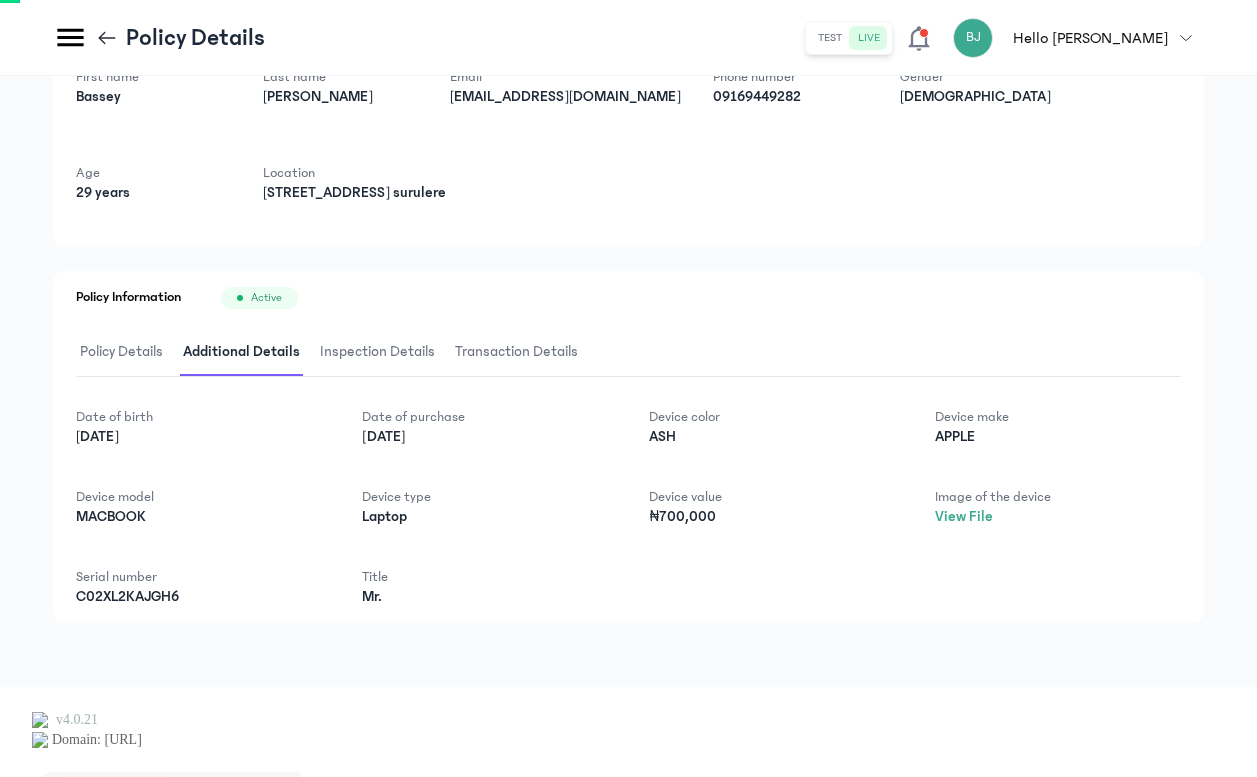 scroll, scrollTop: 6, scrollLeft: 0, axis: vertical 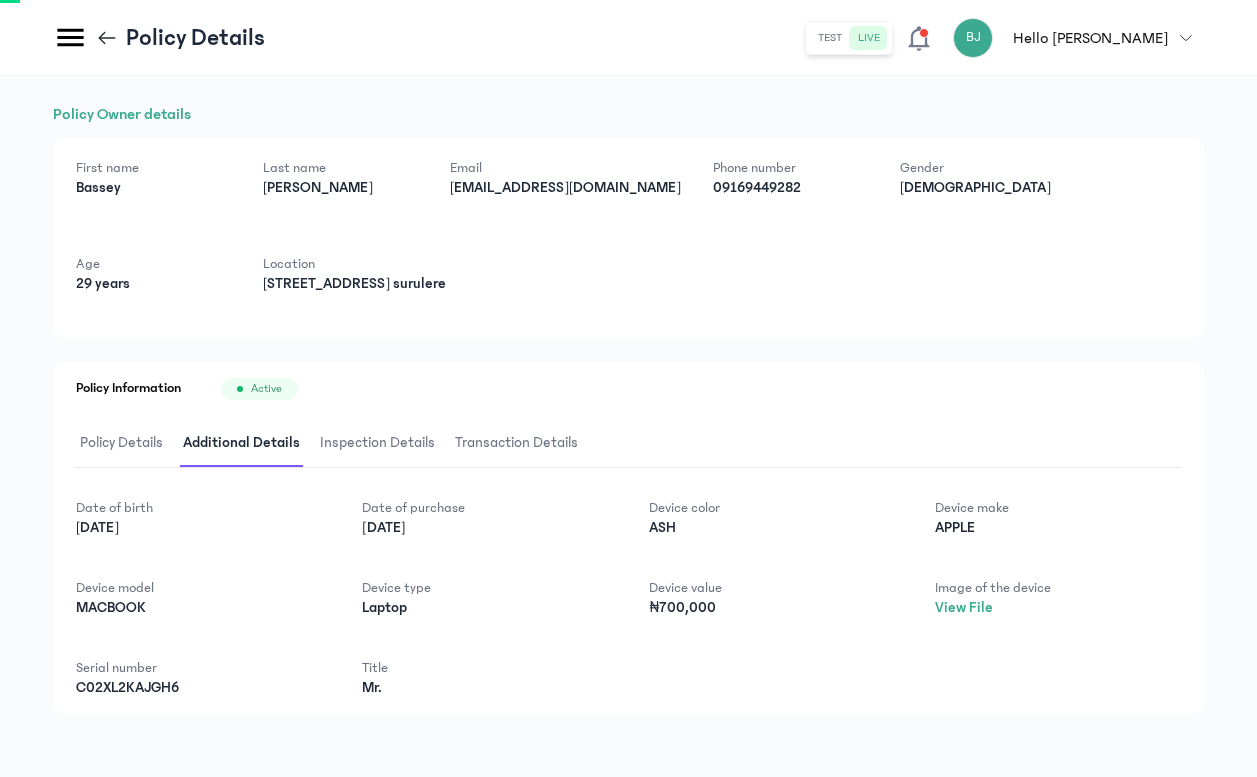 click on "Policy Details" at bounding box center [121, 443] 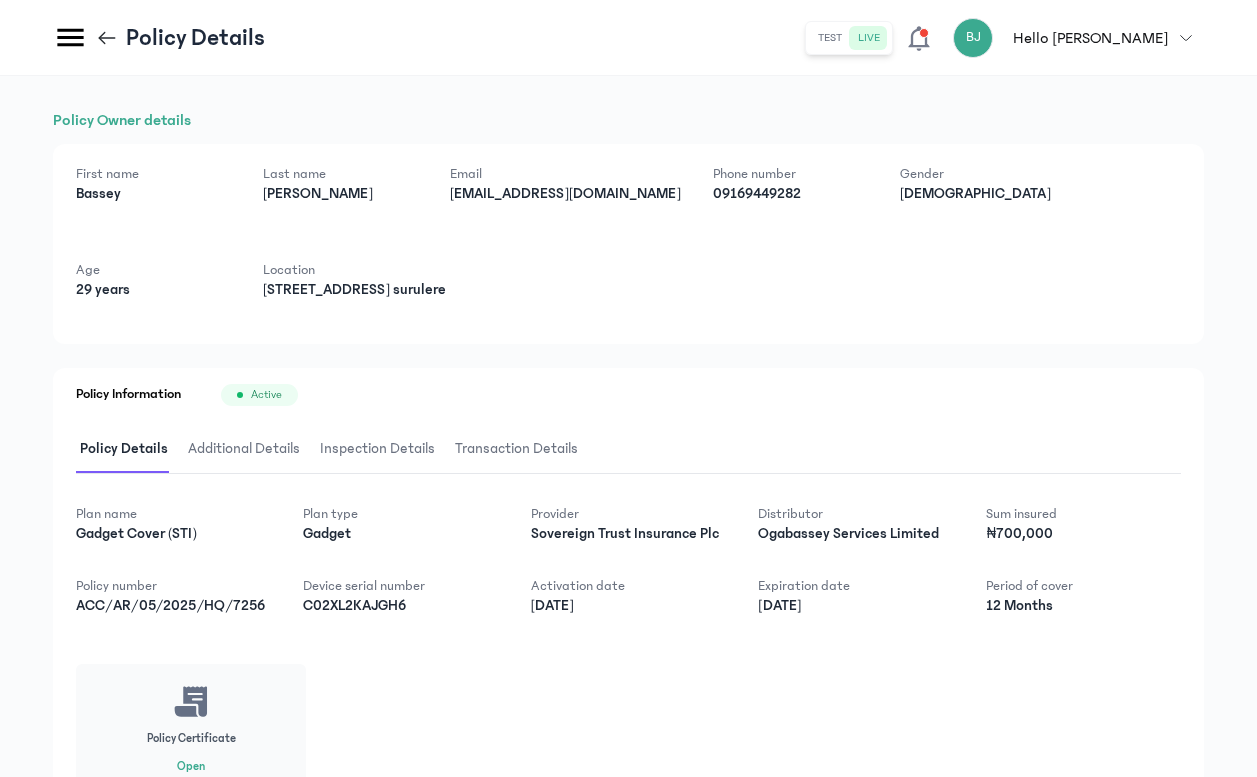 scroll, scrollTop: 0, scrollLeft: 0, axis: both 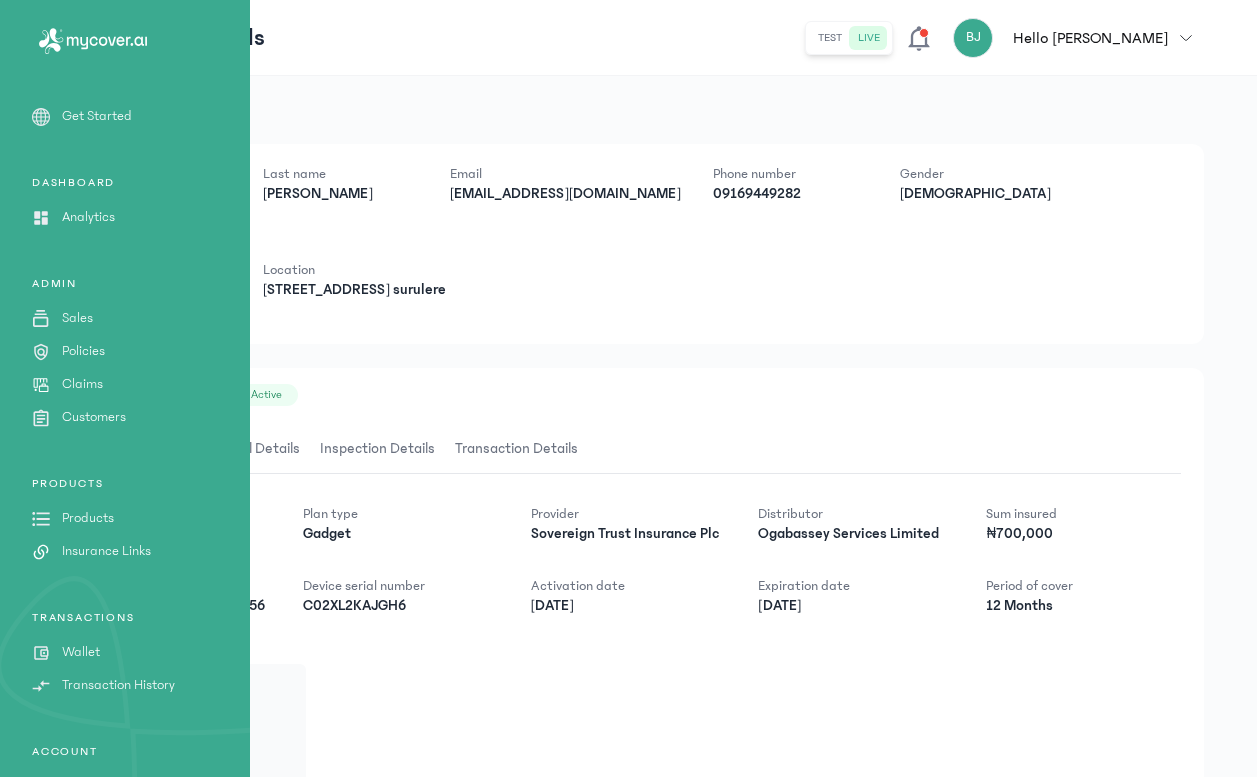 click on "ADMIN
Sales
Policies
Claims
Customers" 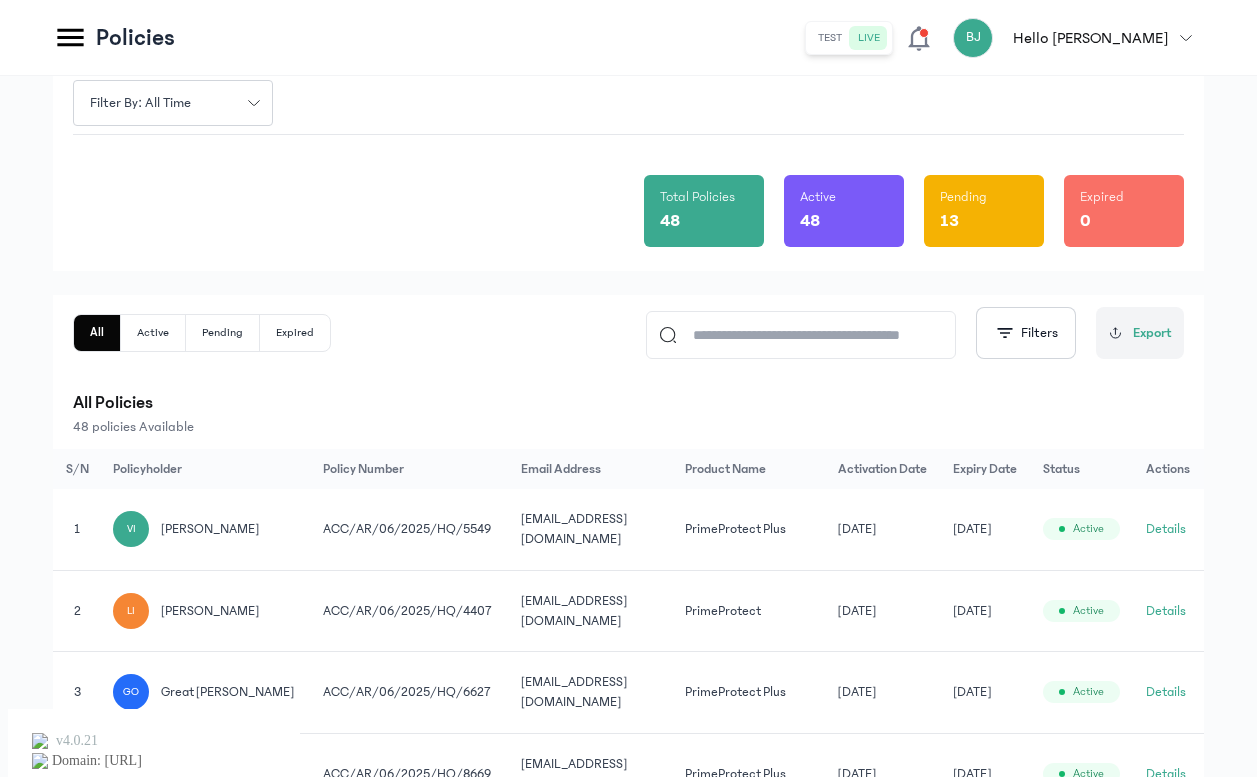 scroll, scrollTop: 116, scrollLeft: 0, axis: vertical 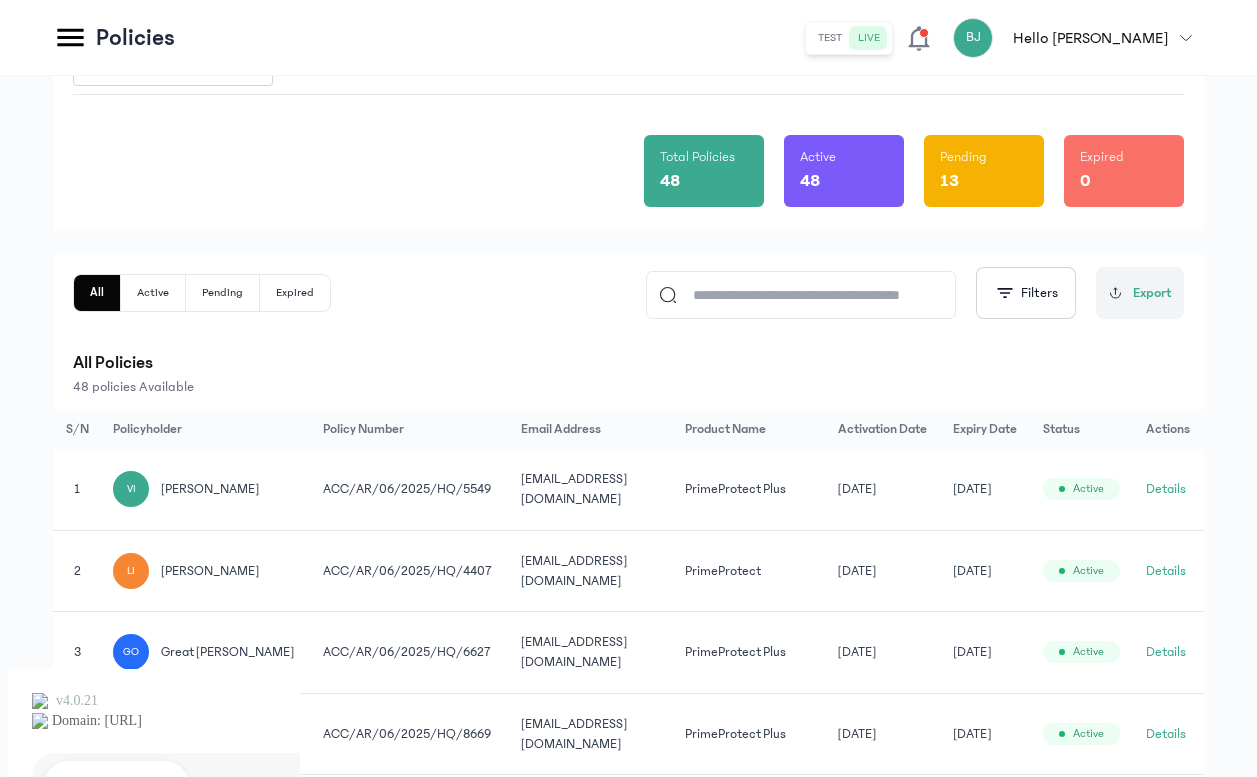 click on "All Active Pending Expired
Filters
Export All Policies 48 policies Available" at bounding box center (628, 332) 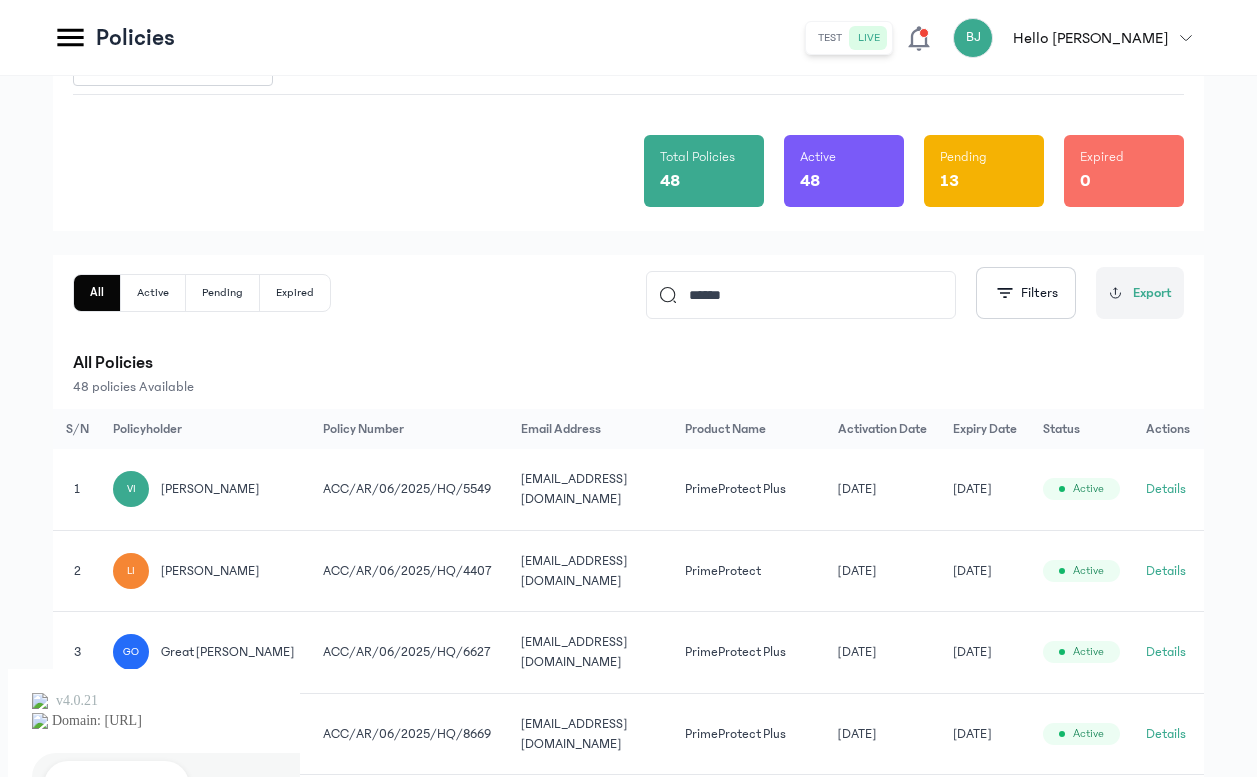 type on "******" 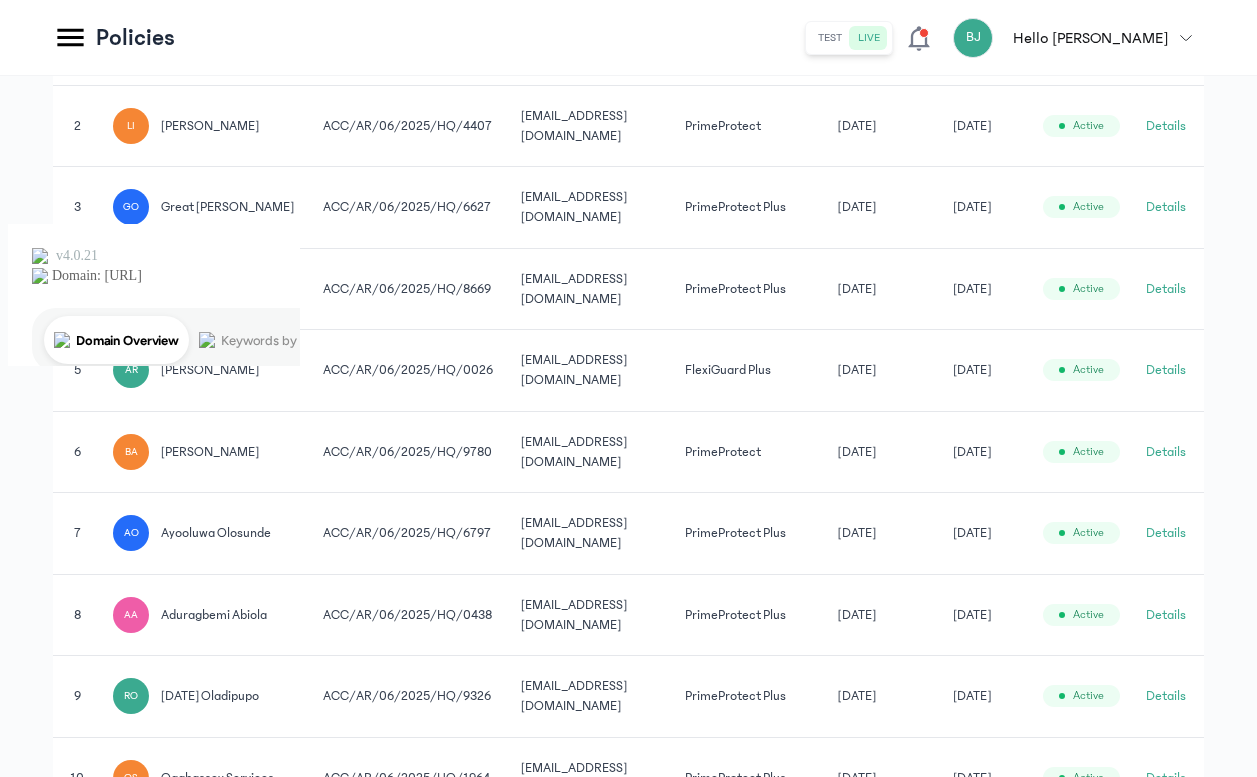 scroll, scrollTop: 748, scrollLeft: 0, axis: vertical 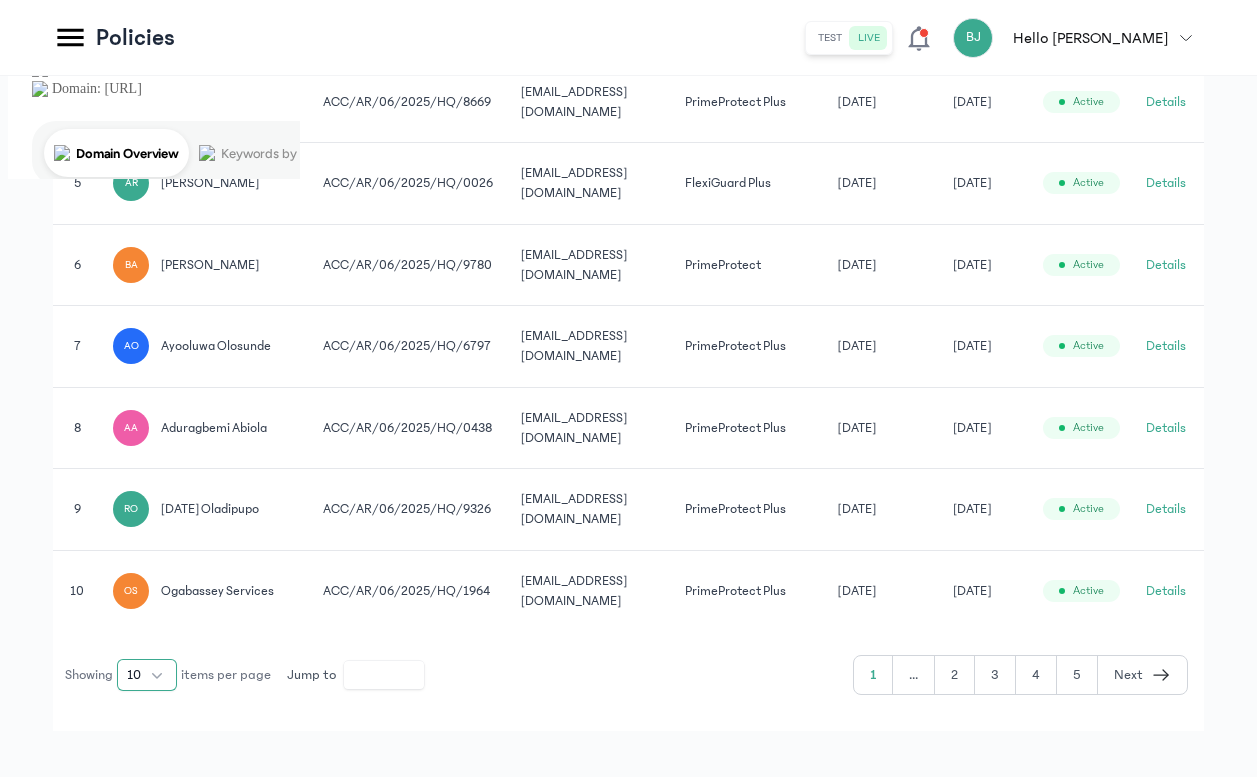 click on "10" 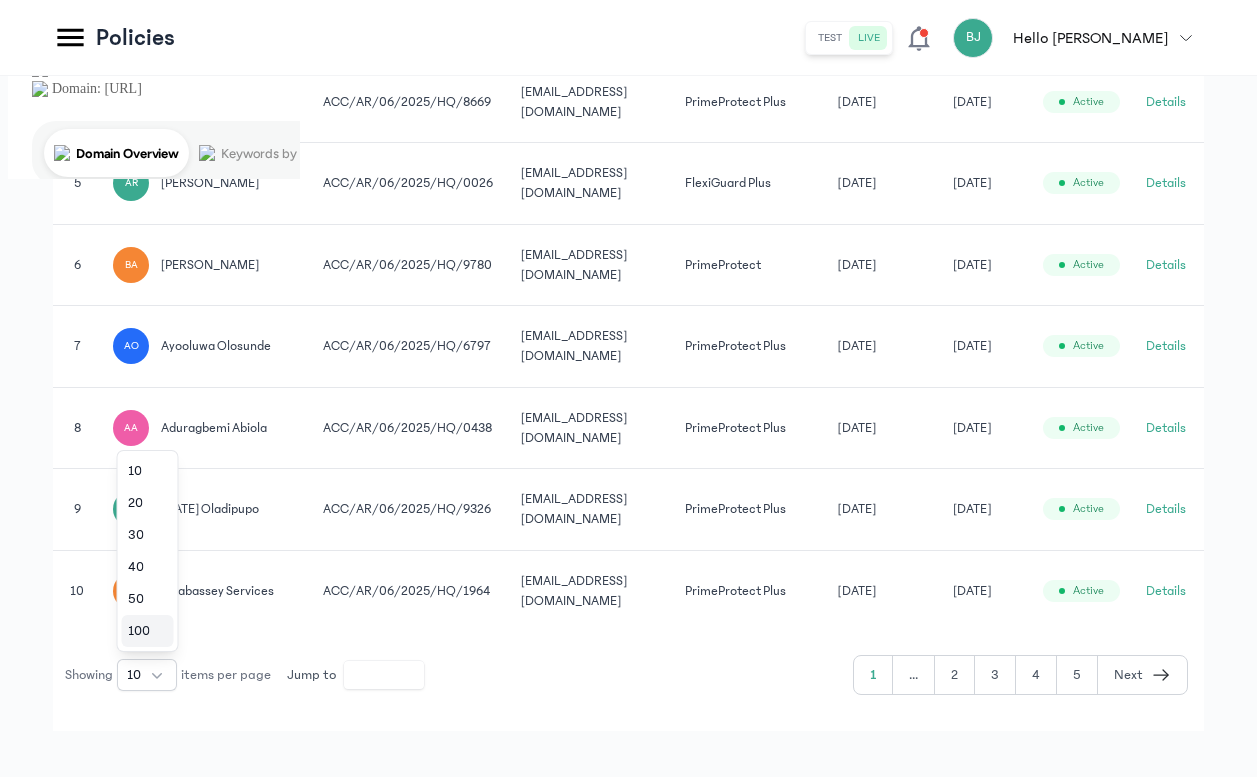 click on "100" 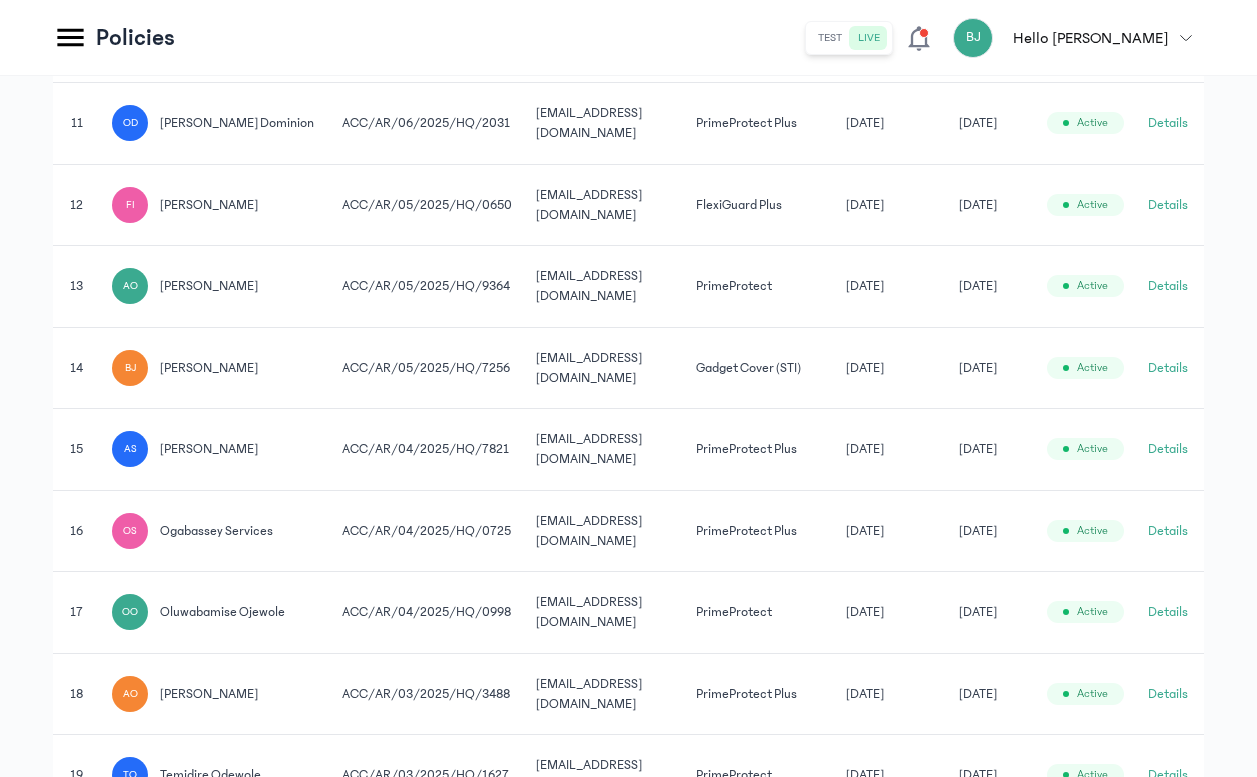 scroll, scrollTop: 1319, scrollLeft: 0, axis: vertical 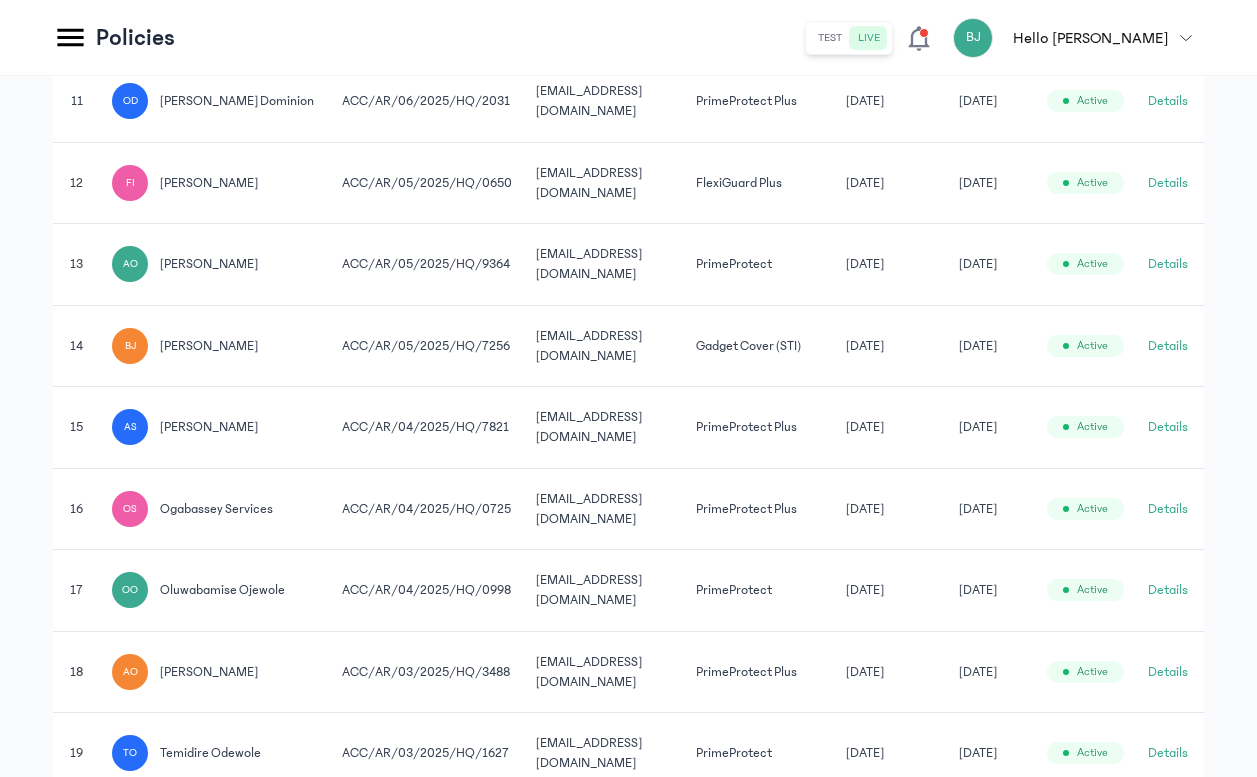 click on "Details" 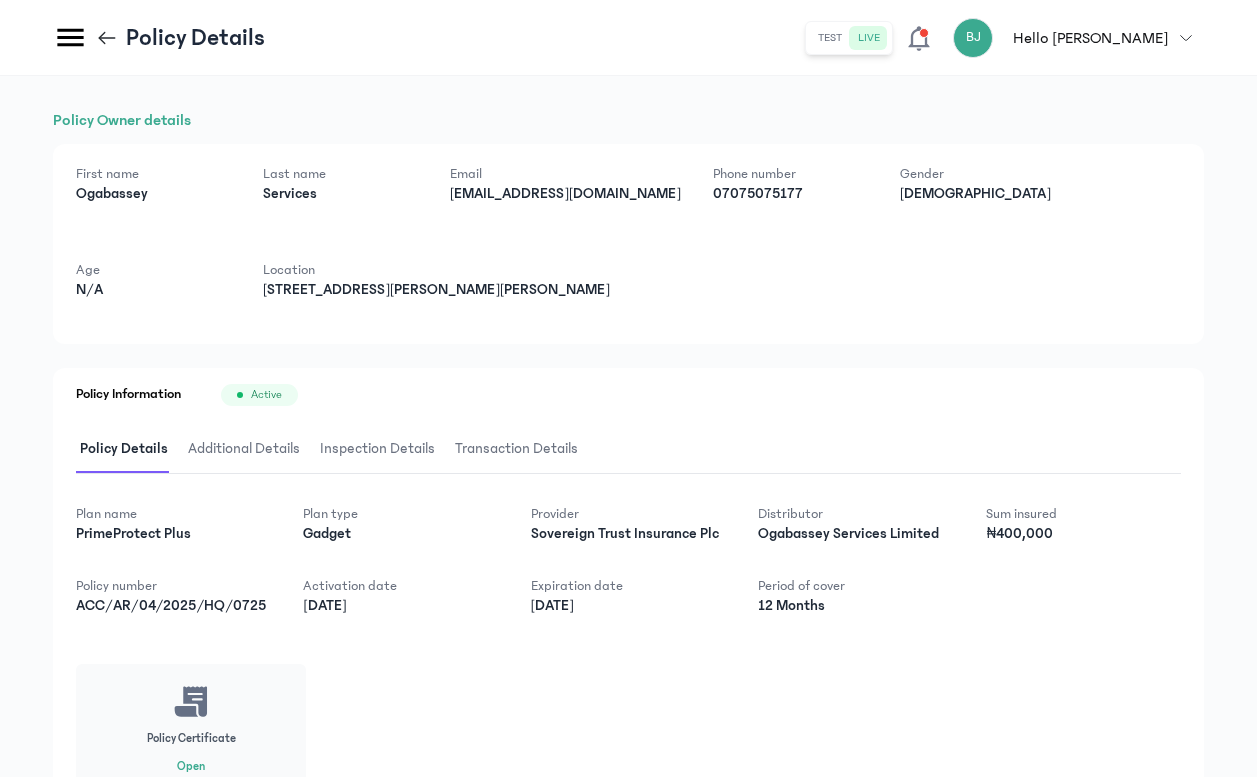 click on "Additional Details" at bounding box center [244, 449] 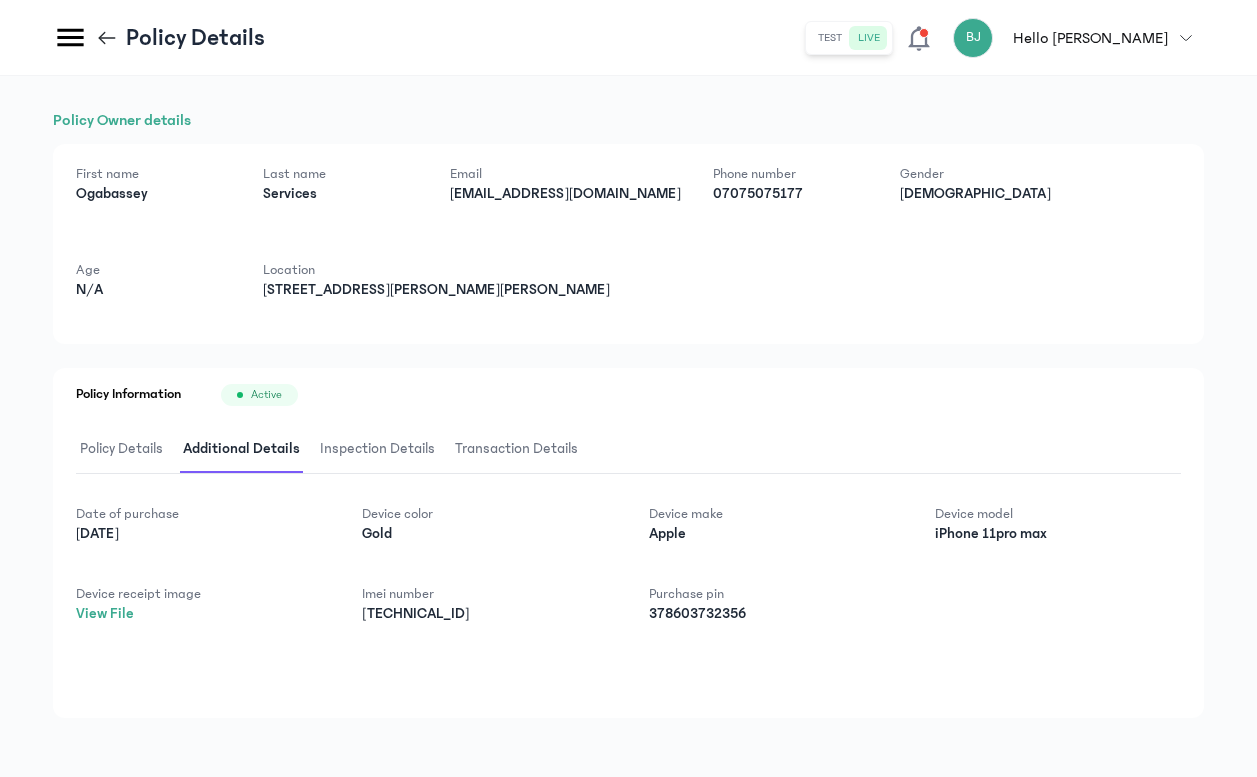 click on "Inspection Details" at bounding box center [377, 449] 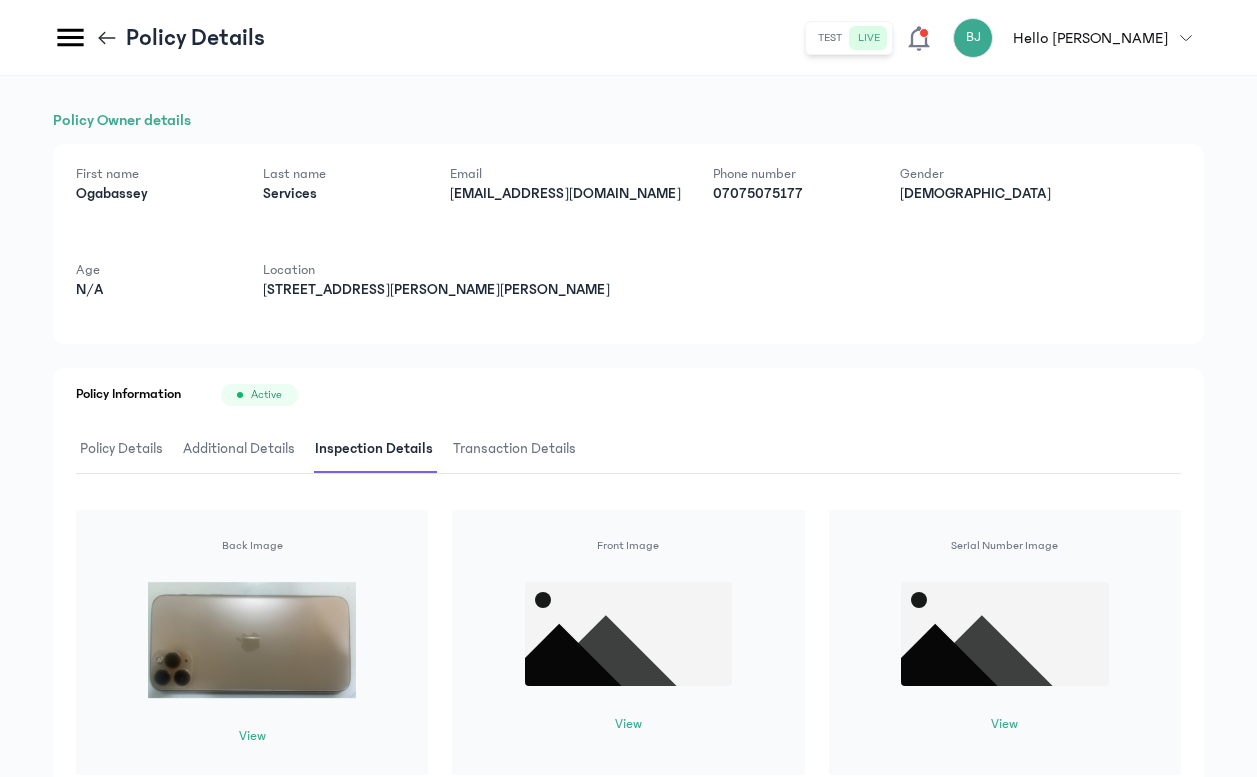 click on "Policy Details" at bounding box center (121, 449) 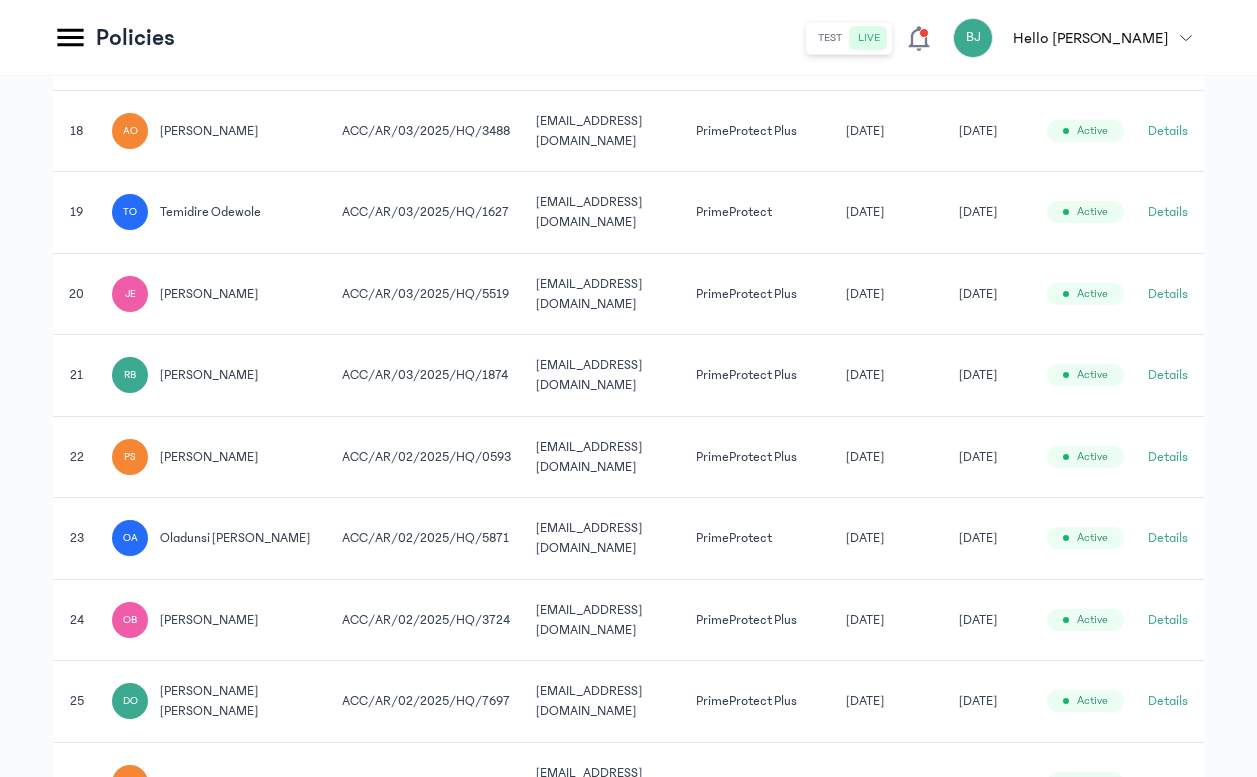 scroll, scrollTop: 1896, scrollLeft: 0, axis: vertical 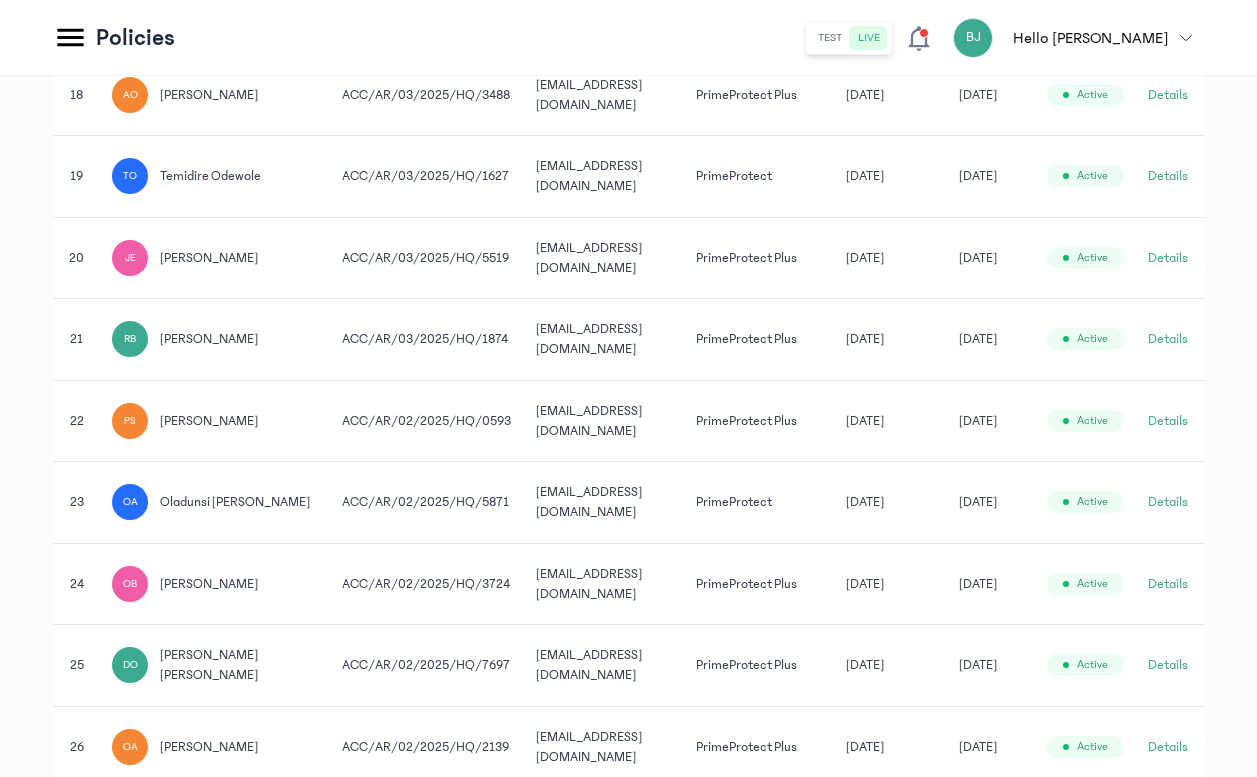 click on "Details" 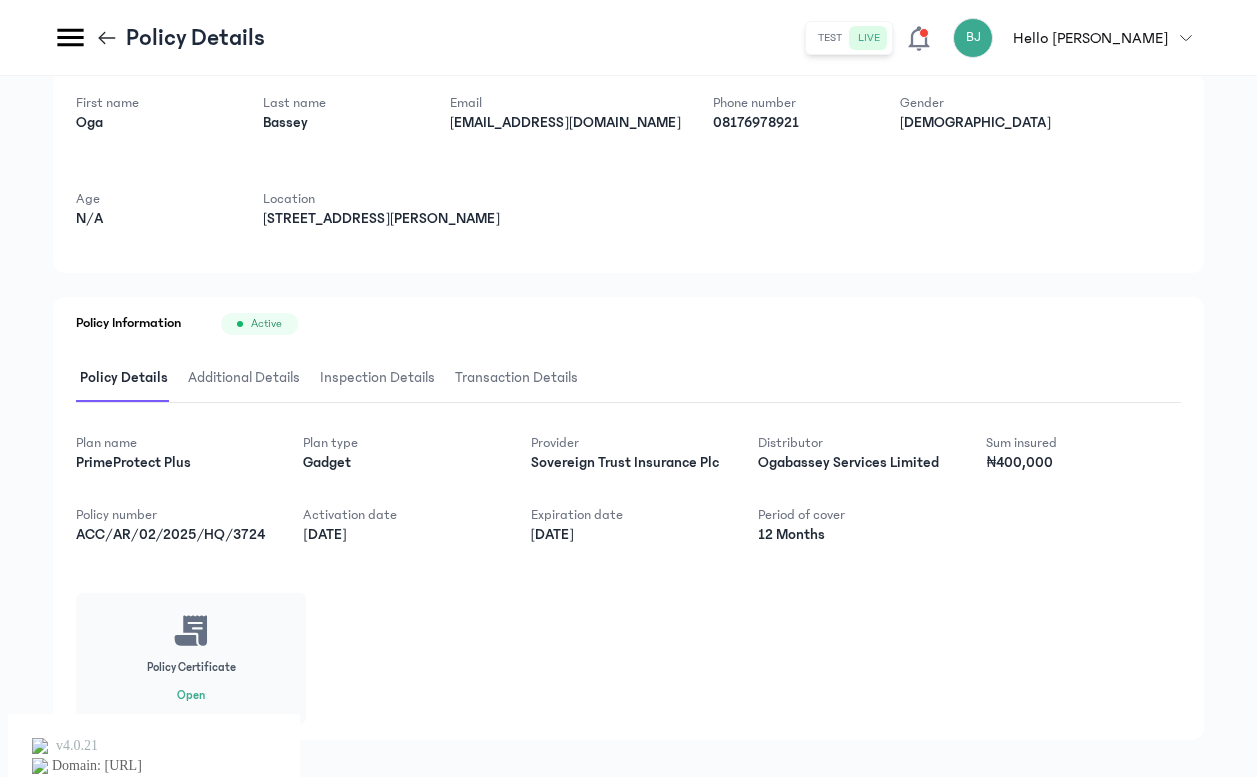 scroll, scrollTop: 97, scrollLeft: 0, axis: vertical 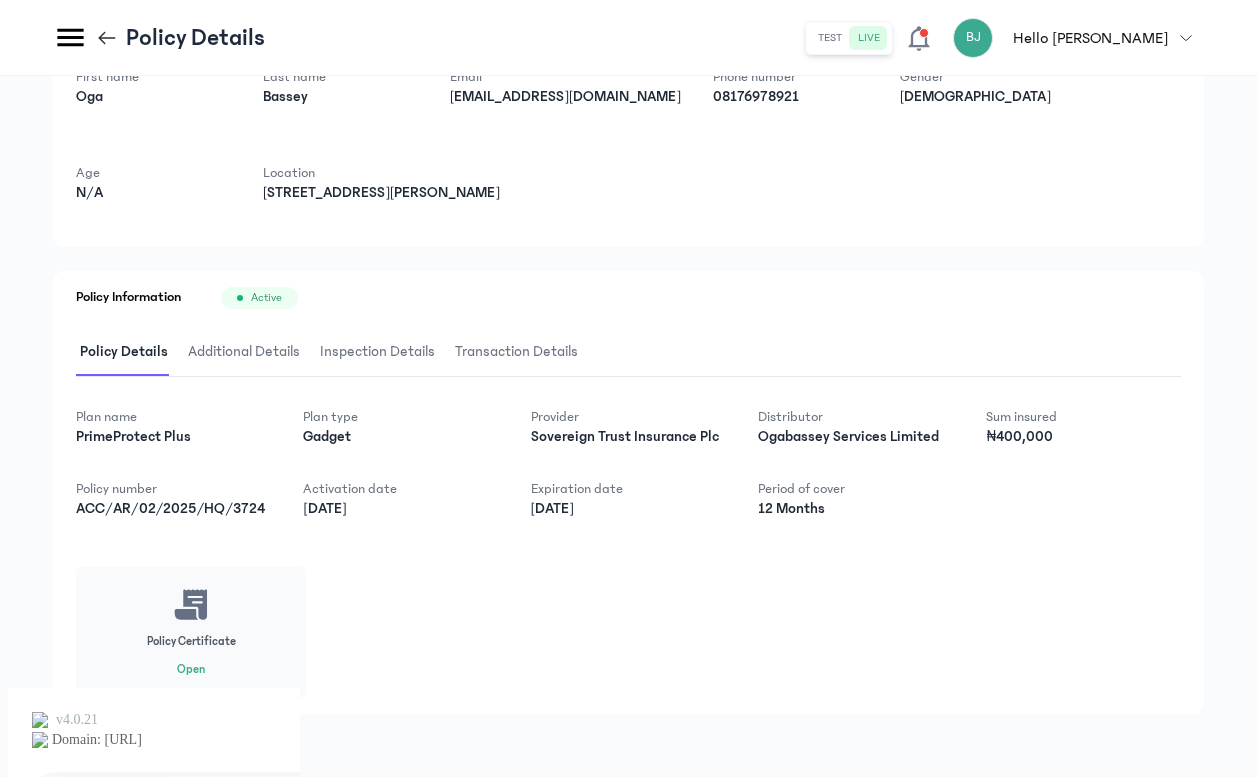 click on "Additional Details" at bounding box center (244, 352) 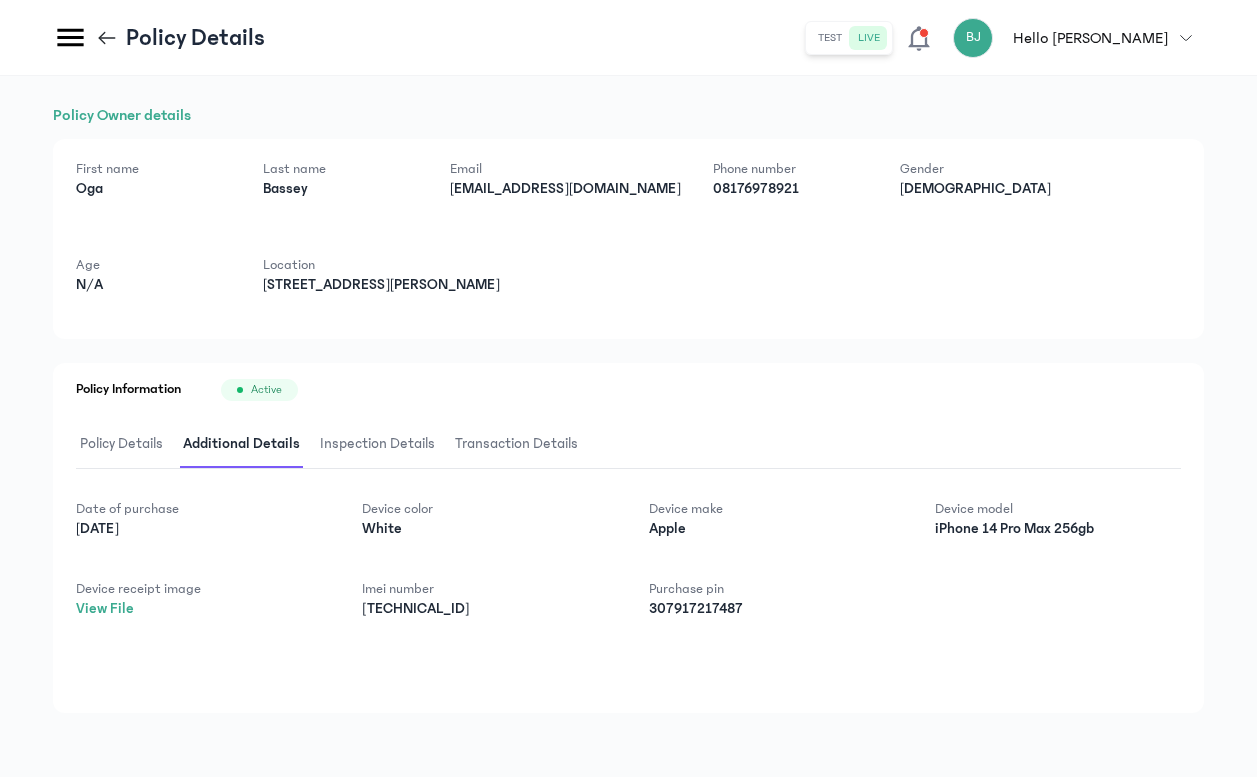 click on "Inspection Details" at bounding box center [377, 444] 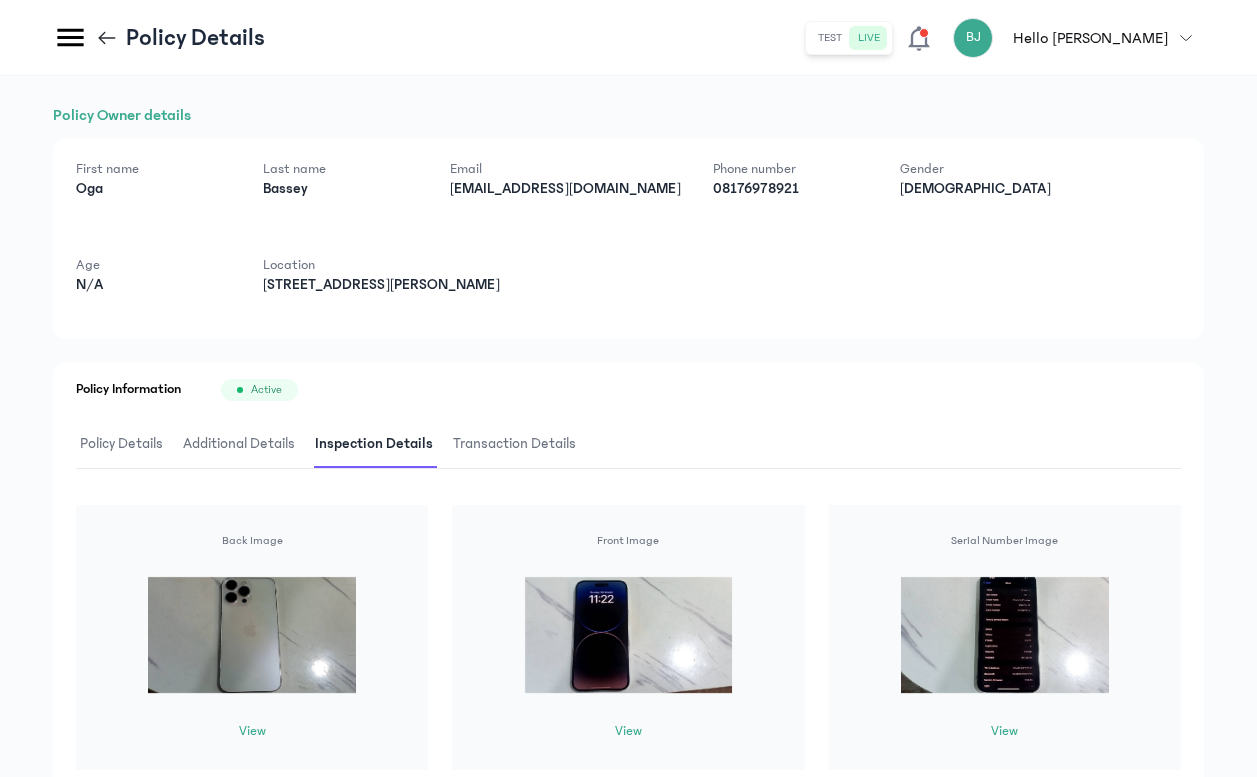 click on "Additional Details" at bounding box center [239, 444] 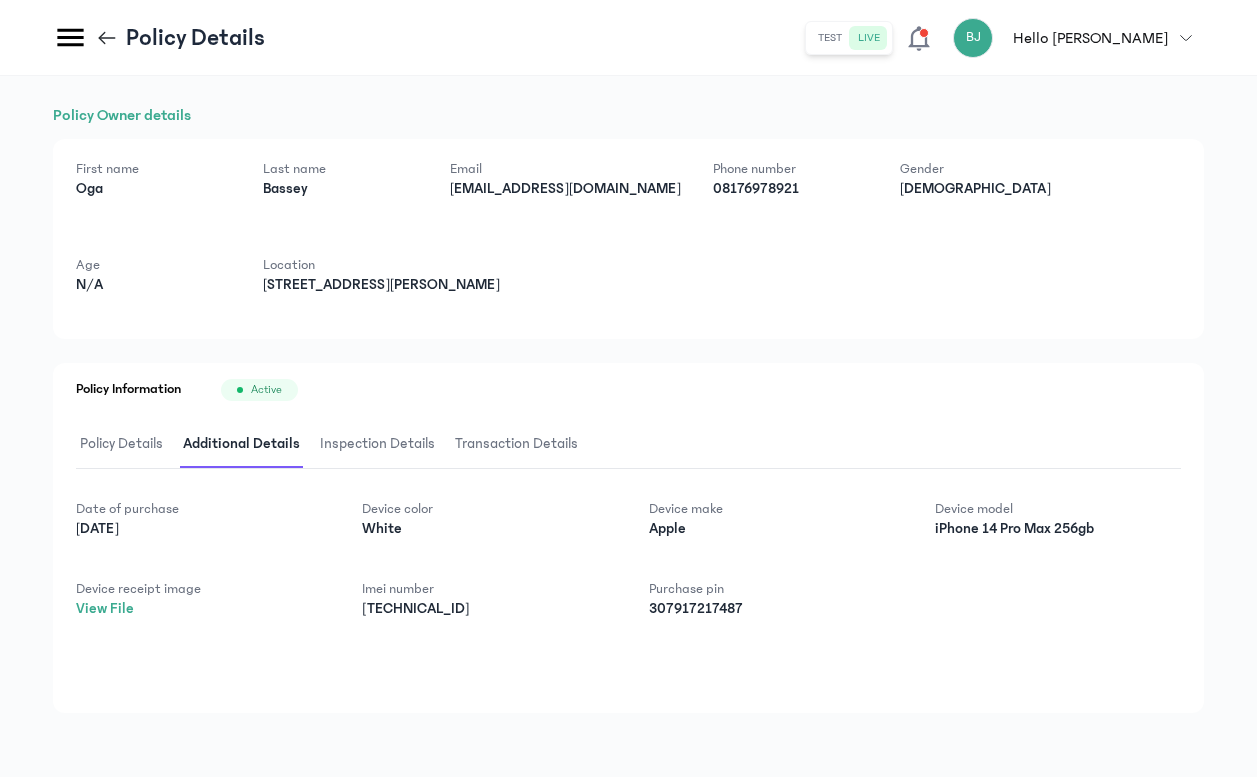 click on "Policy Details" at bounding box center (121, 444) 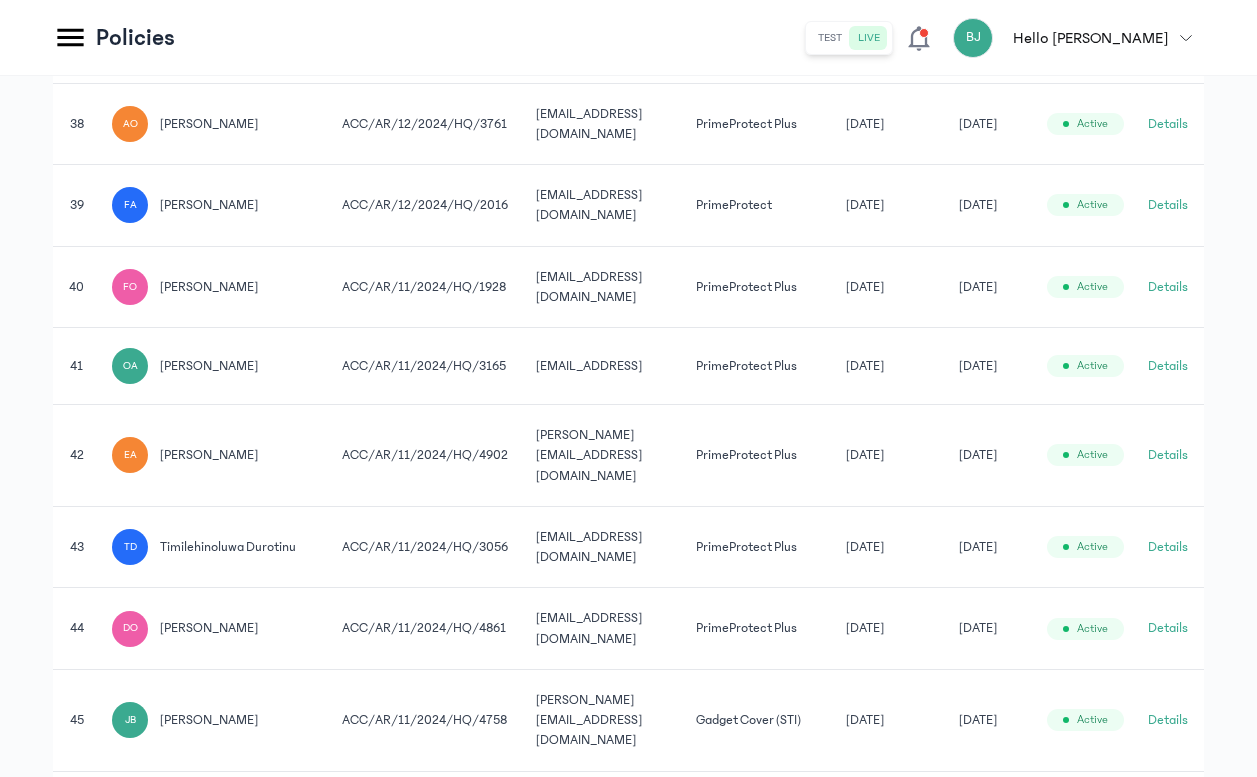scroll, scrollTop: 3517, scrollLeft: 0, axis: vertical 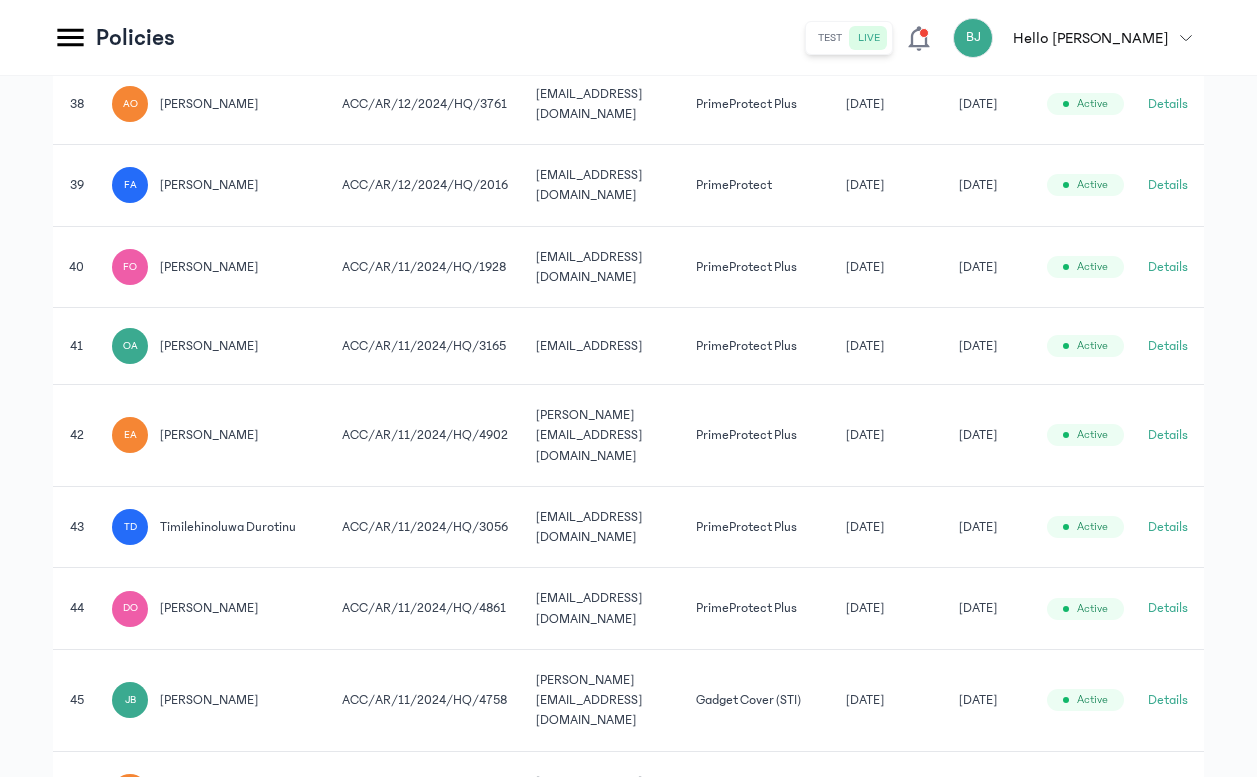 click on "Details" 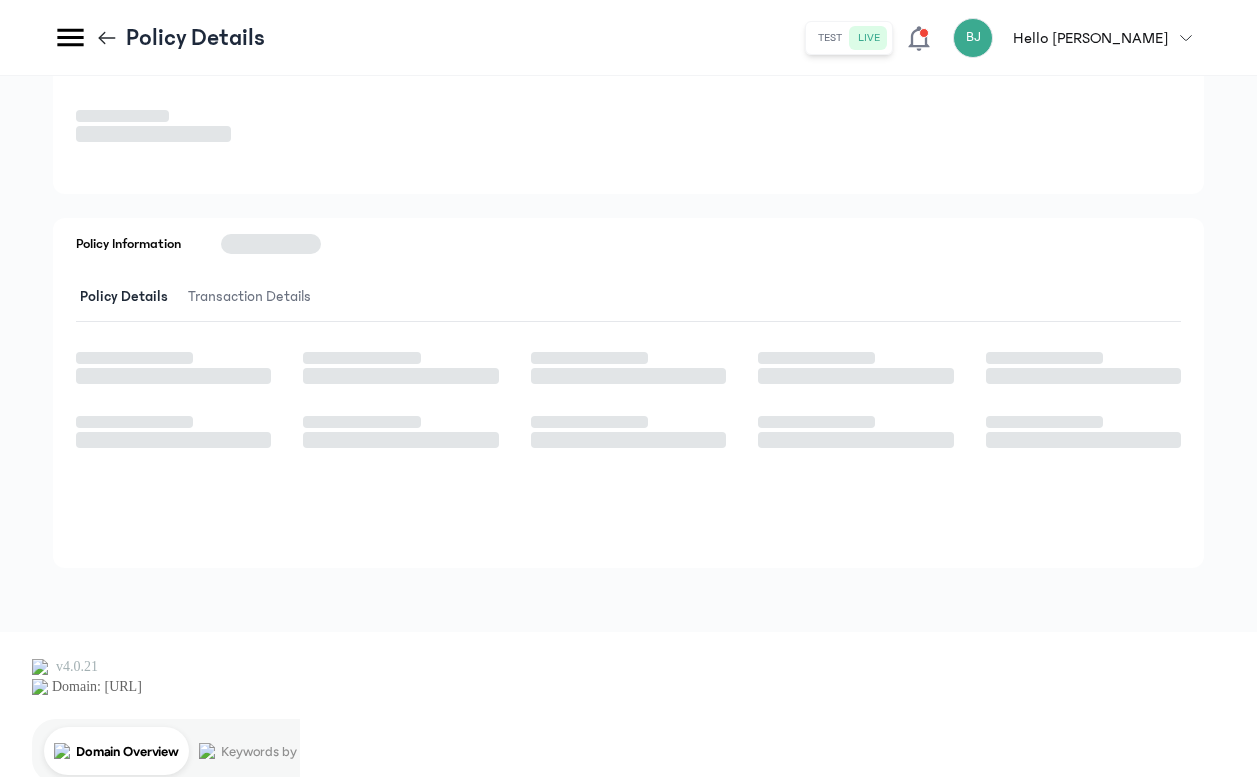 scroll, scrollTop: 0, scrollLeft: 0, axis: both 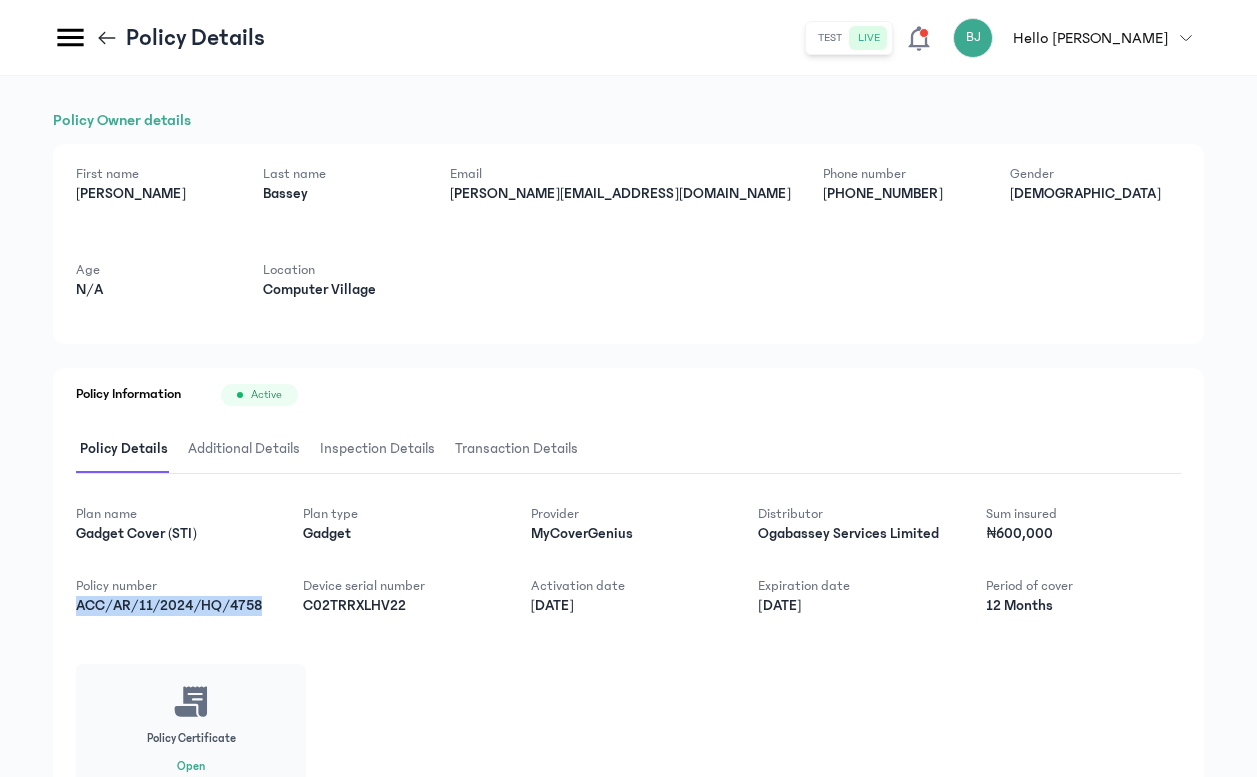 drag, startPoint x: 67, startPoint y: 603, endPoint x: 262, endPoint y: 610, distance: 195.1256 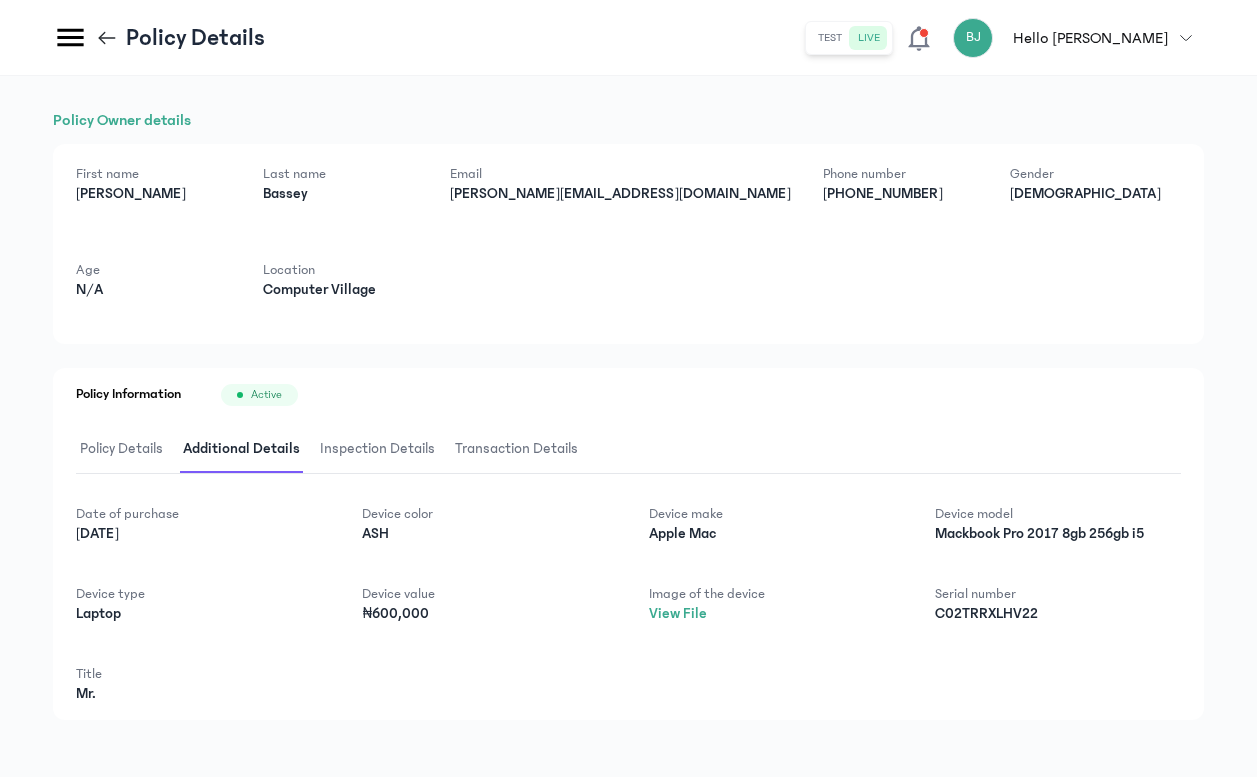 scroll, scrollTop: 6, scrollLeft: 0, axis: vertical 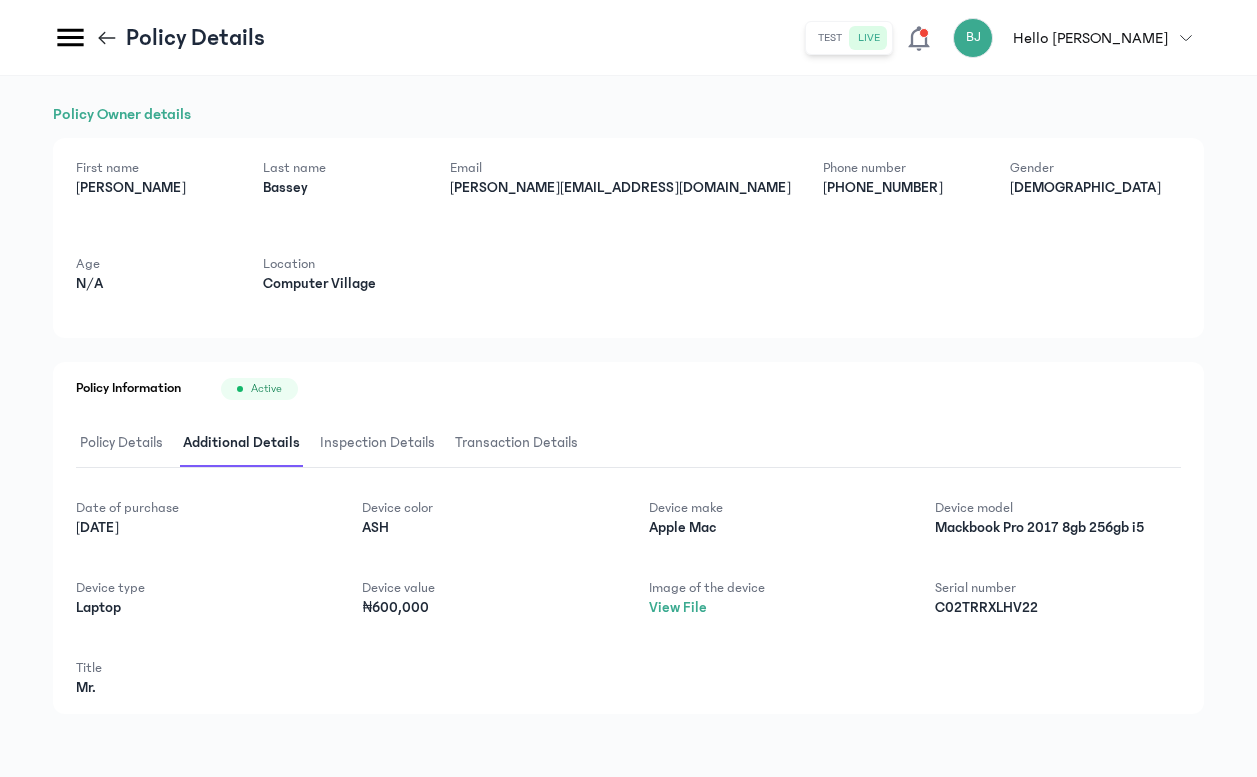 click on "Inspection Details" at bounding box center (377, 443) 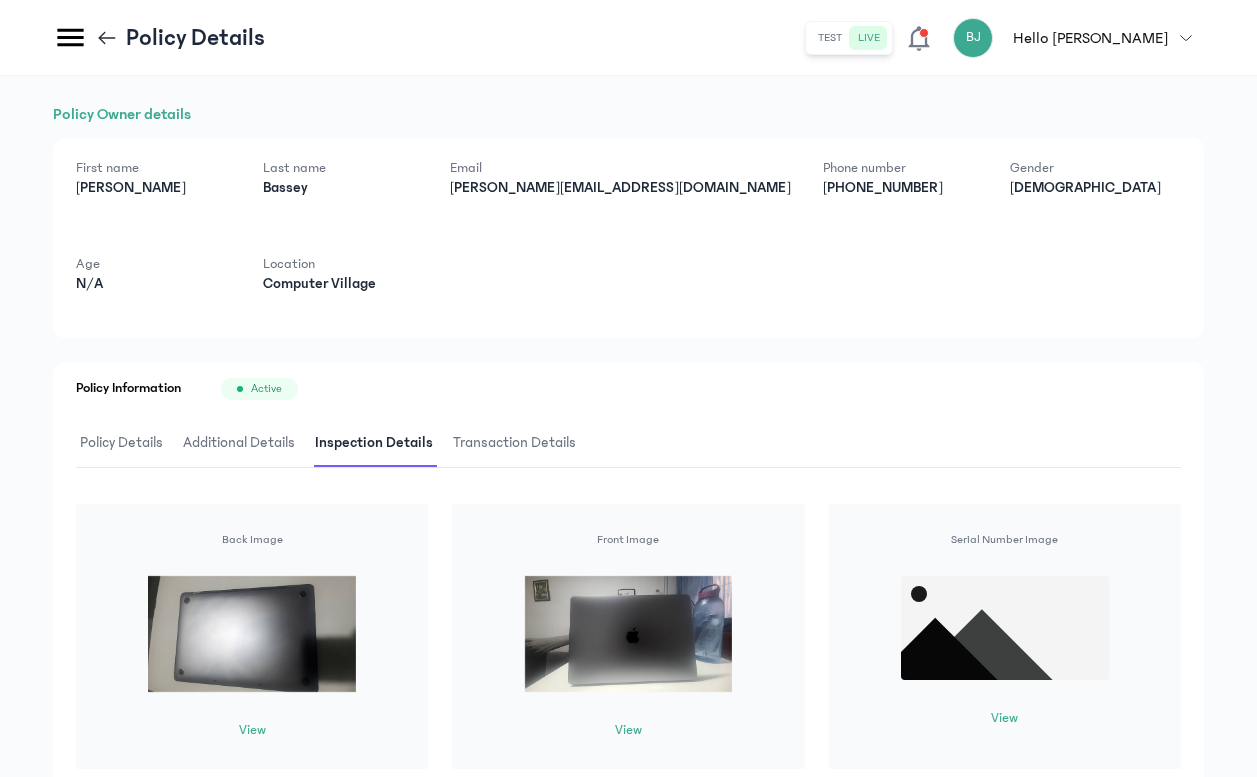 click on "Transaction Details" at bounding box center [514, 443] 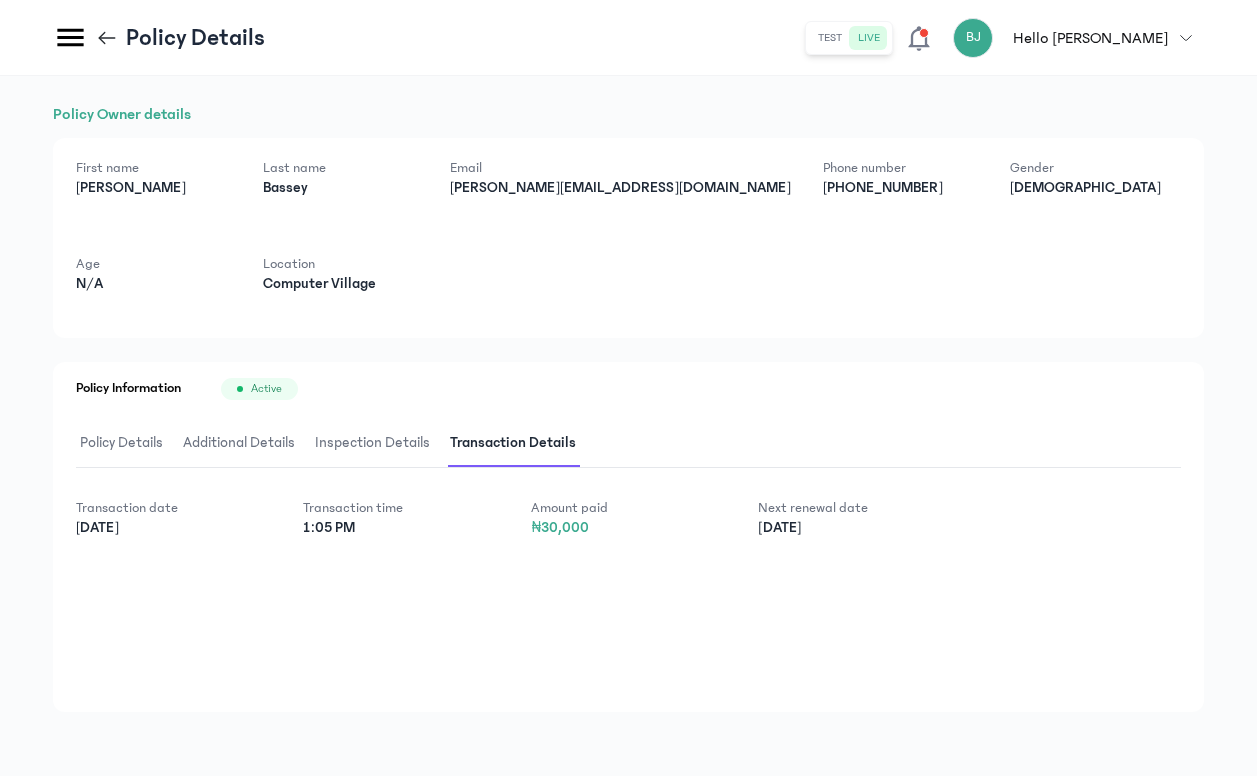 scroll, scrollTop: 5, scrollLeft: 0, axis: vertical 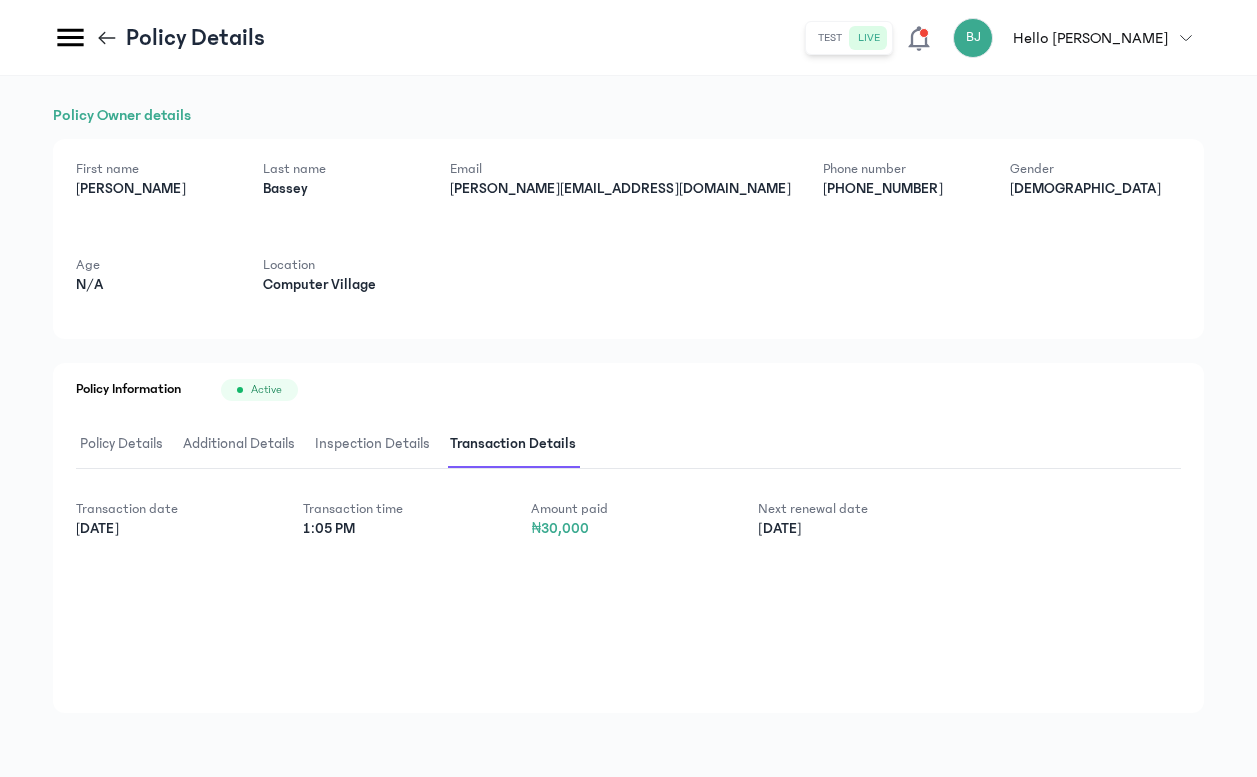 click on "Policy Details" 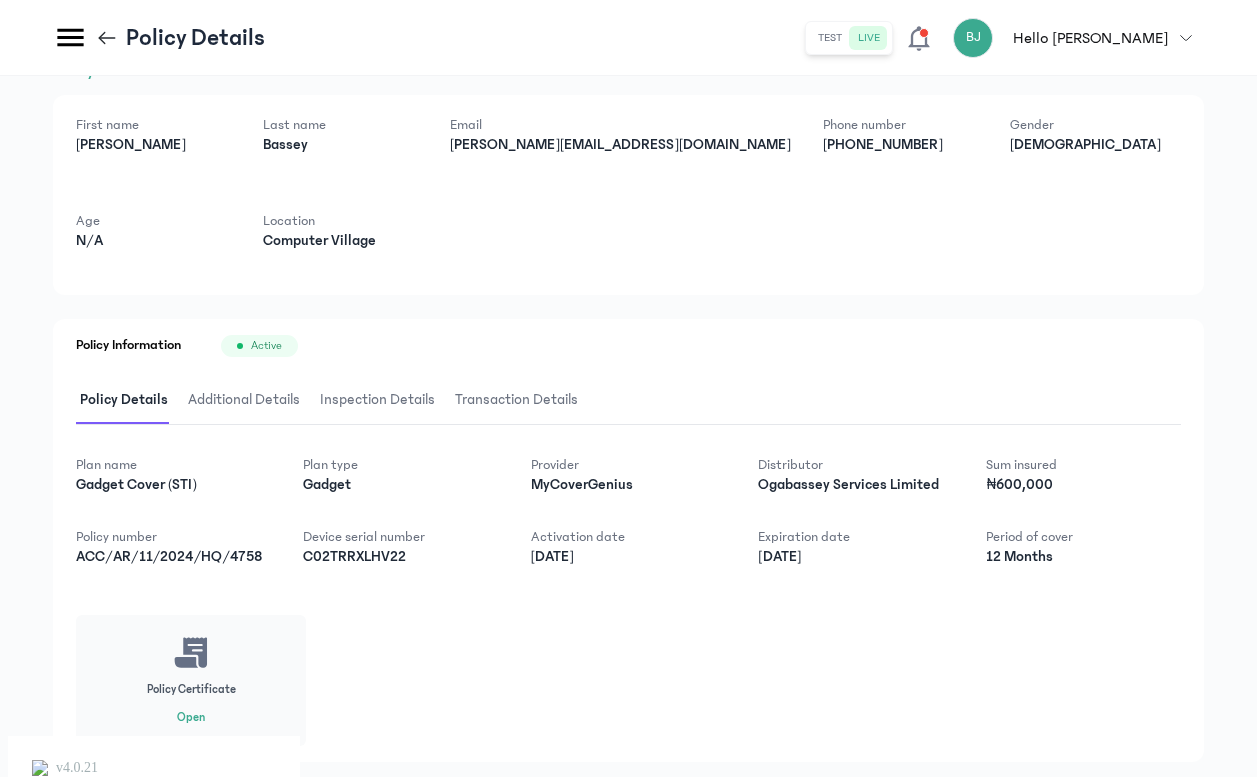 scroll, scrollTop: 0, scrollLeft: 0, axis: both 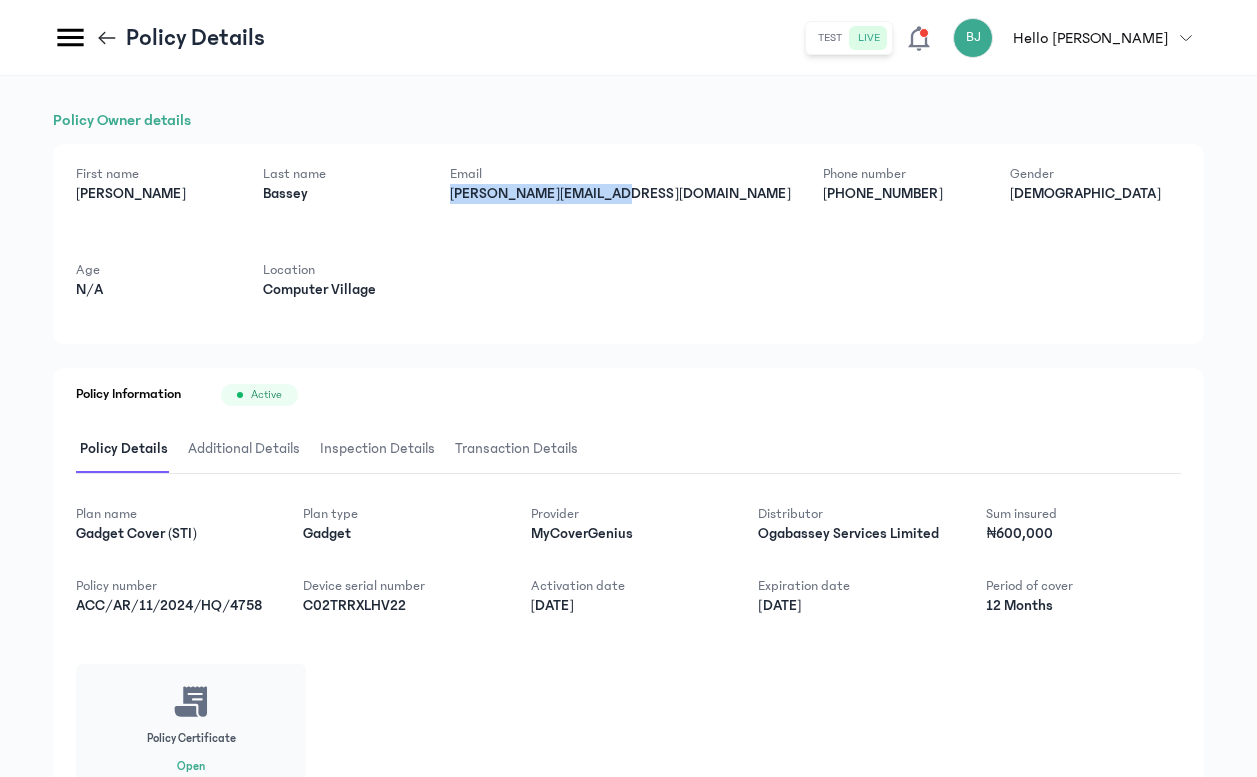 drag, startPoint x: 441, startPoint y: 193, endPoint x: 620, endPoint y: 195, distance: 179.01117 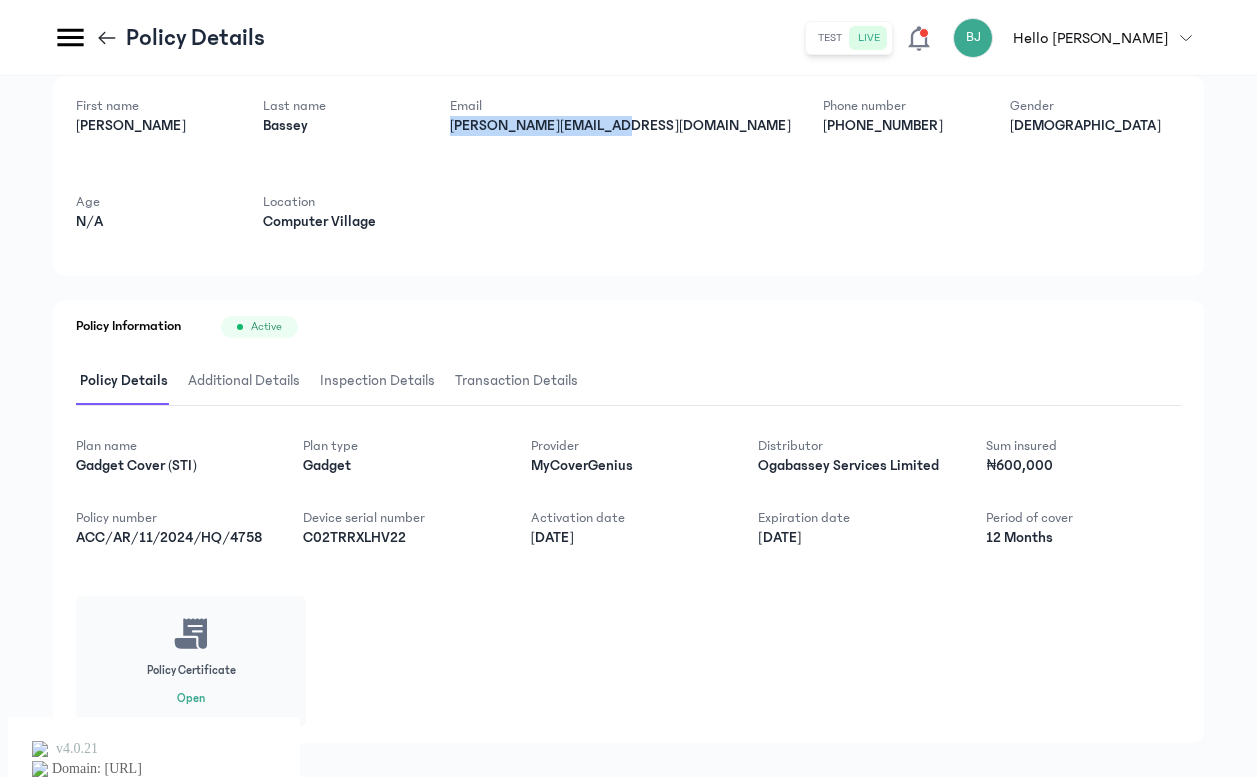 scroll, scrollTop: 97, scrollLeft: 0, axis: vertical 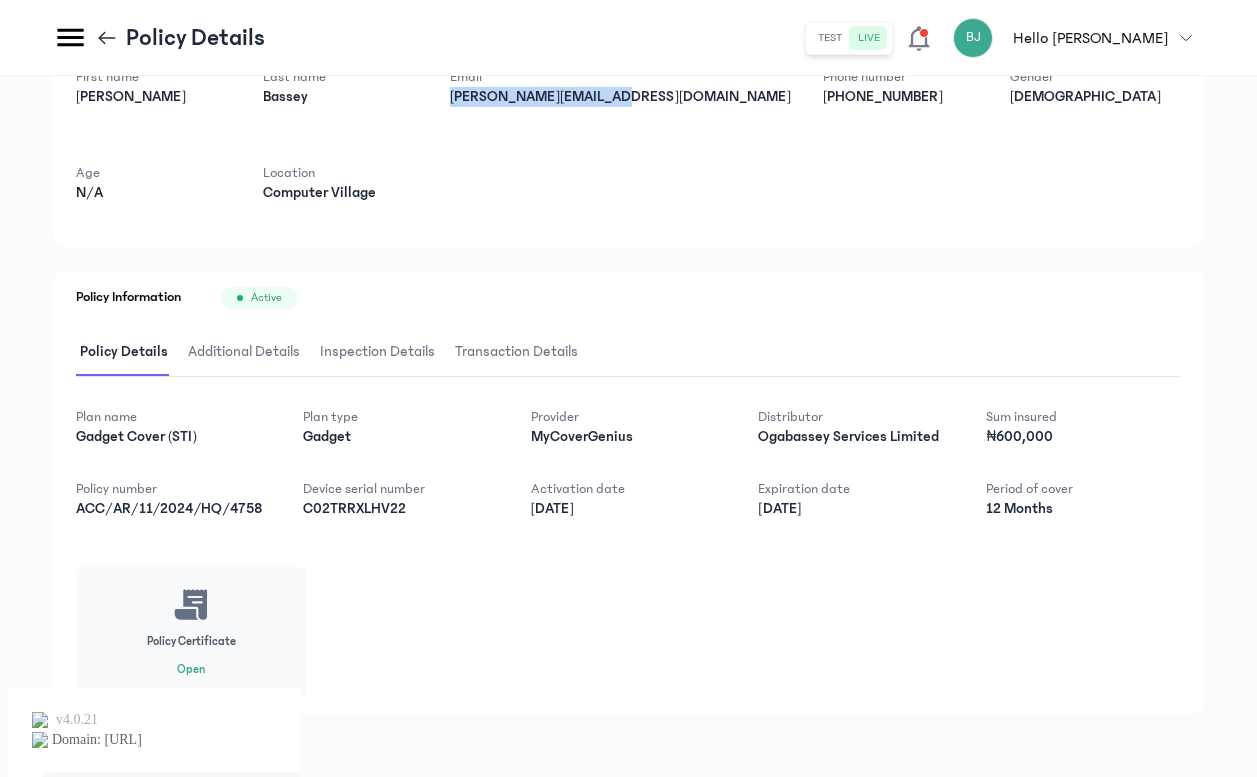 click on "Additional Details" 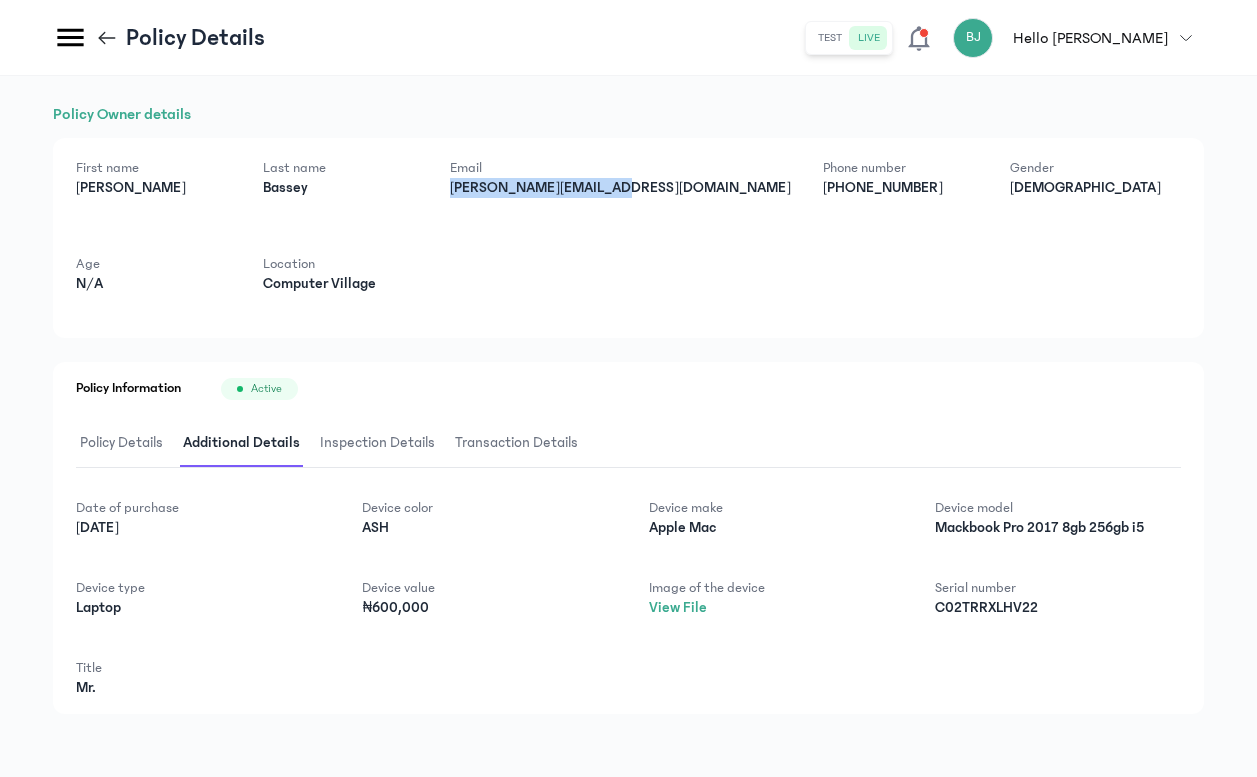 click on "Inspection Details" at bounding box center [377, 443] 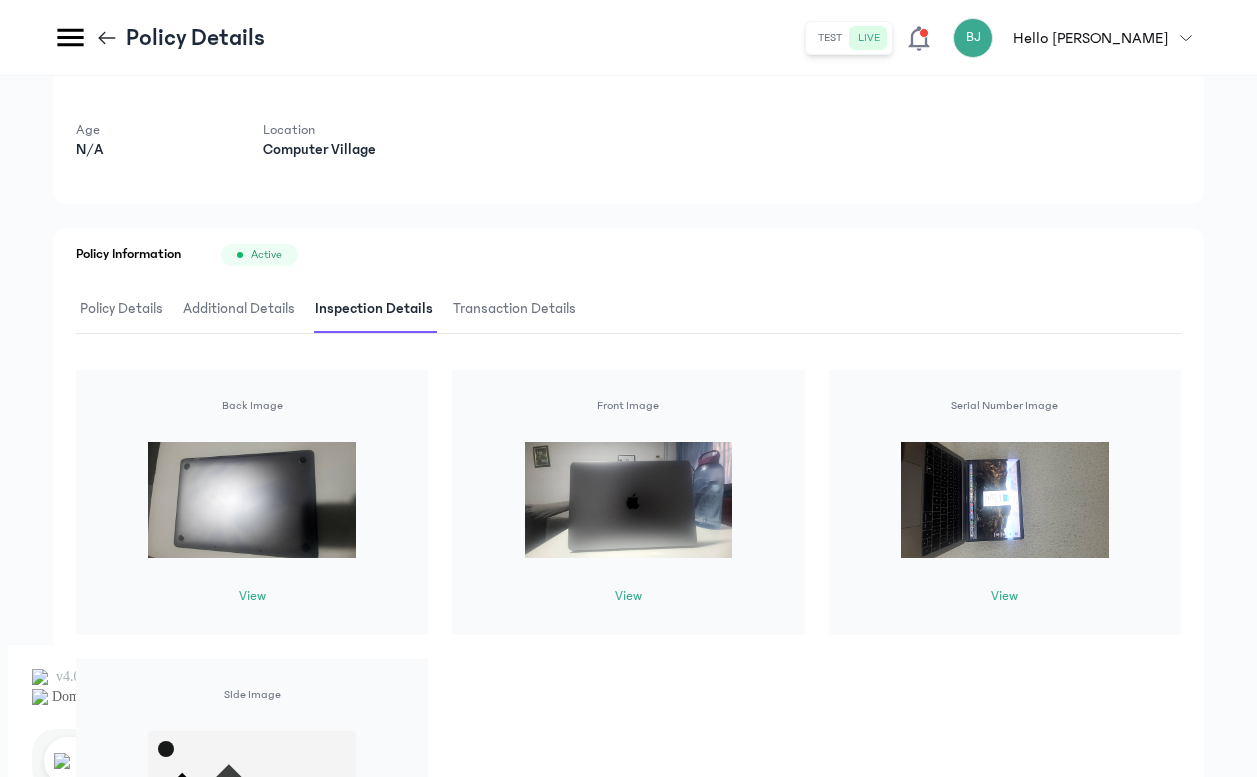 click on "Transaction Details" at bounding box center [514, 309] 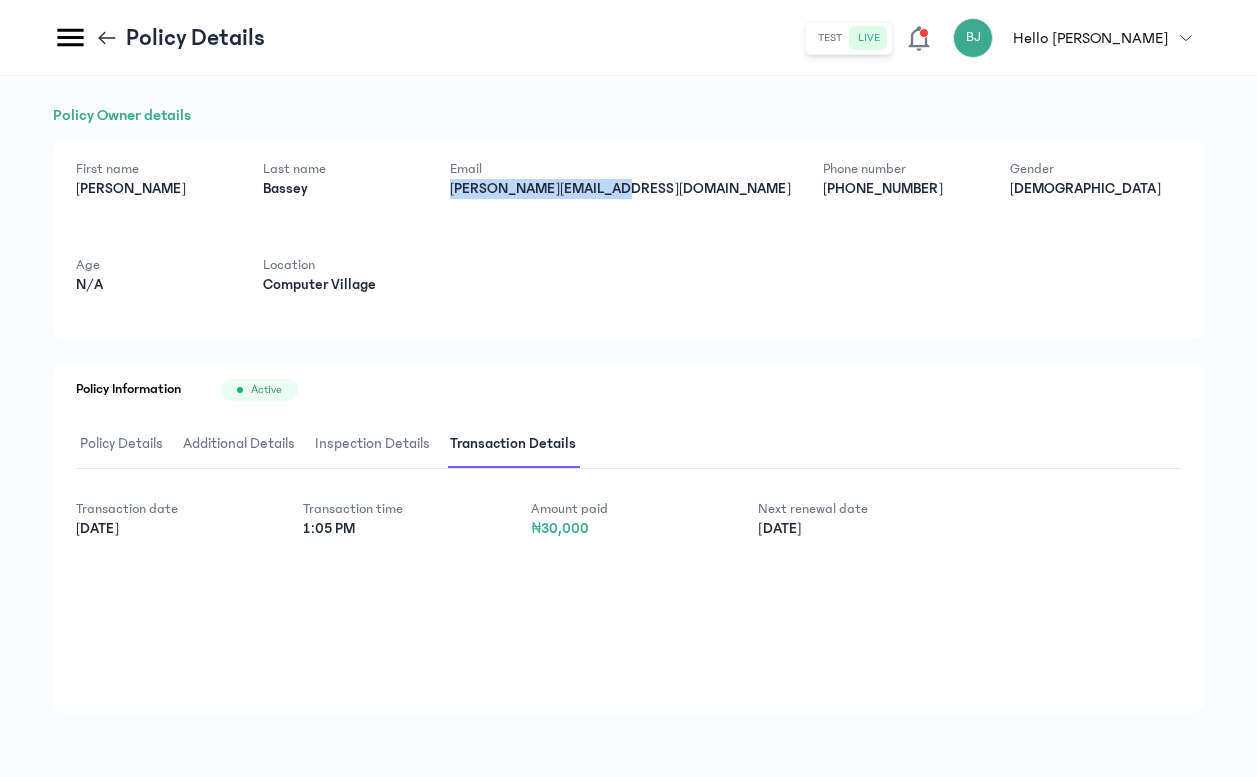 click on "Additional Details" at bounding box center [239, 444] 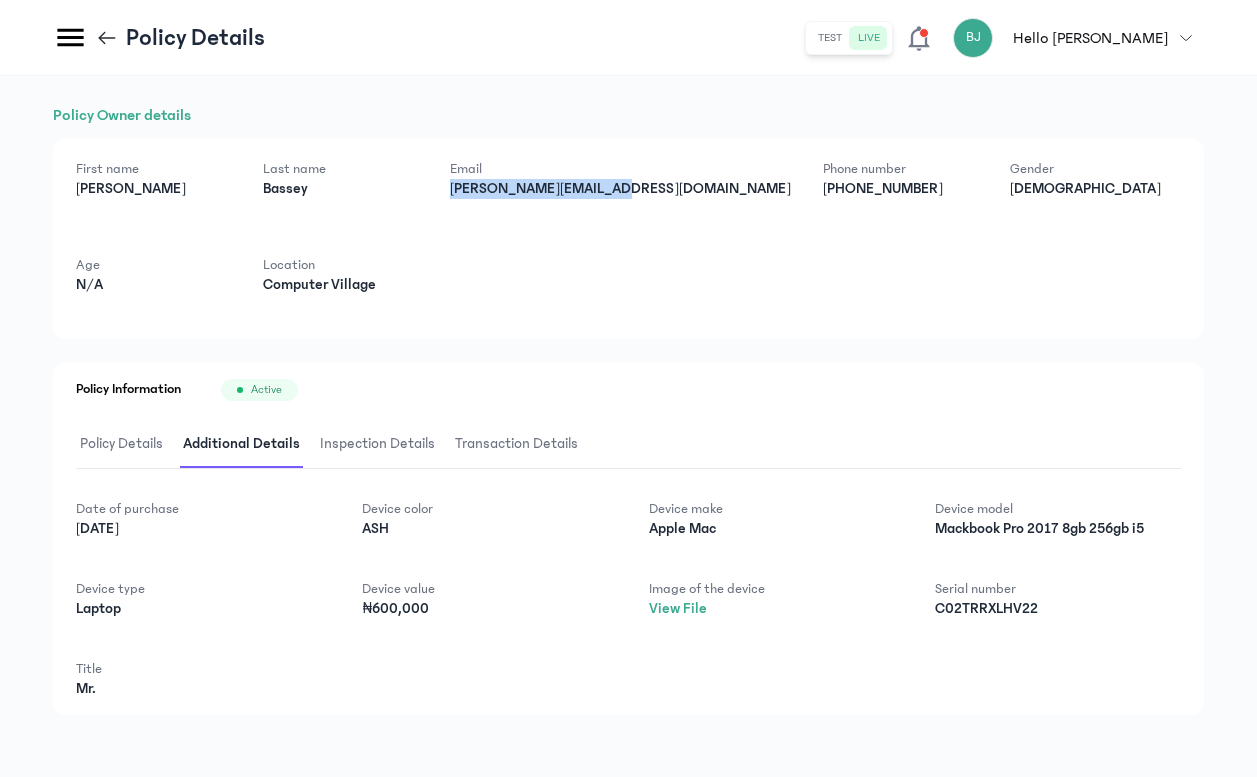 scroll, scrollTop: 6, scrollLeft: 0, axis: vertical 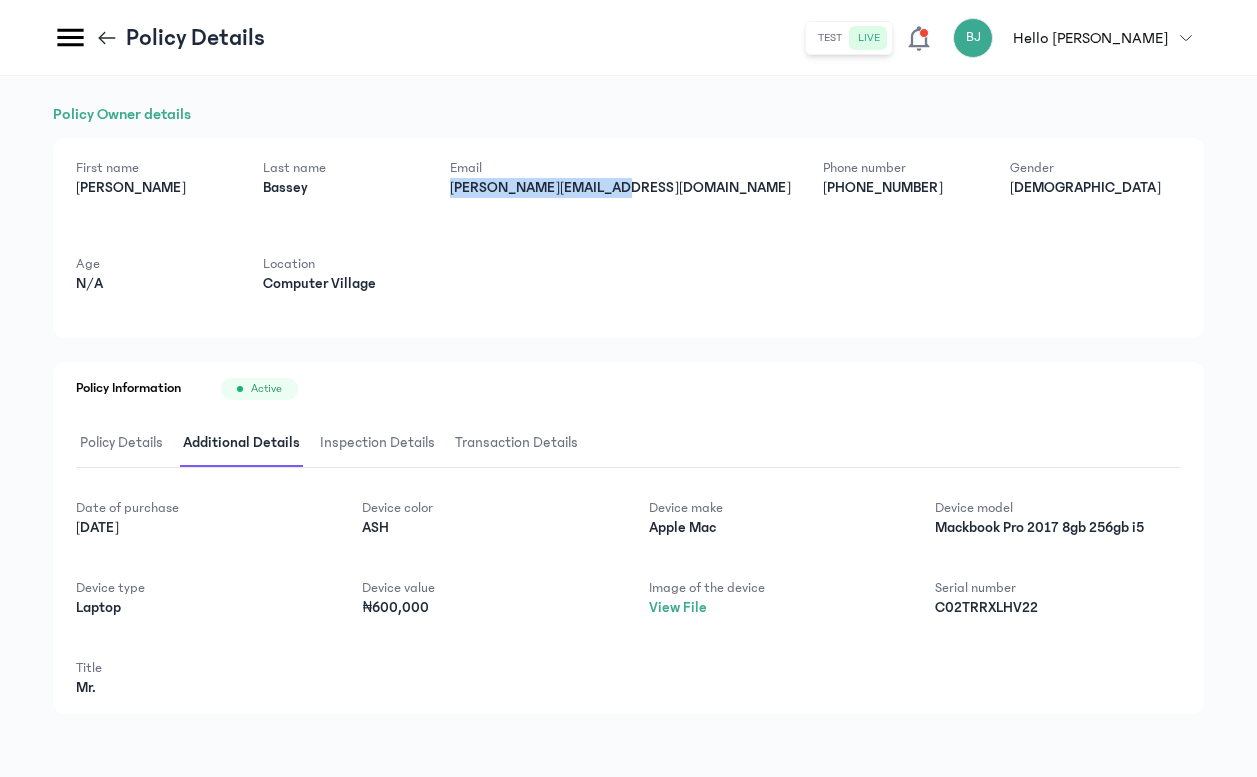 click on "Inspection Details" at bounding box center [377, 443] 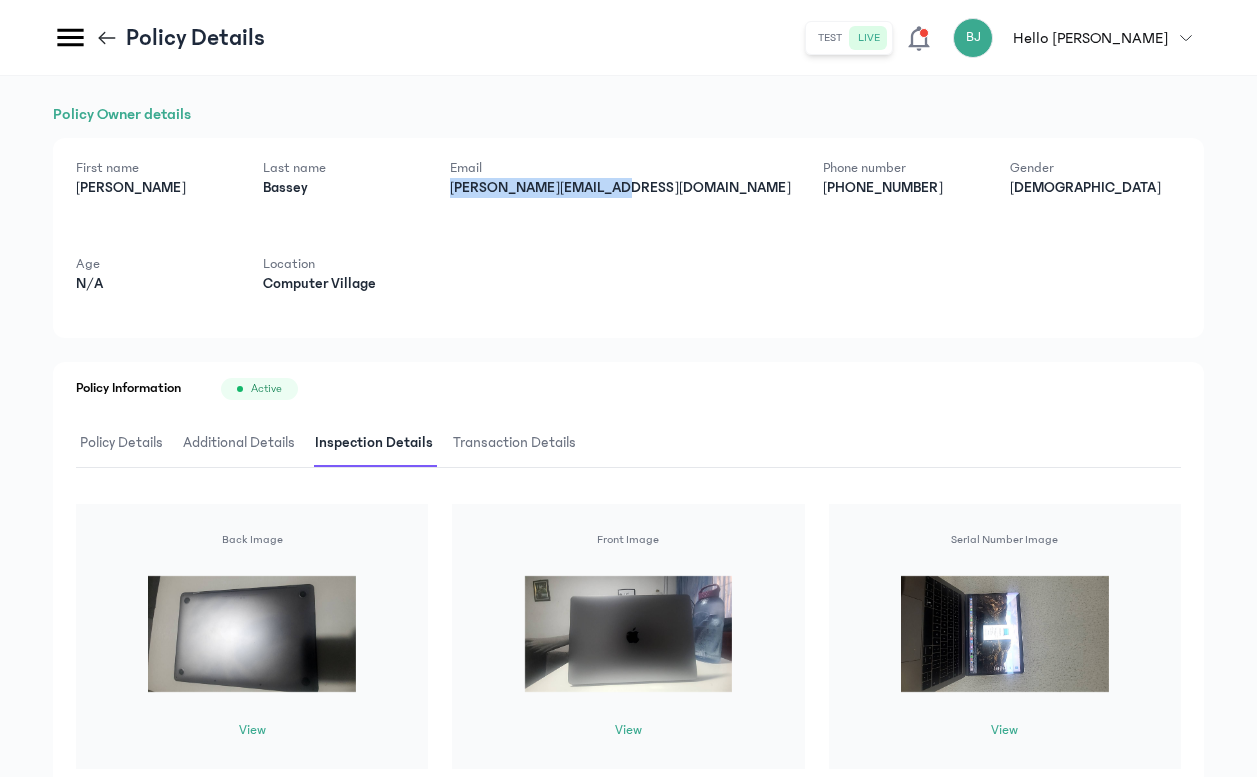click on "Additional Details" at bounding box center [239, 443] 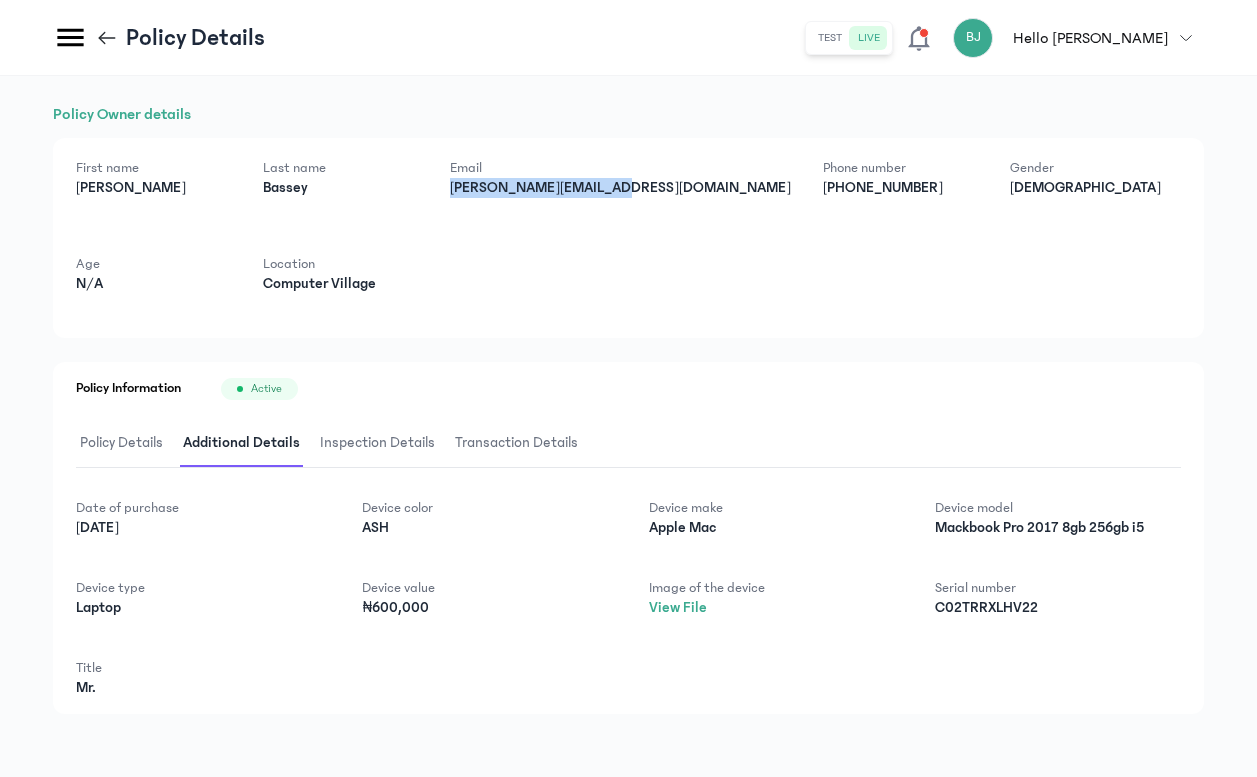 click on "View File" 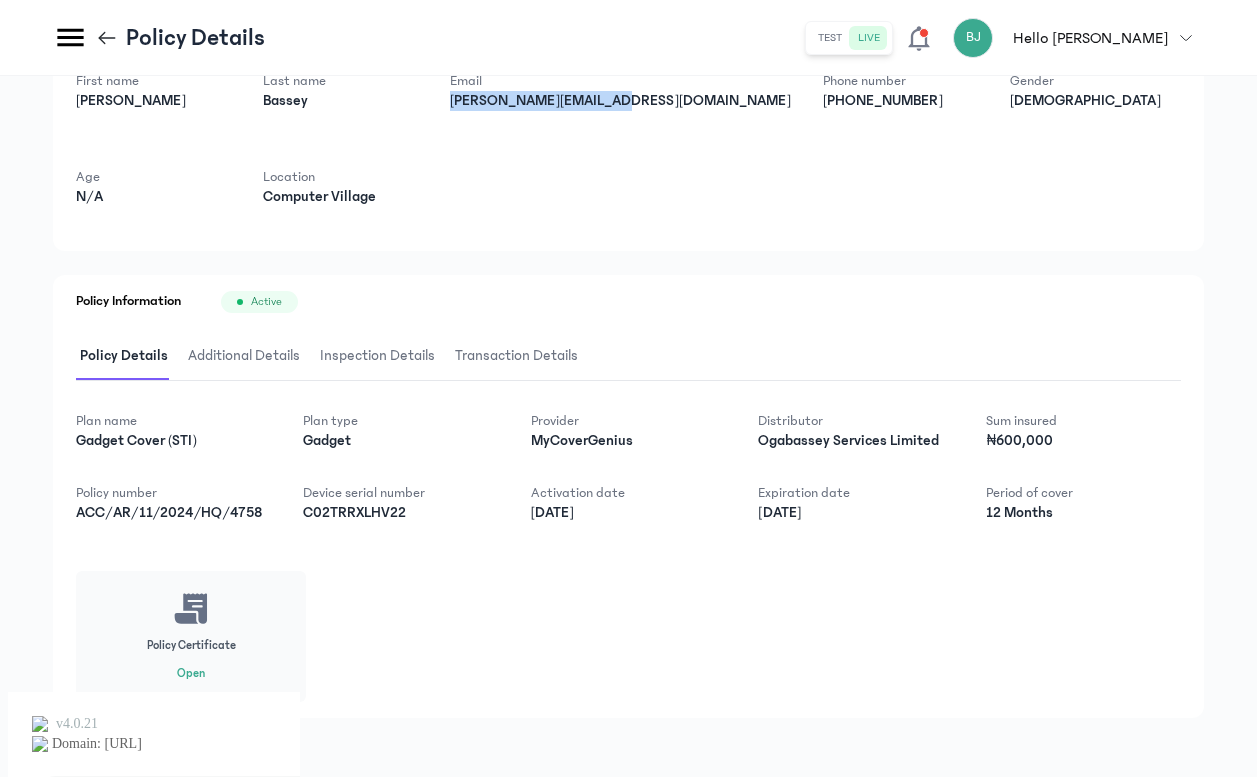 scroll, scrollTop: 97, scrollLeft: 0, axis: vertical 